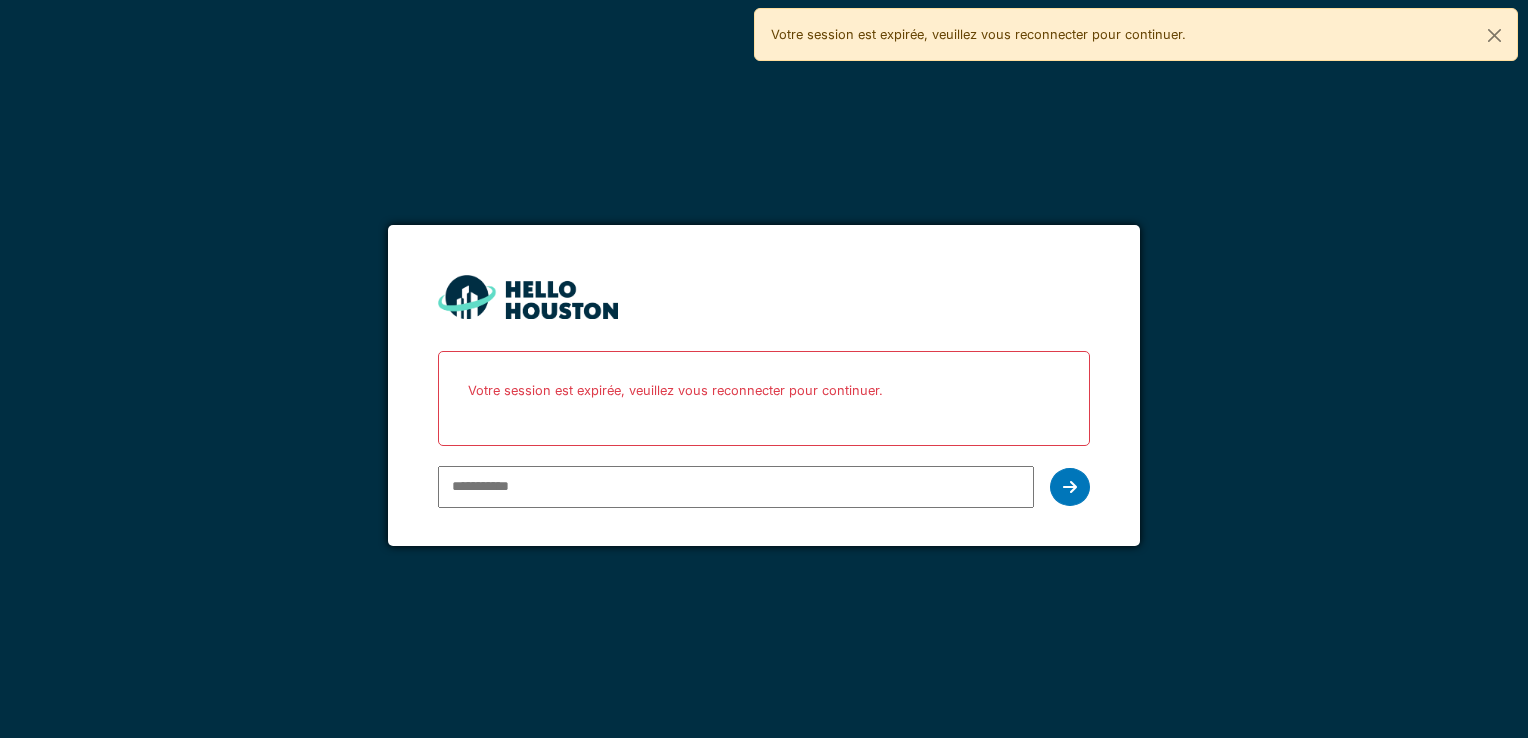 scroll, scrollTop: 0, scrollLeft: 0, axis: both 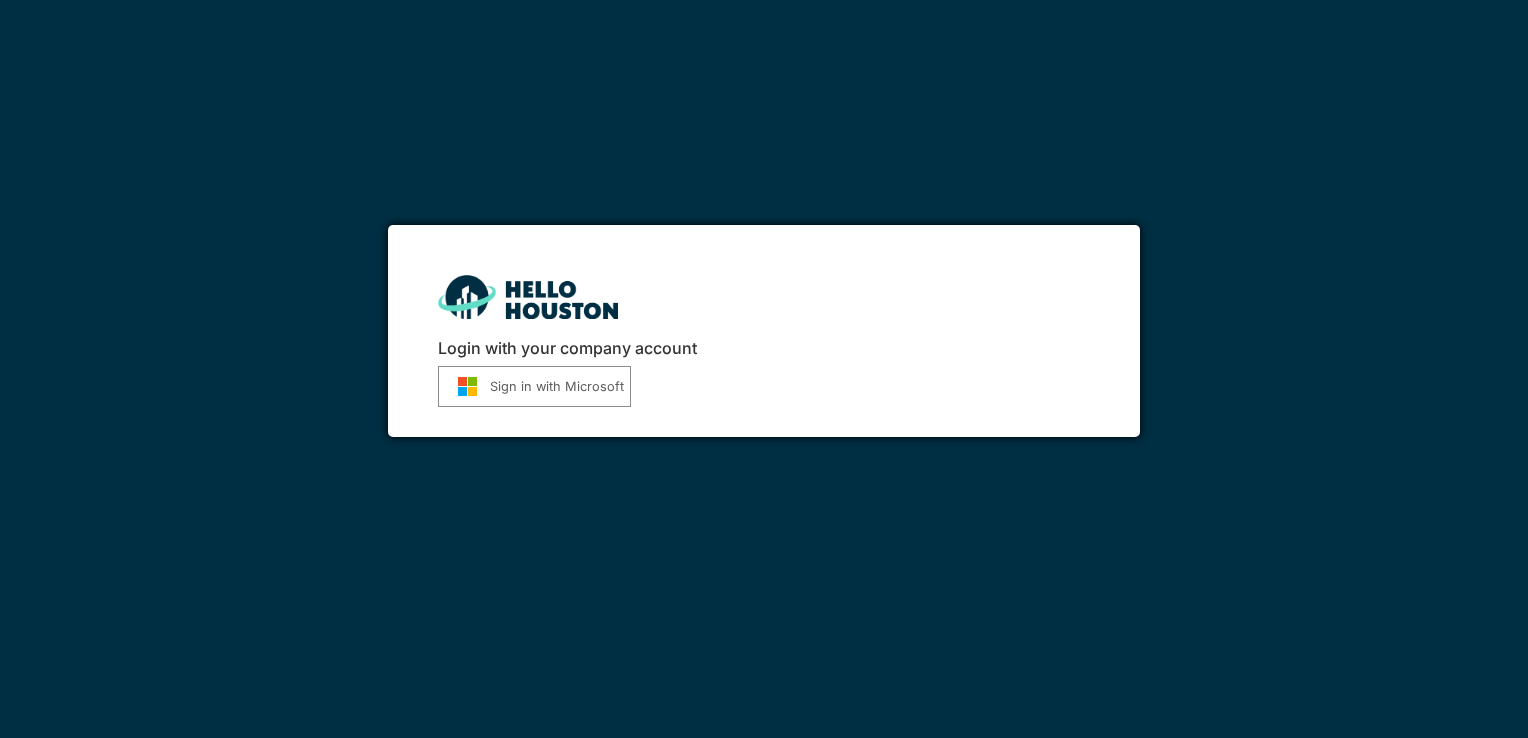 drag, startPoint x: 0, startPoint y: 0, endPoint x: 530, endPoint y: 486, distance: 719.0939 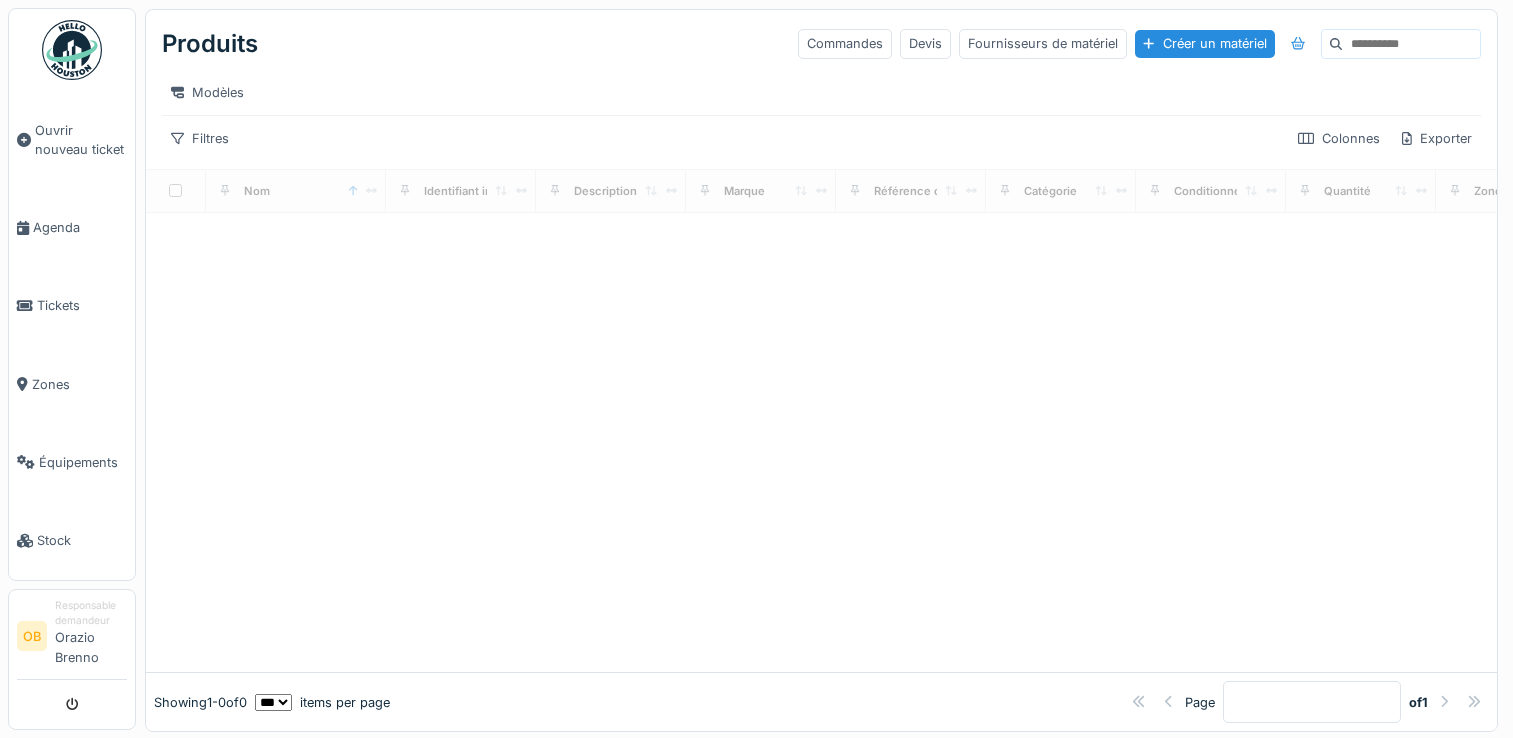 scroll, scrollTop: 0, scrollLeft: 0, axis: both 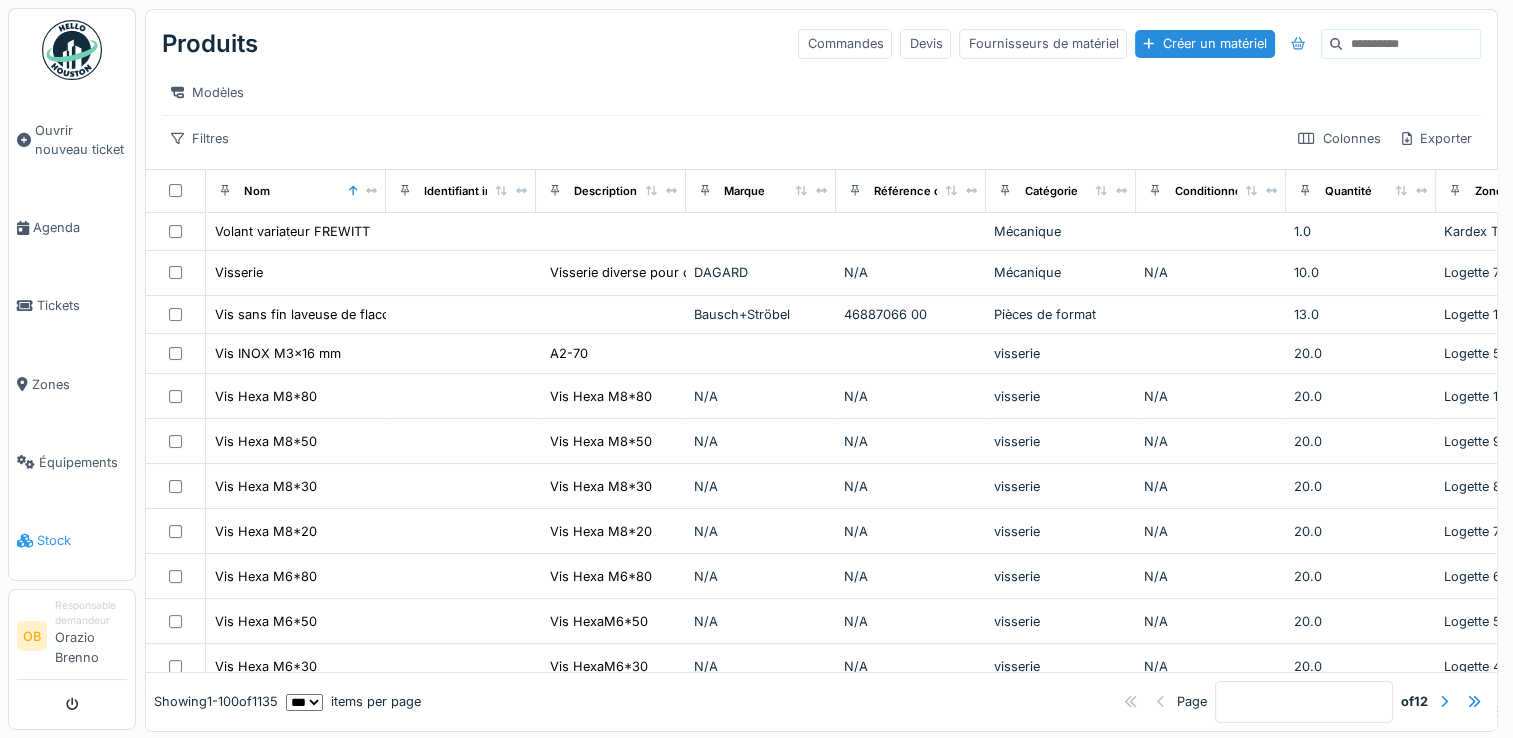 click on "Stock" at bounding box center (82, 540) 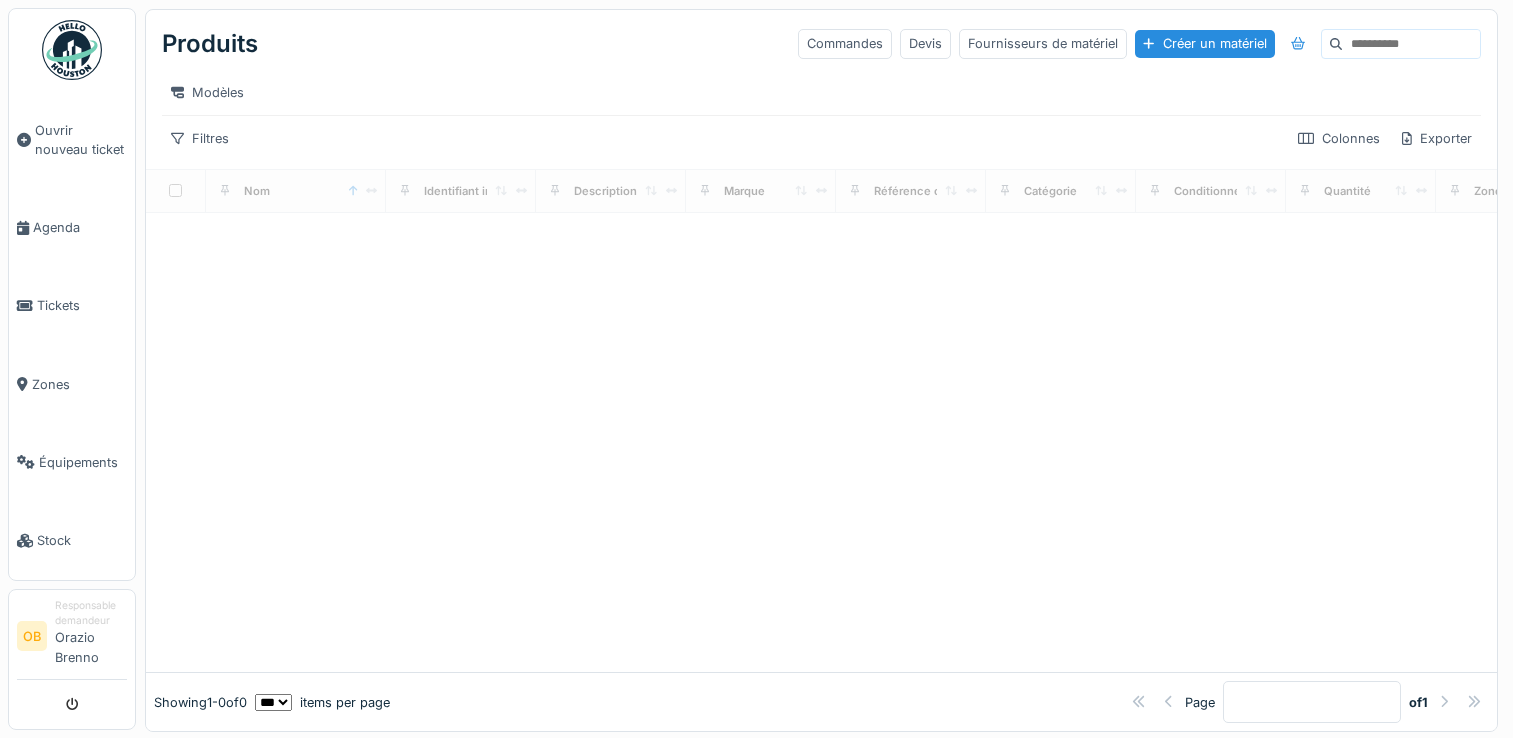 scroll, scrollTop: 0, scrollLeft: 0, axis: both 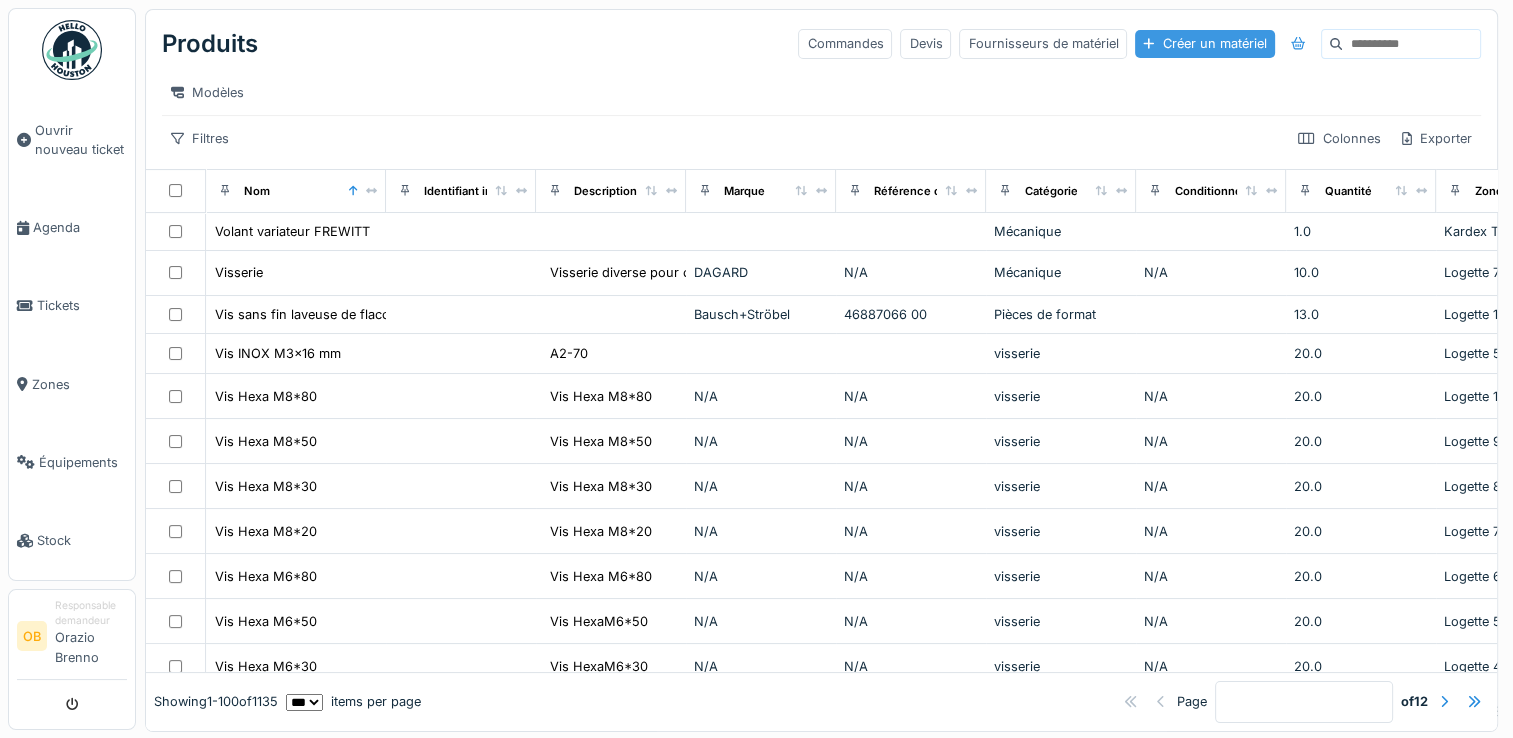 click on "Créer un matériel" at bounding box center [1204, 43] 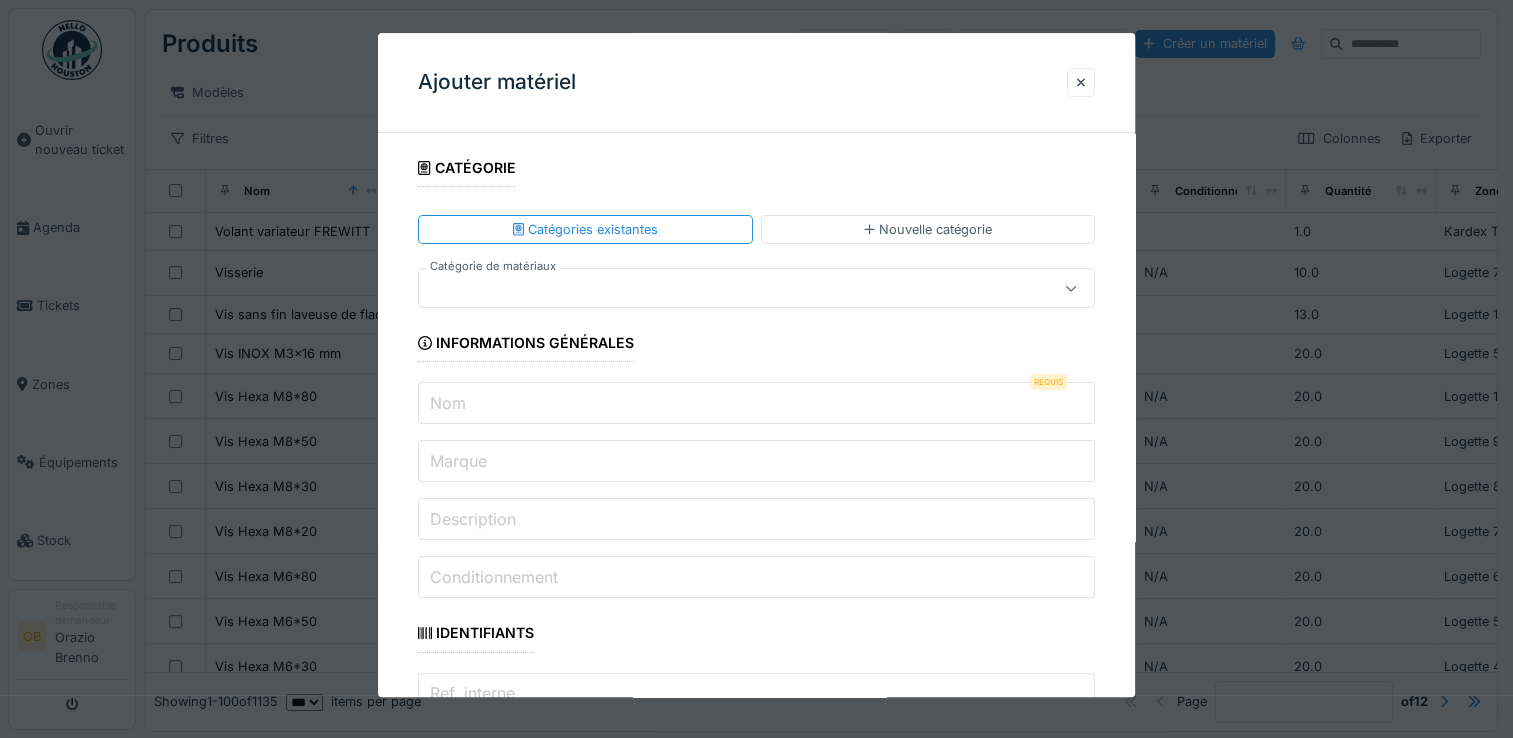 click on "Catégorie de matériaux" at bounding box center (493, 267) 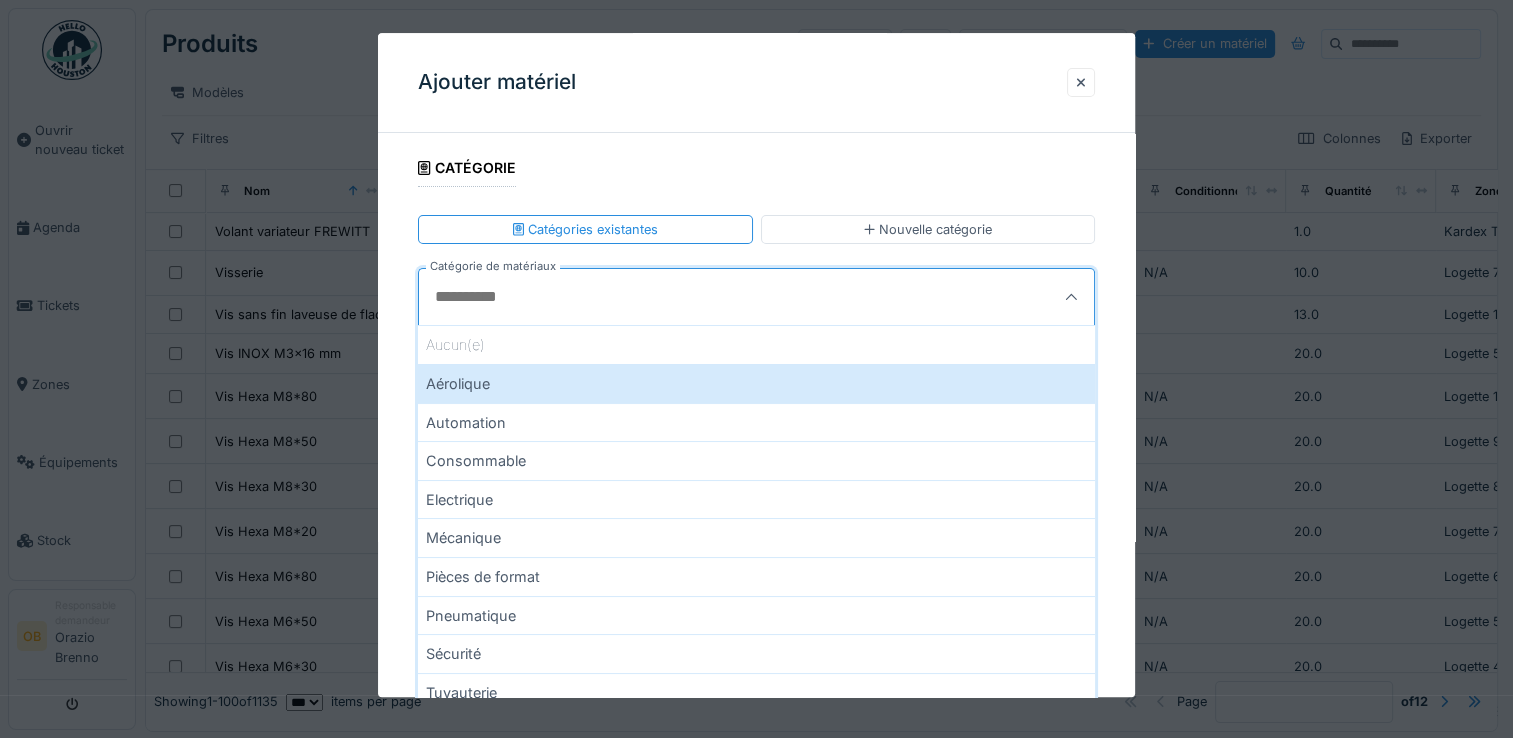 click on "**********" at bounding box center [756, 365] 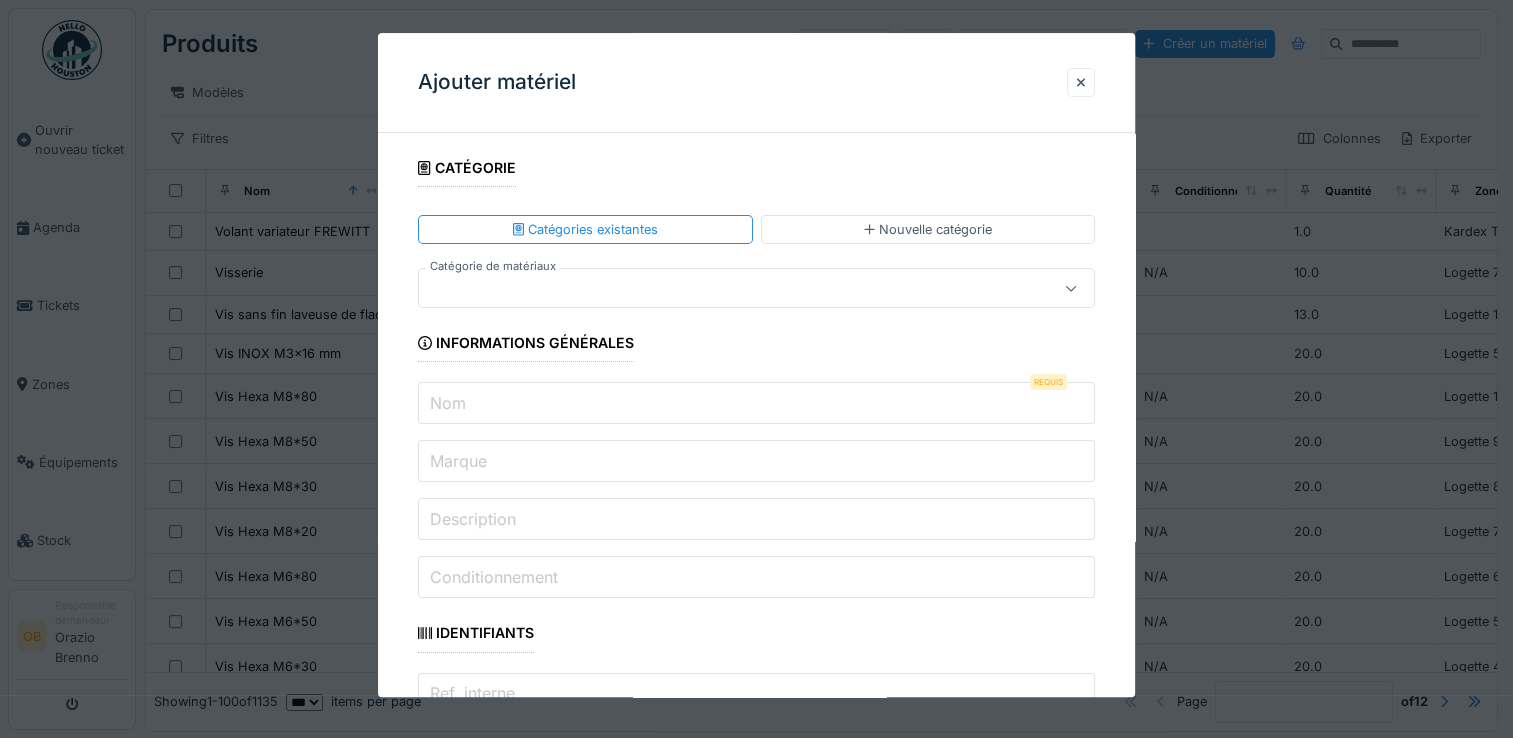 click on "Nom" at bounding box center [756, 404] 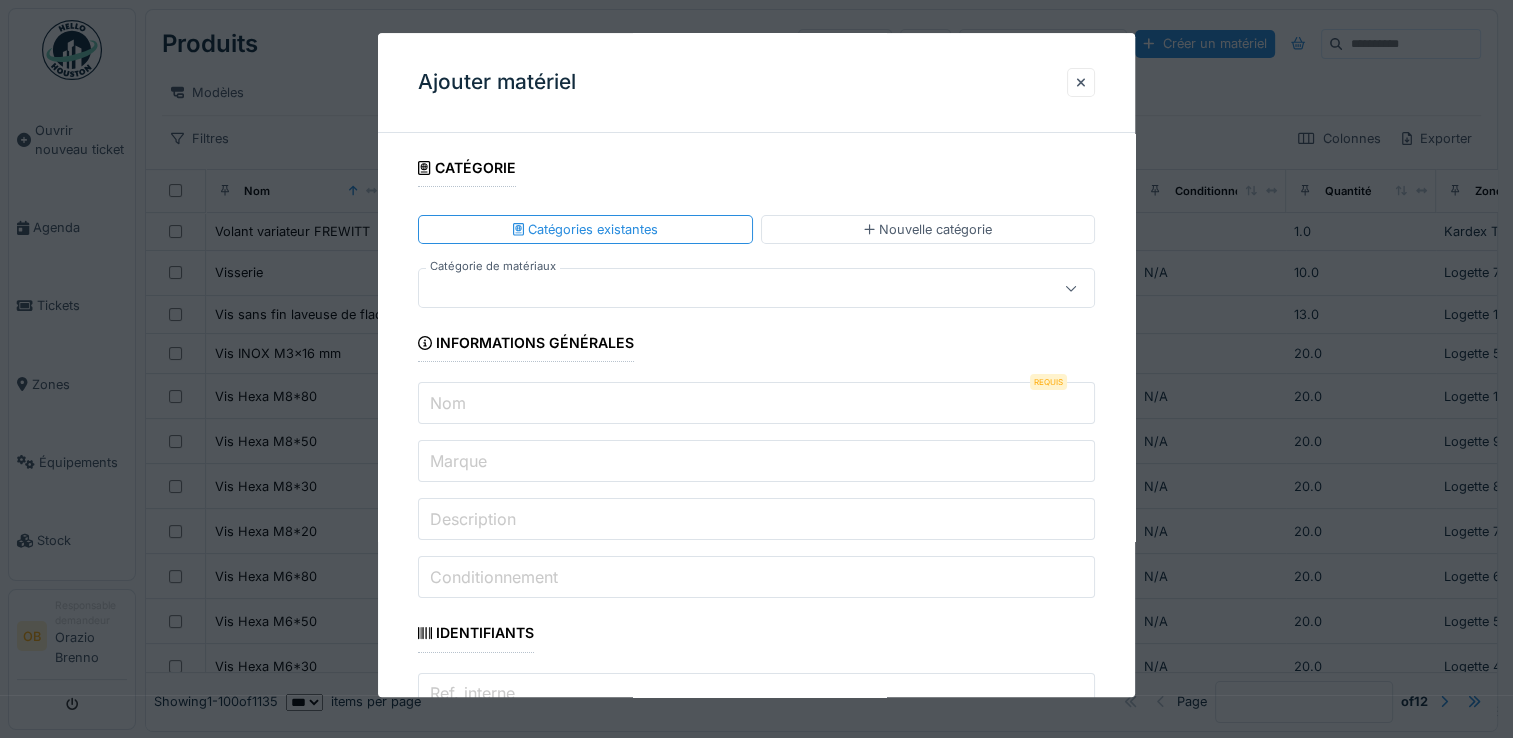 paste on "**********" 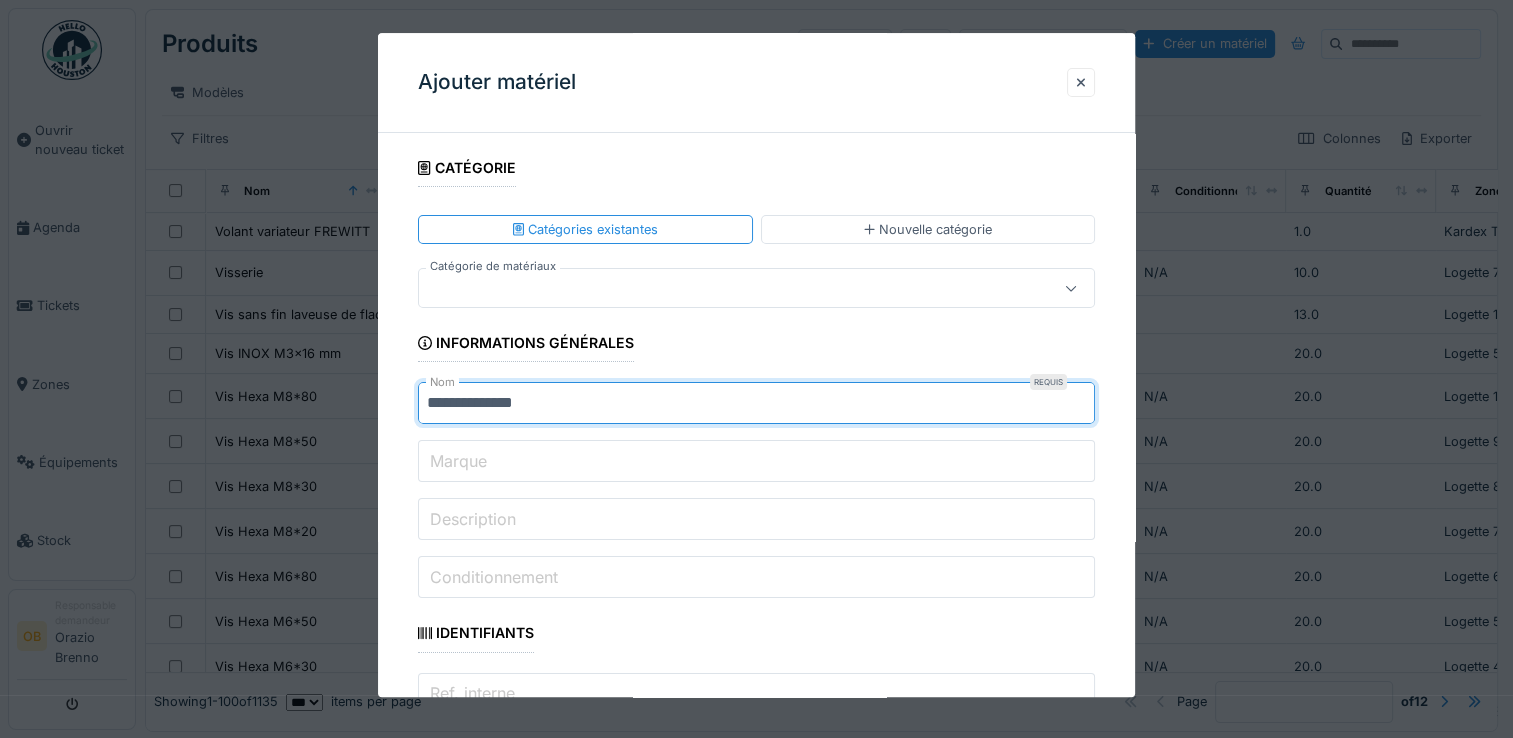 type on "**********" 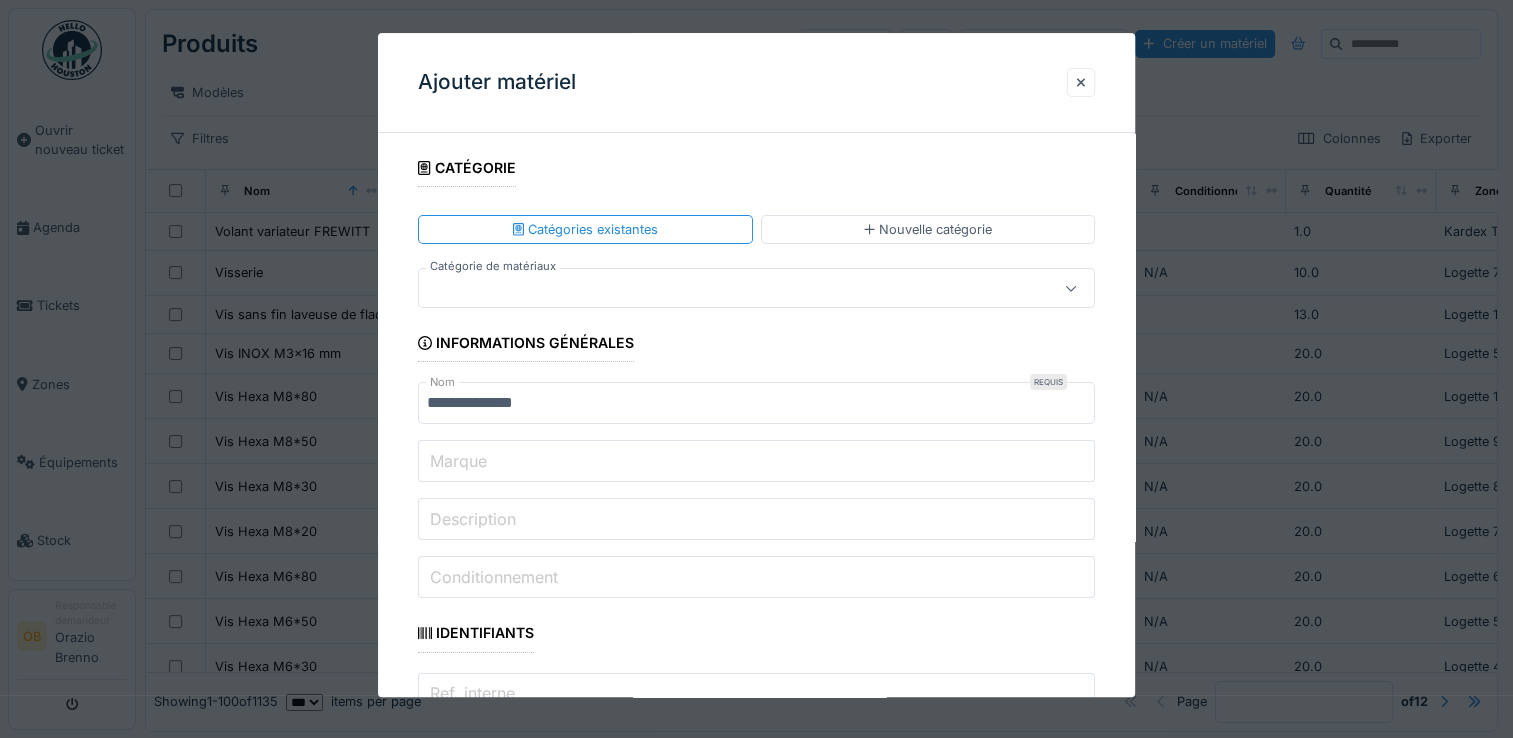 click on "Marque" at bounding box center (458, 461) 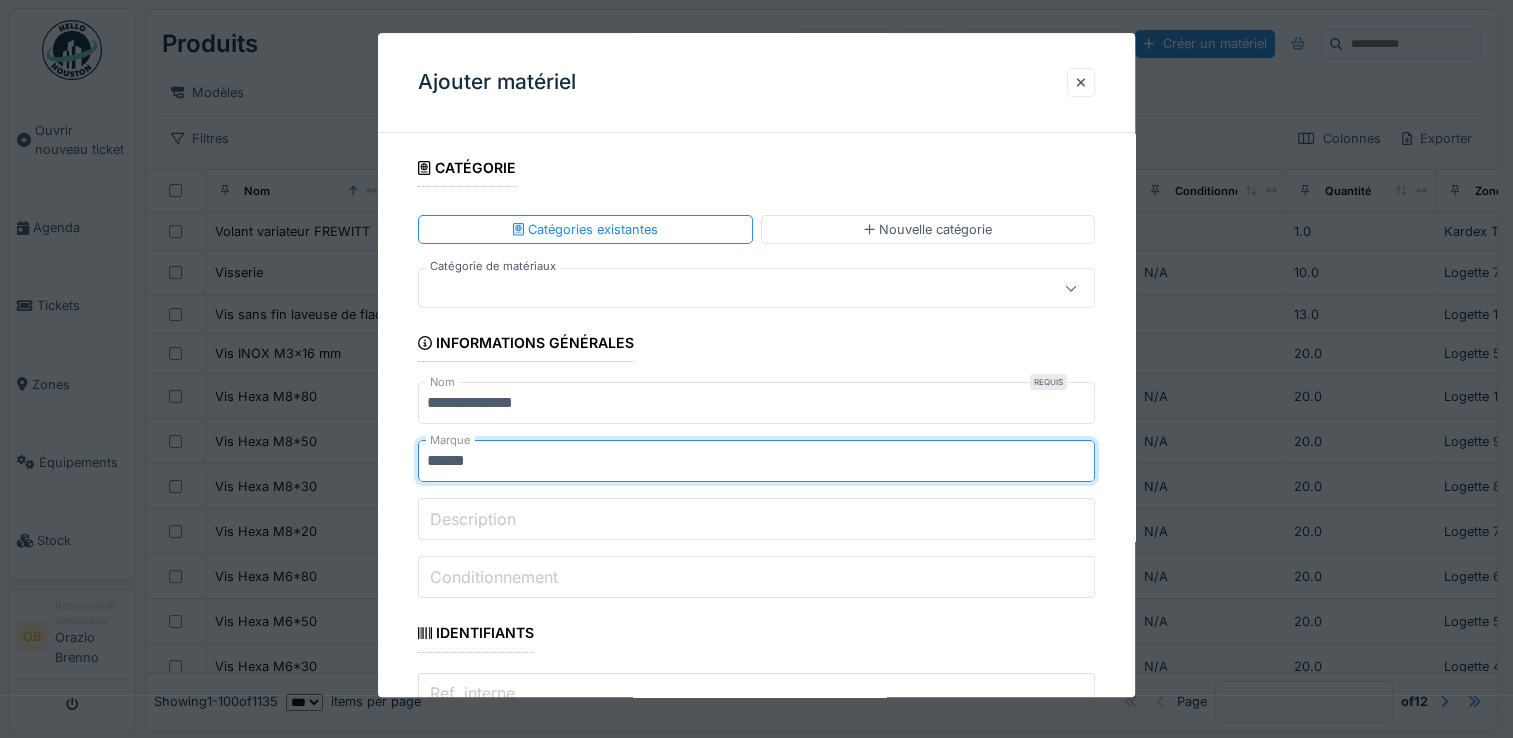 type on "******" 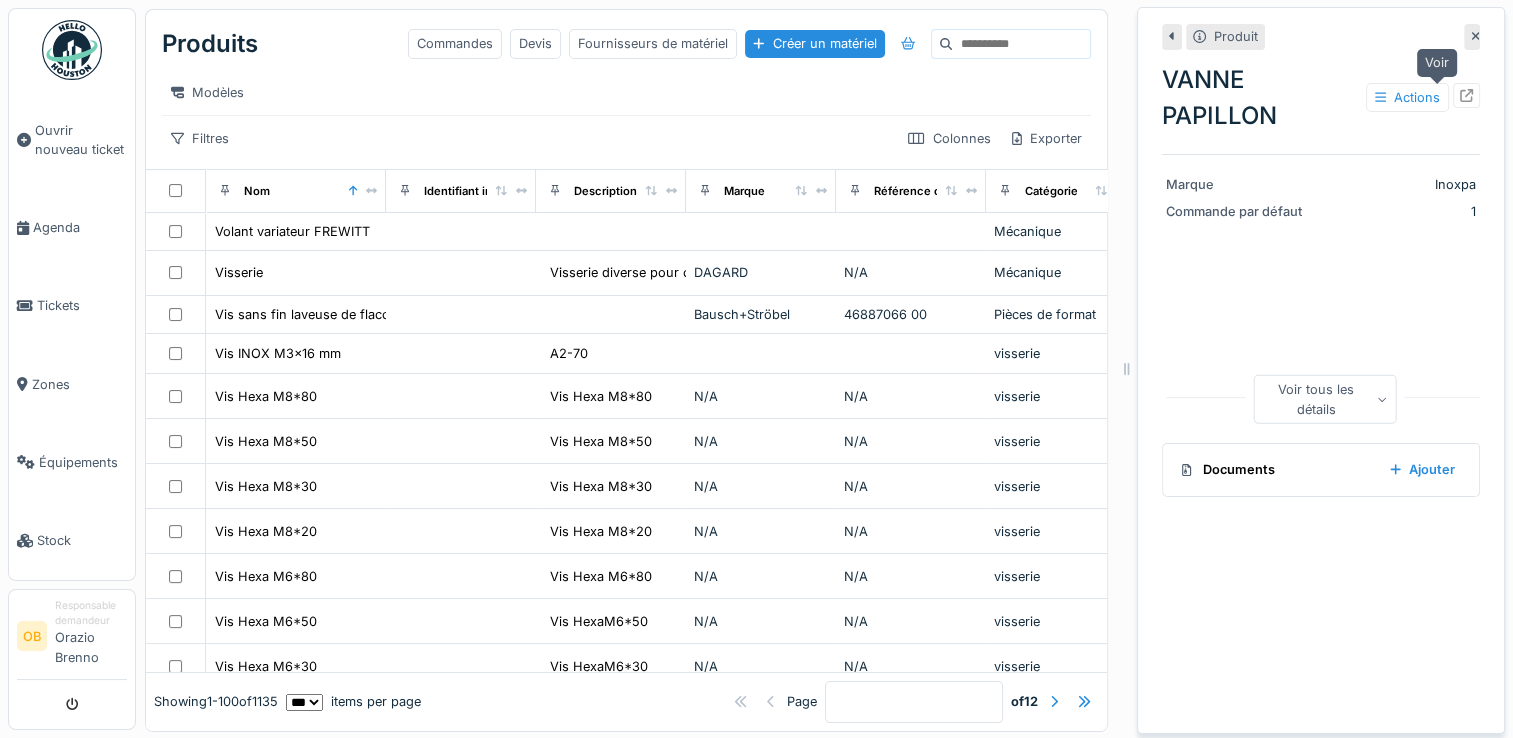 click 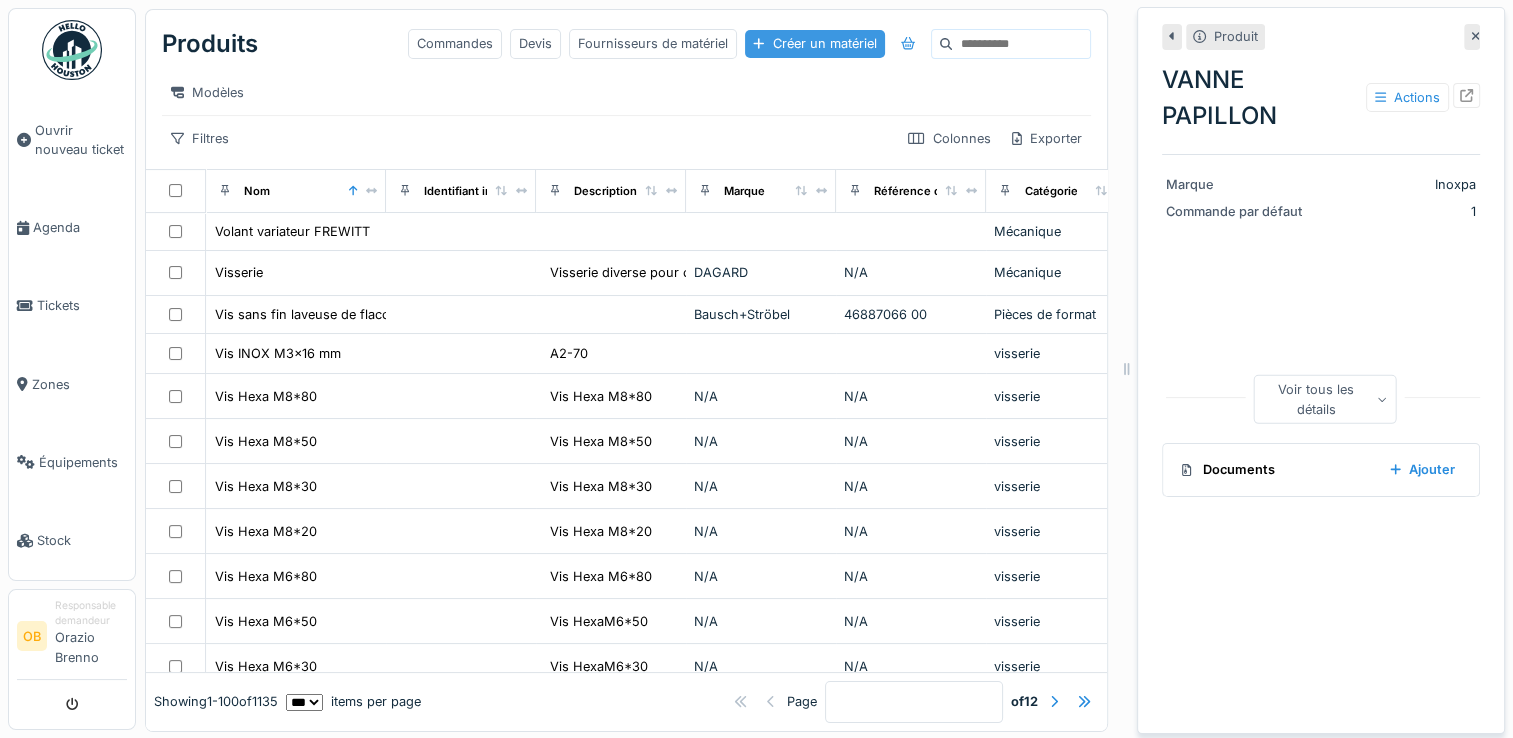 click on "Créer un matériel" at bounding box center (814, 43) 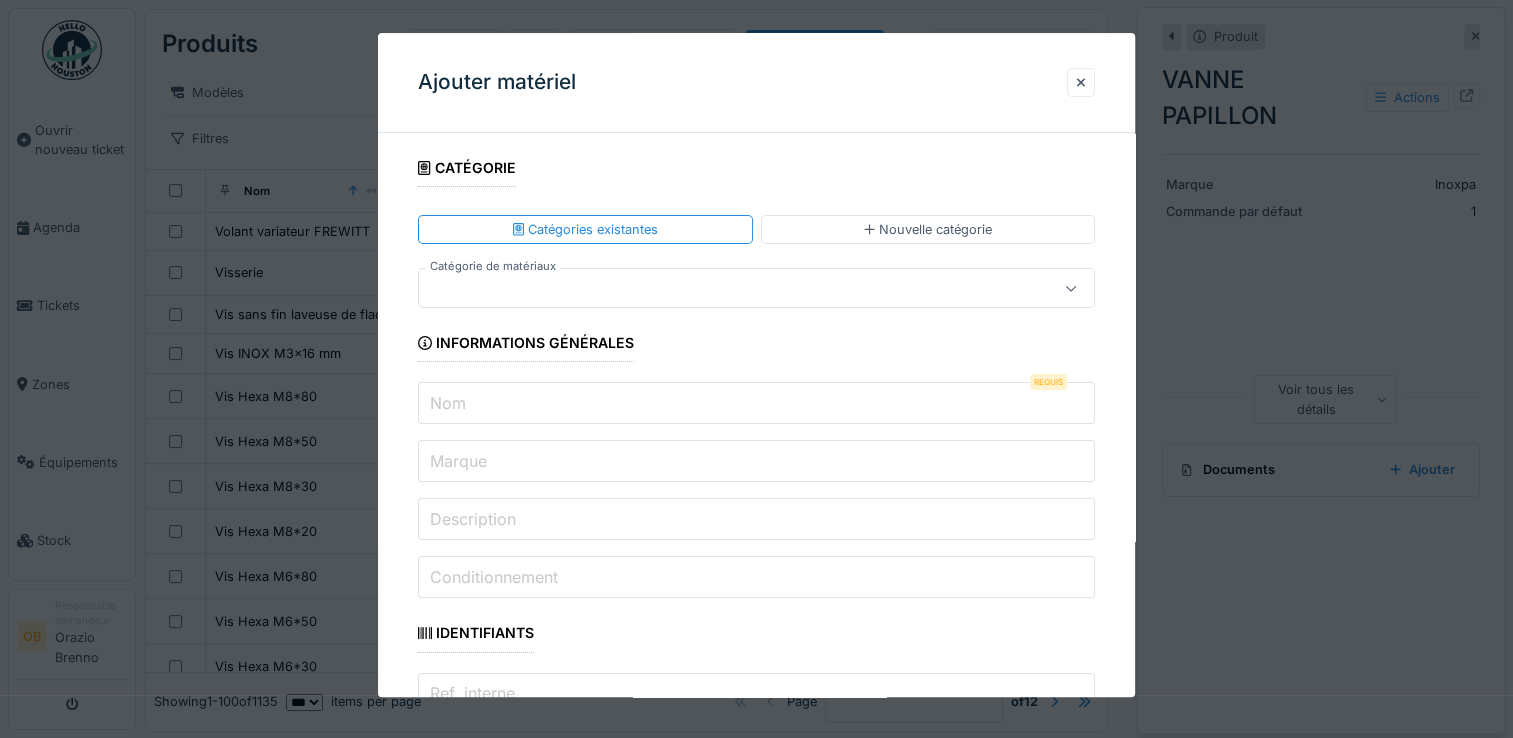 click at bounding box center (722, 289) 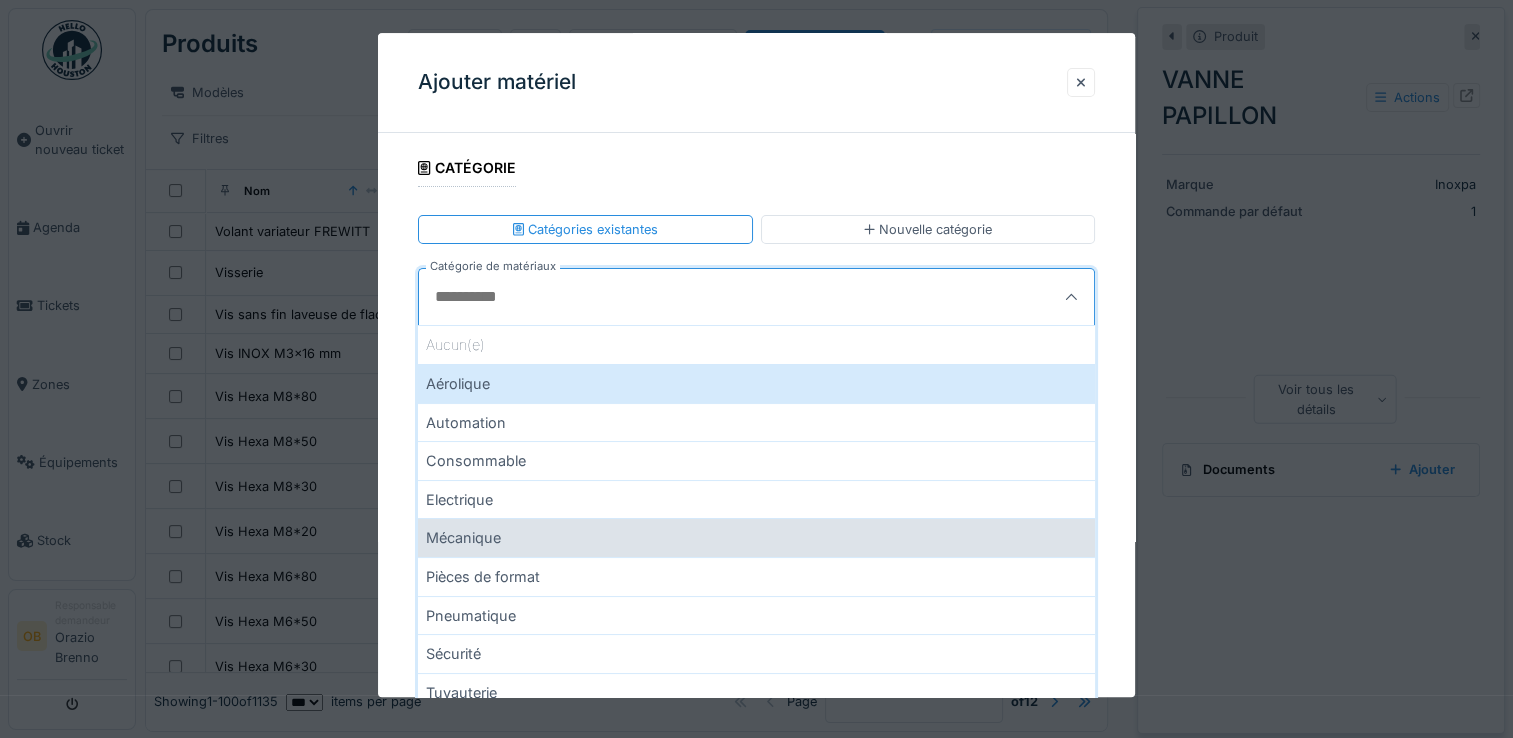 click on "Mécanique" at bounding box center [756, 538] 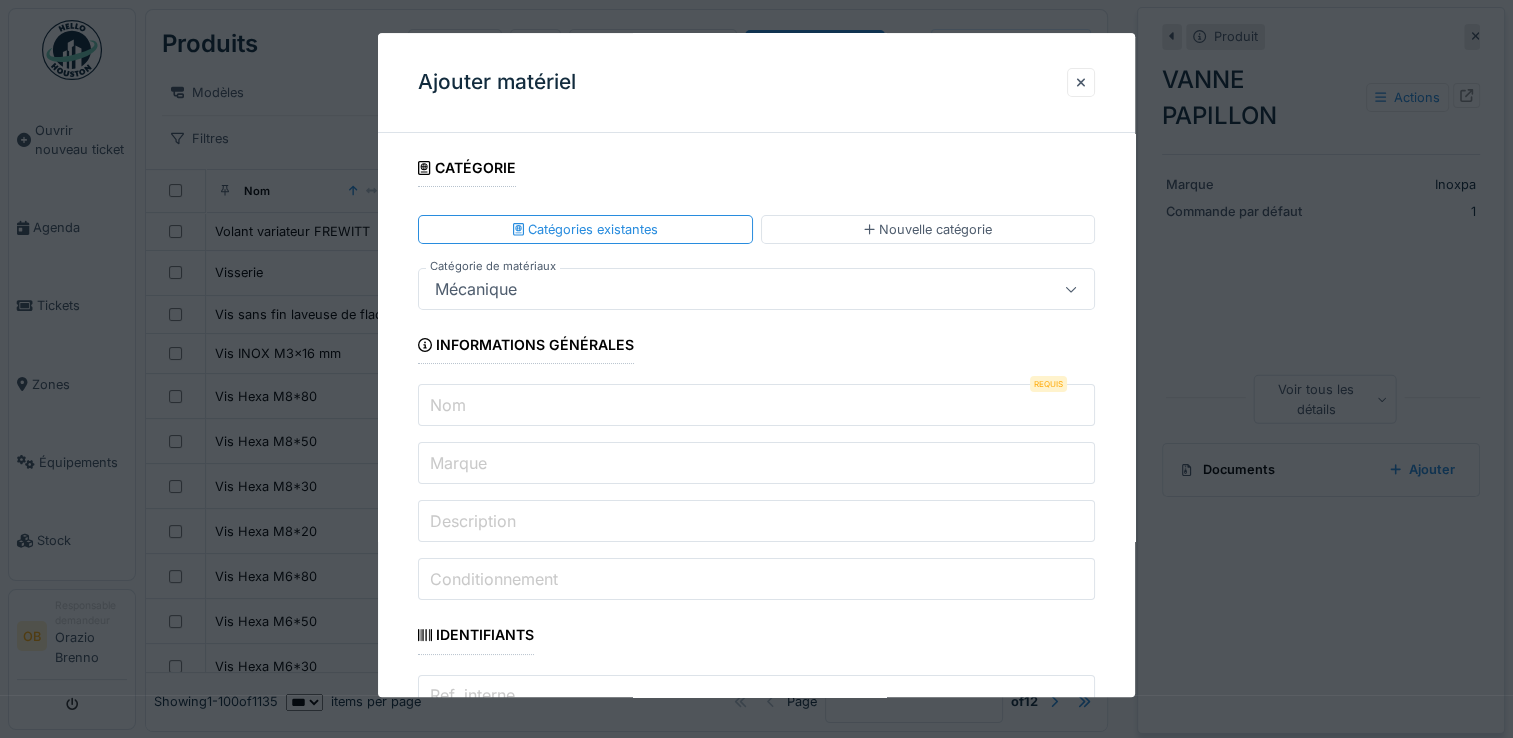 click on "Nom" at bounding box center [756, 406] 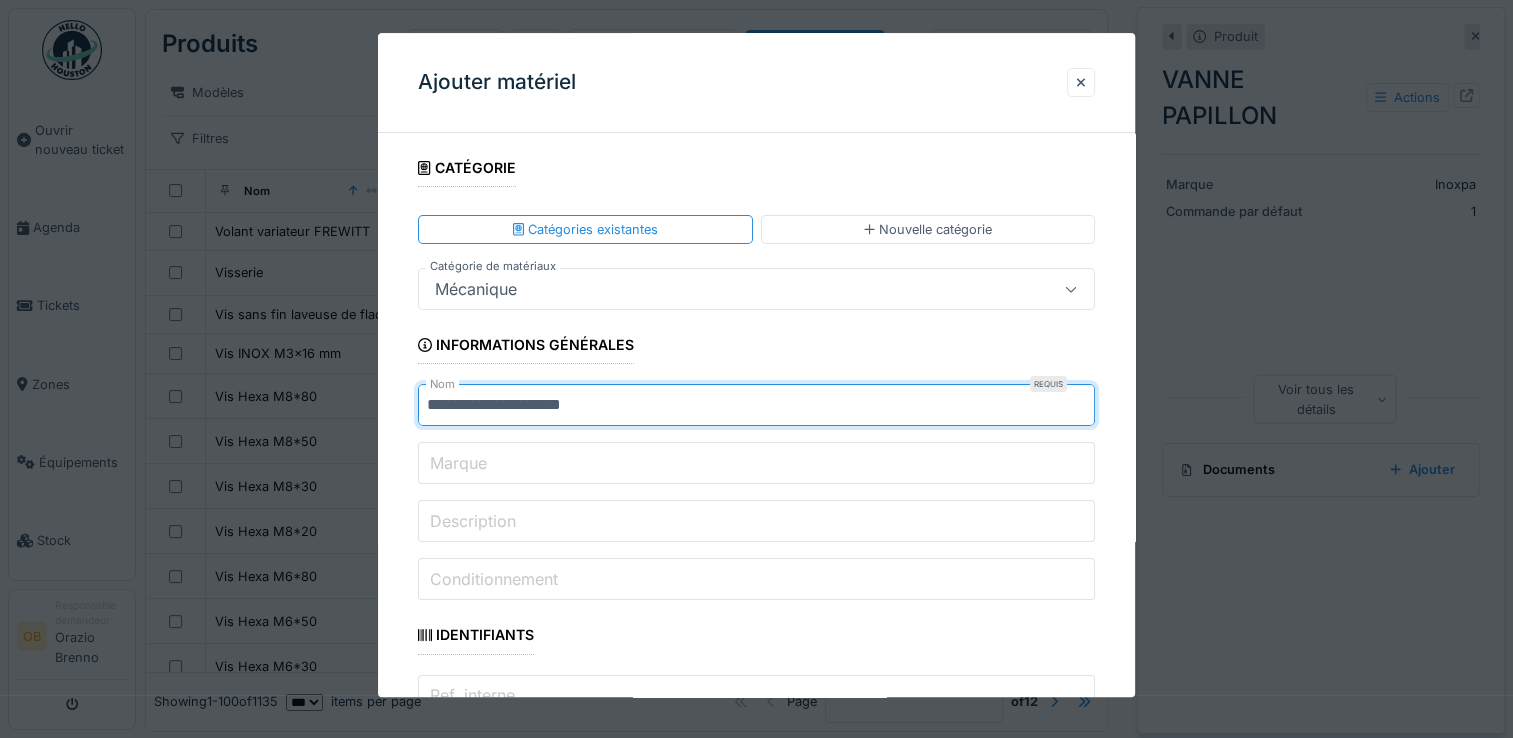 type on "**********" 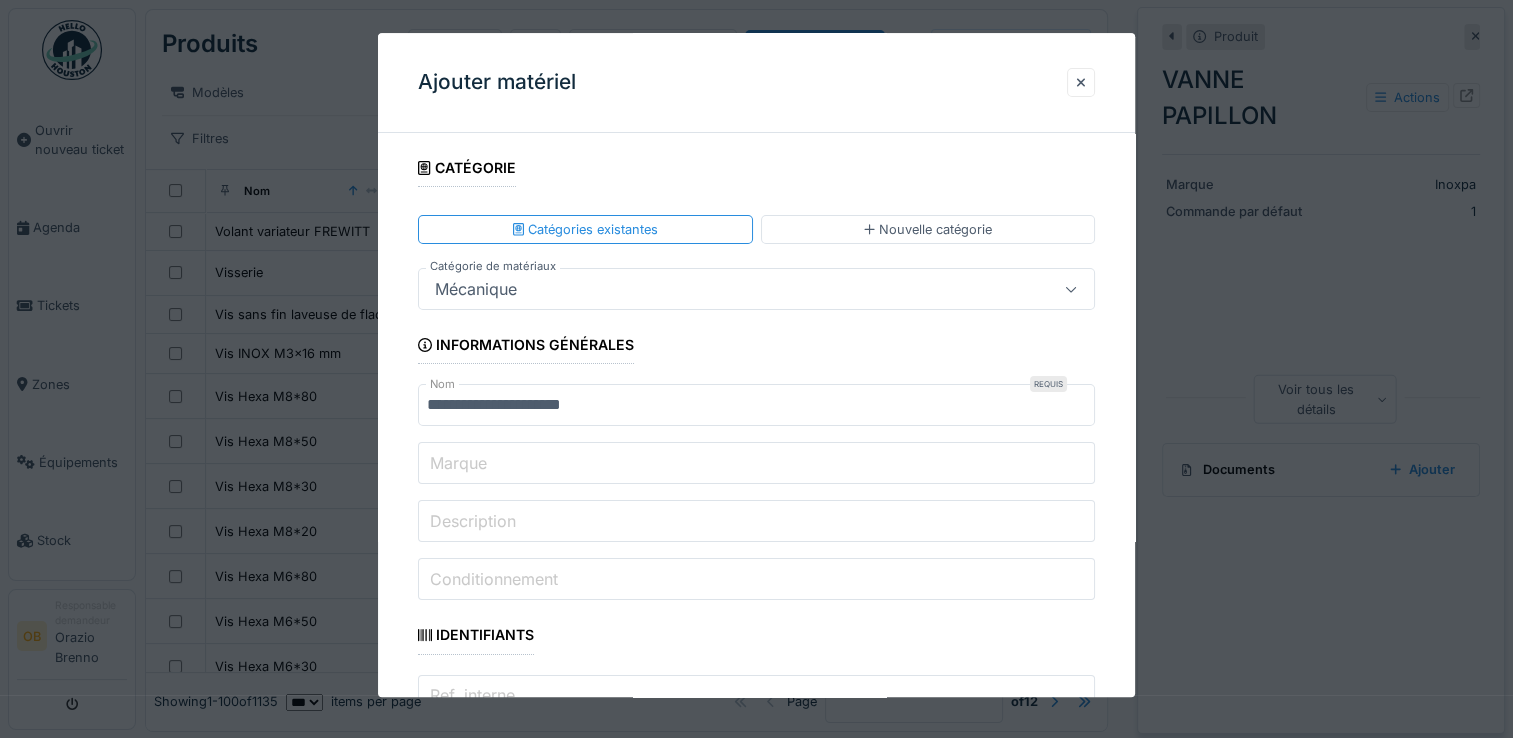 type on "*" 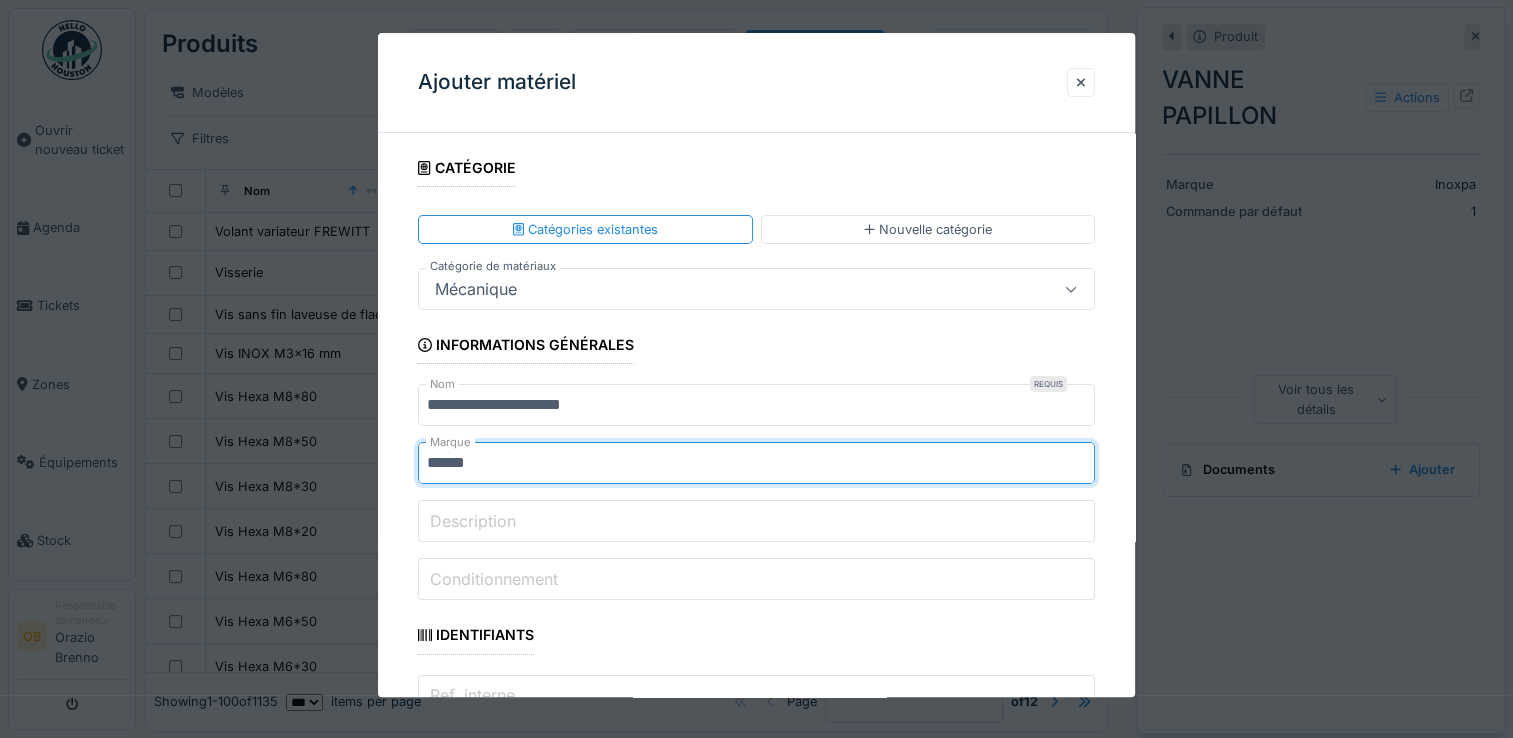 drag, startPoint x: 521, startPoint y: 470, endPoint x: 181, endPoint y: 481, distance: 340.1779 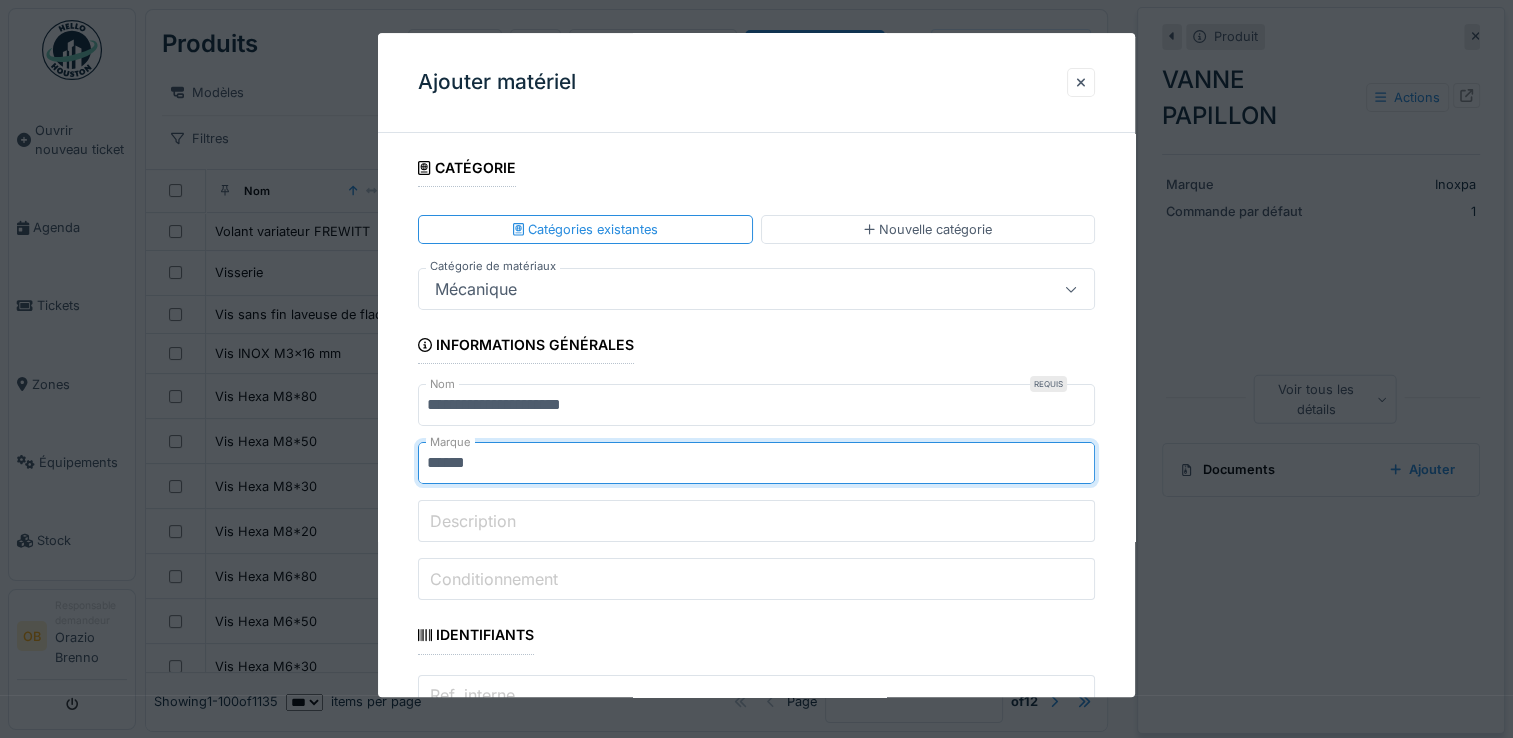 paste on "********" 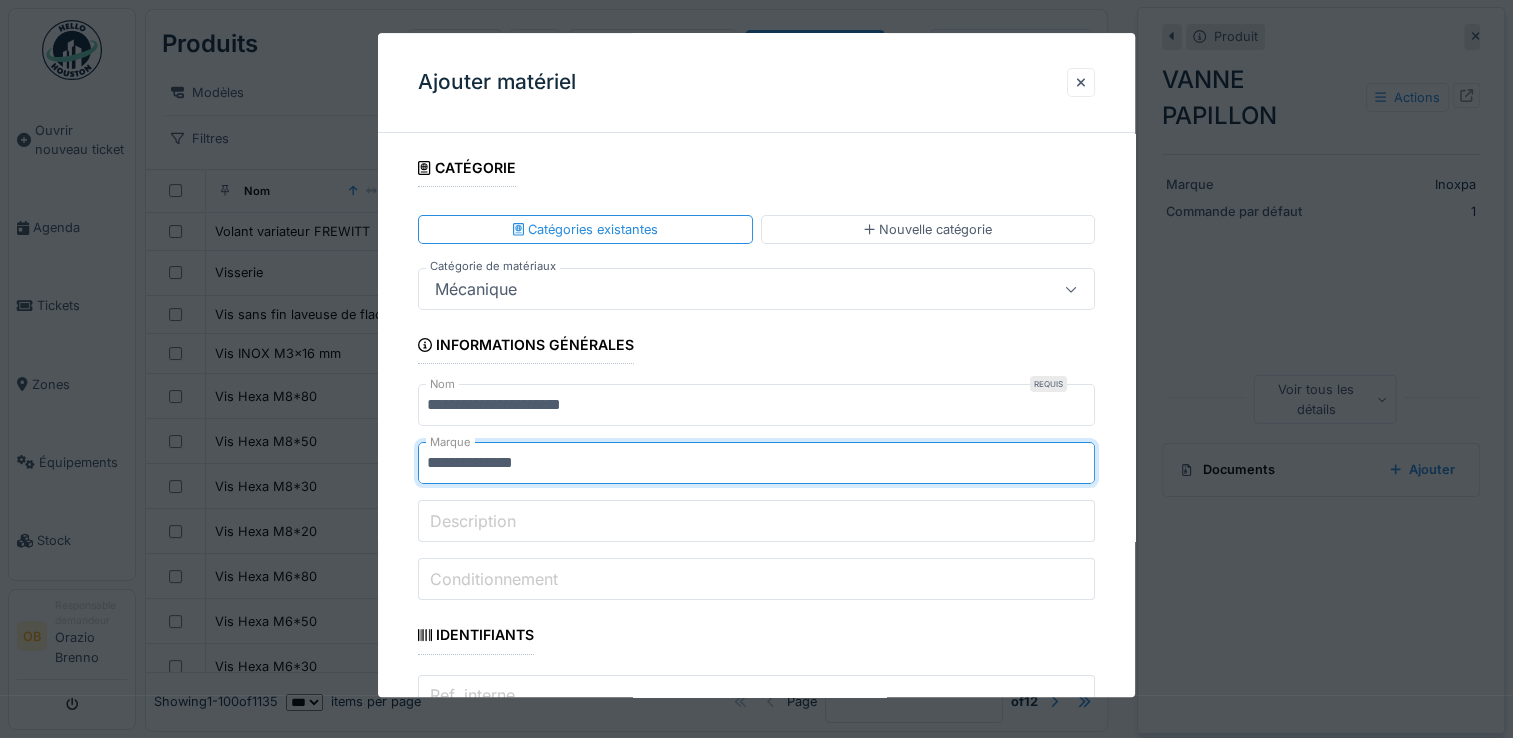 click on "**********" at bounding box center [756, 464] 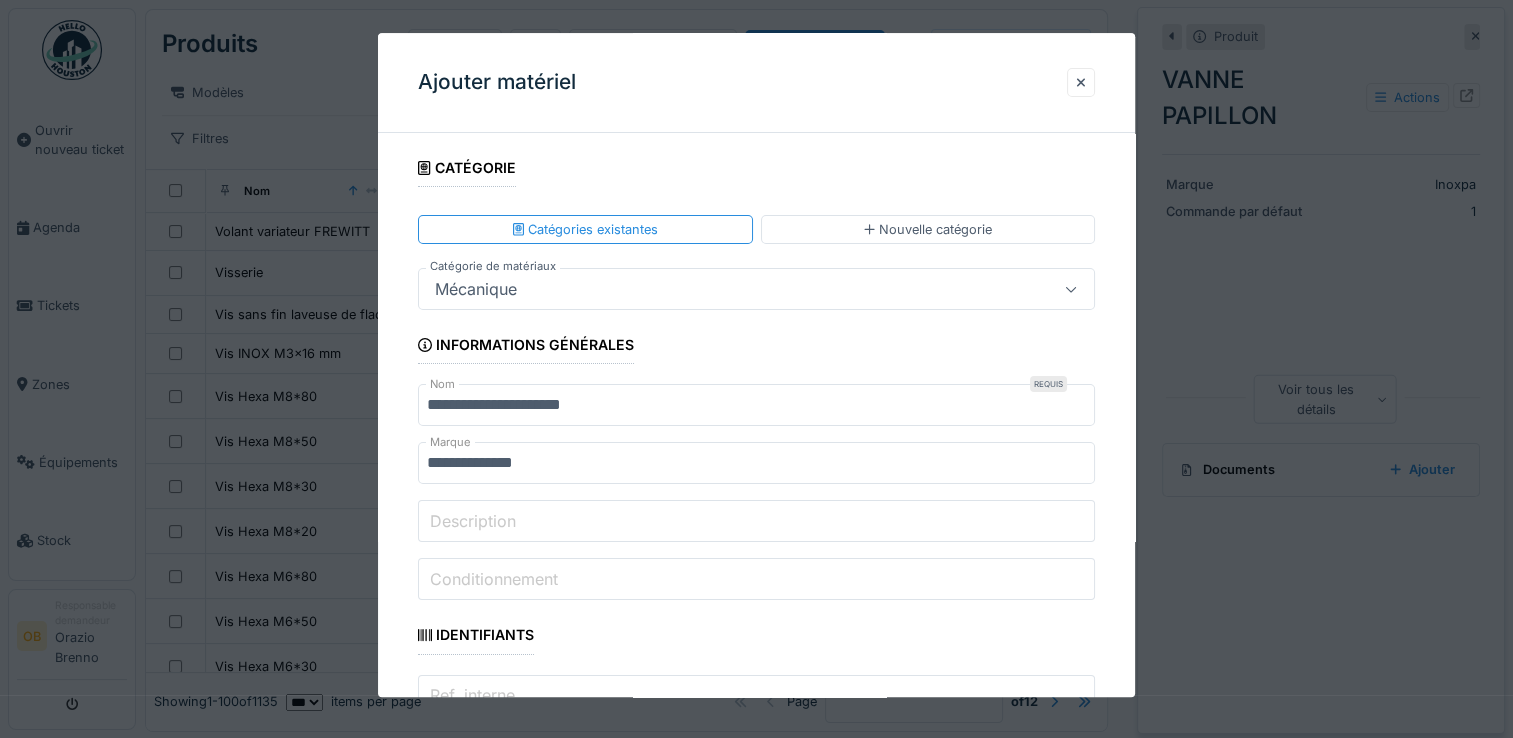 scroll, scrollTop: 266, scrollLeft: 0, axis: vertical 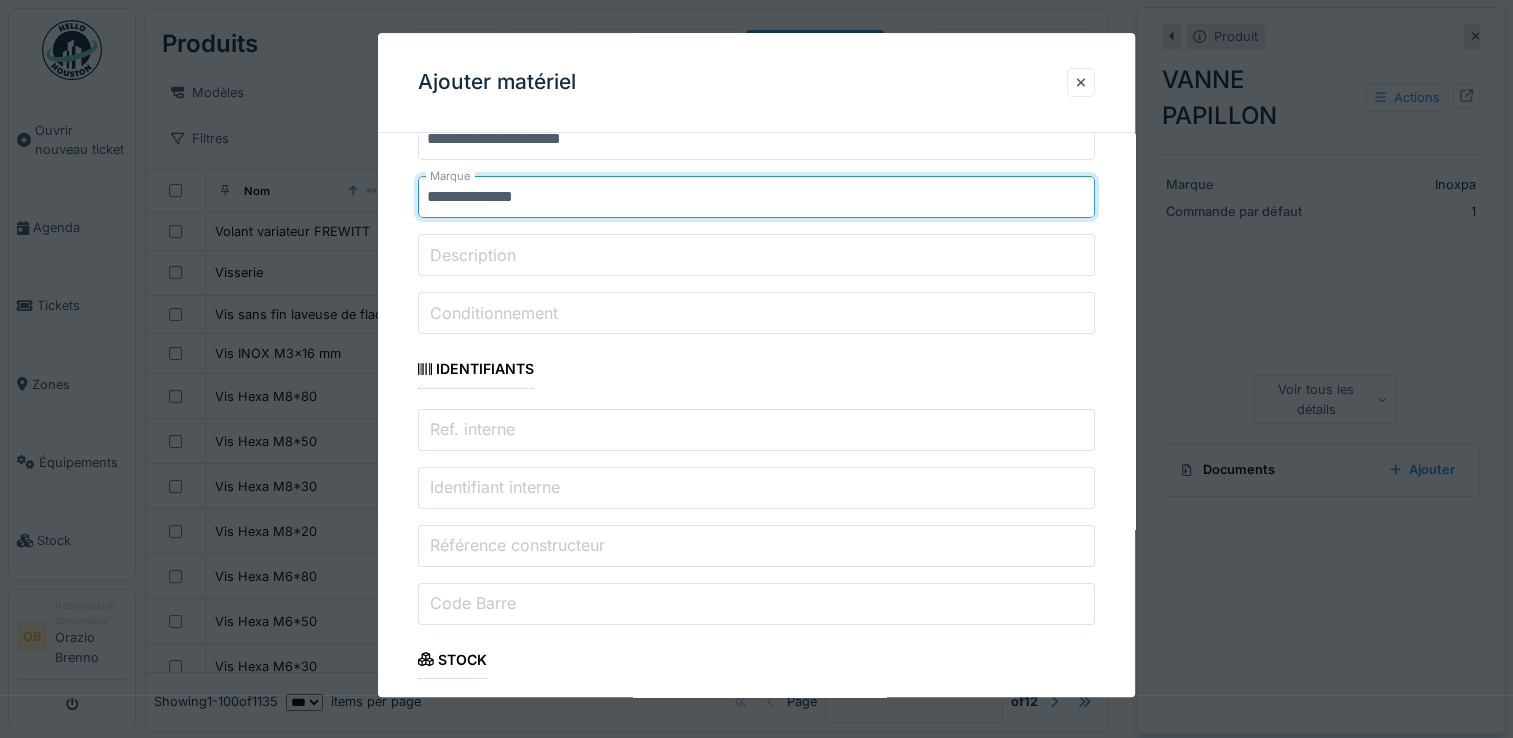 click on "**********" at bounding box center (756, 198) 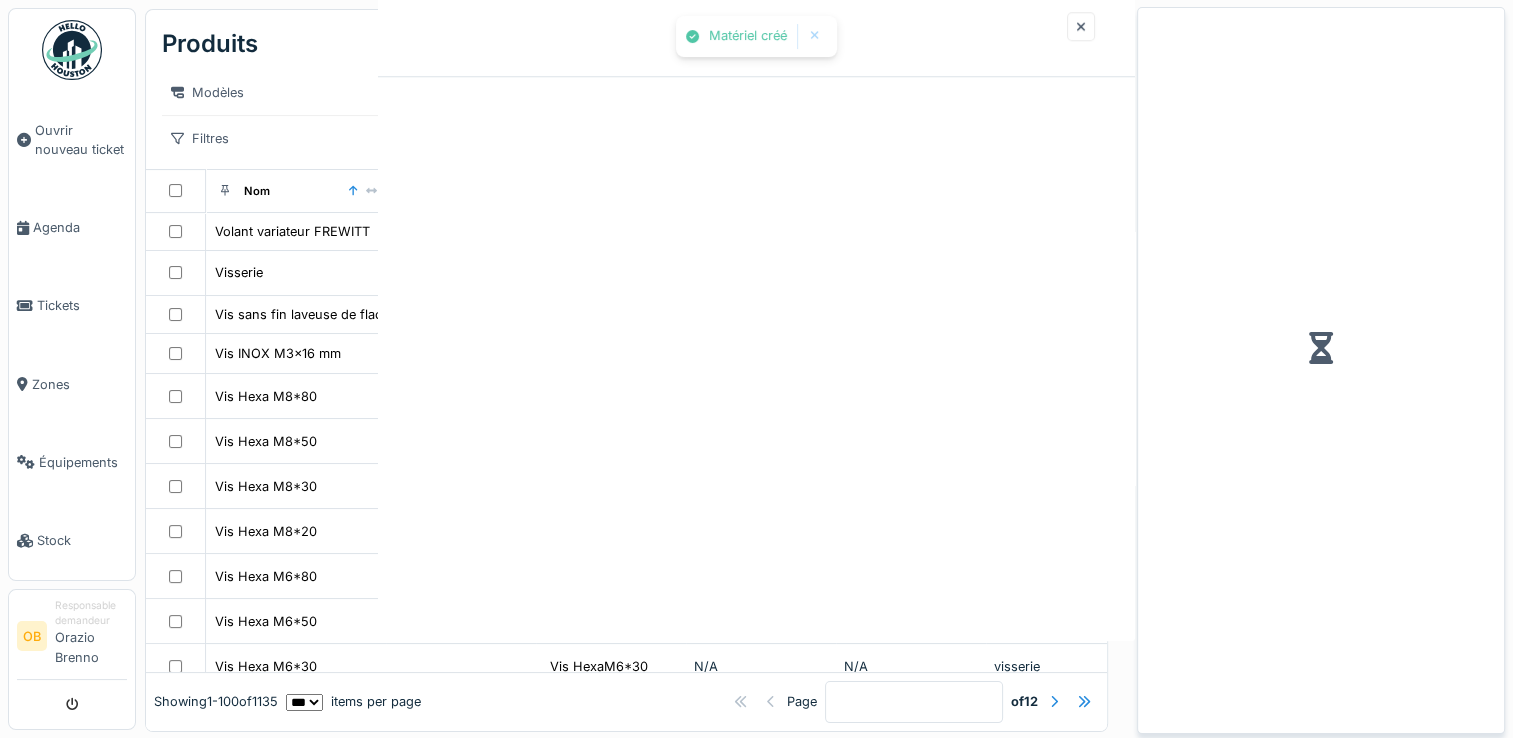 scroll, scrollTop: 0, scrollLeft: 0, axis: both 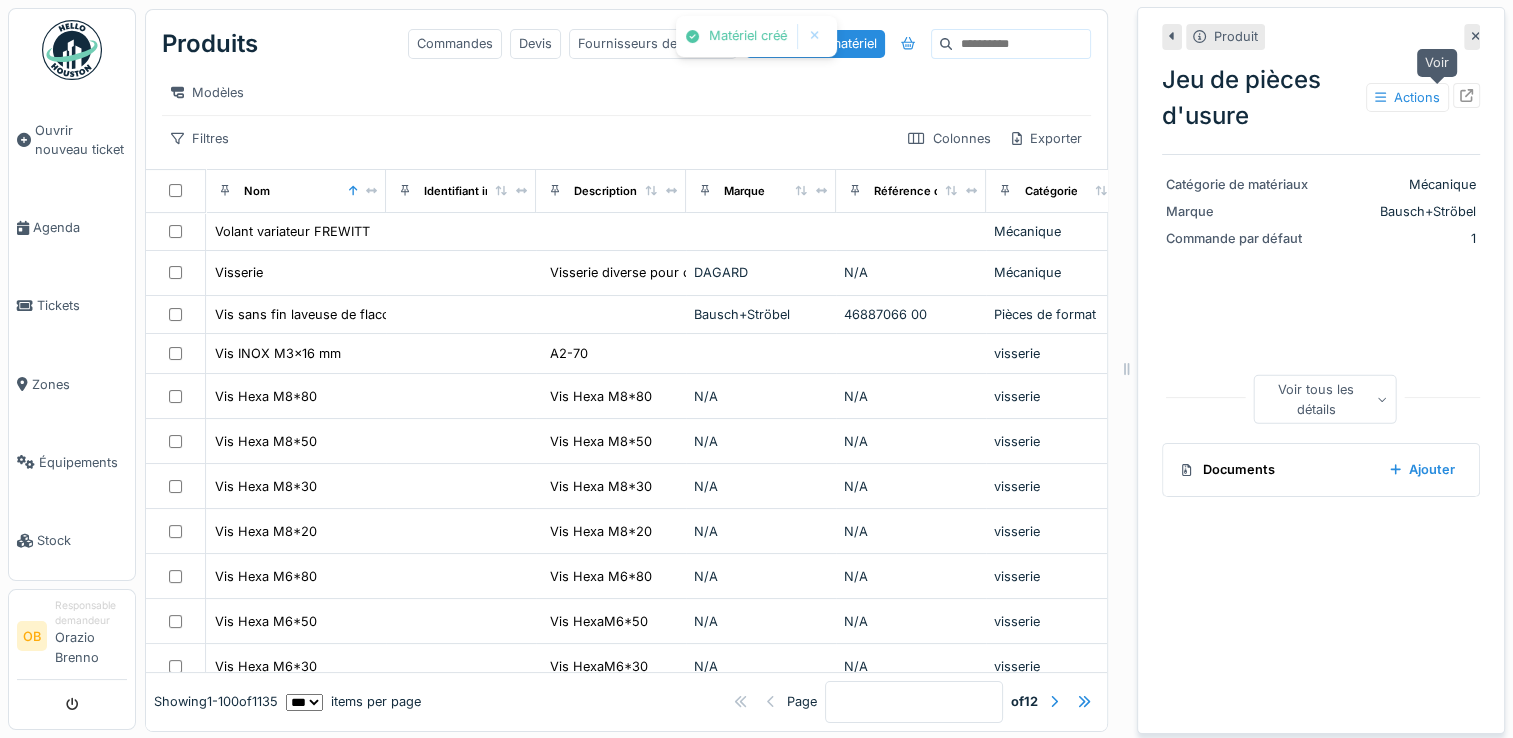 click at bounding box center (1466, 95) 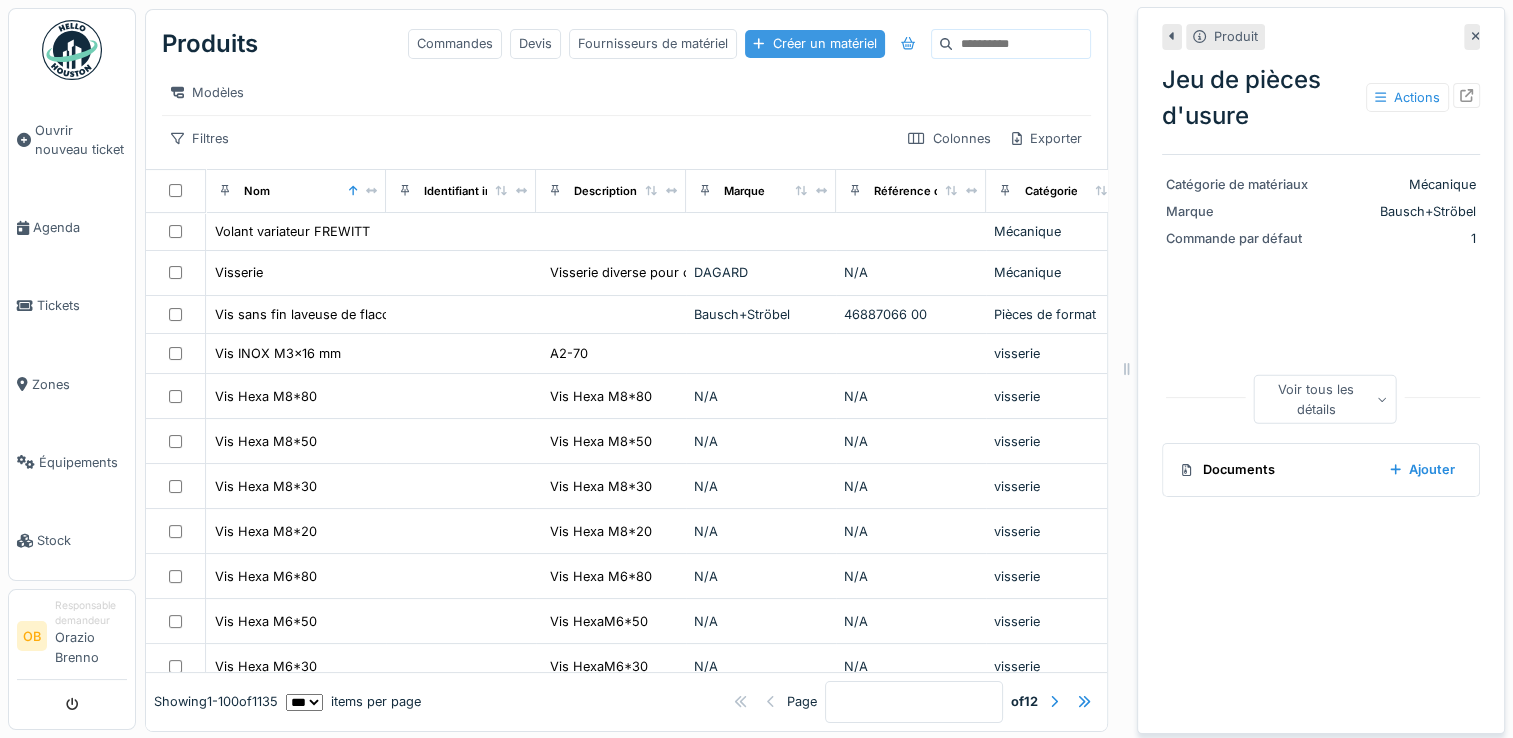 click on "Créer un matériel" at bounding box center (814, 43) 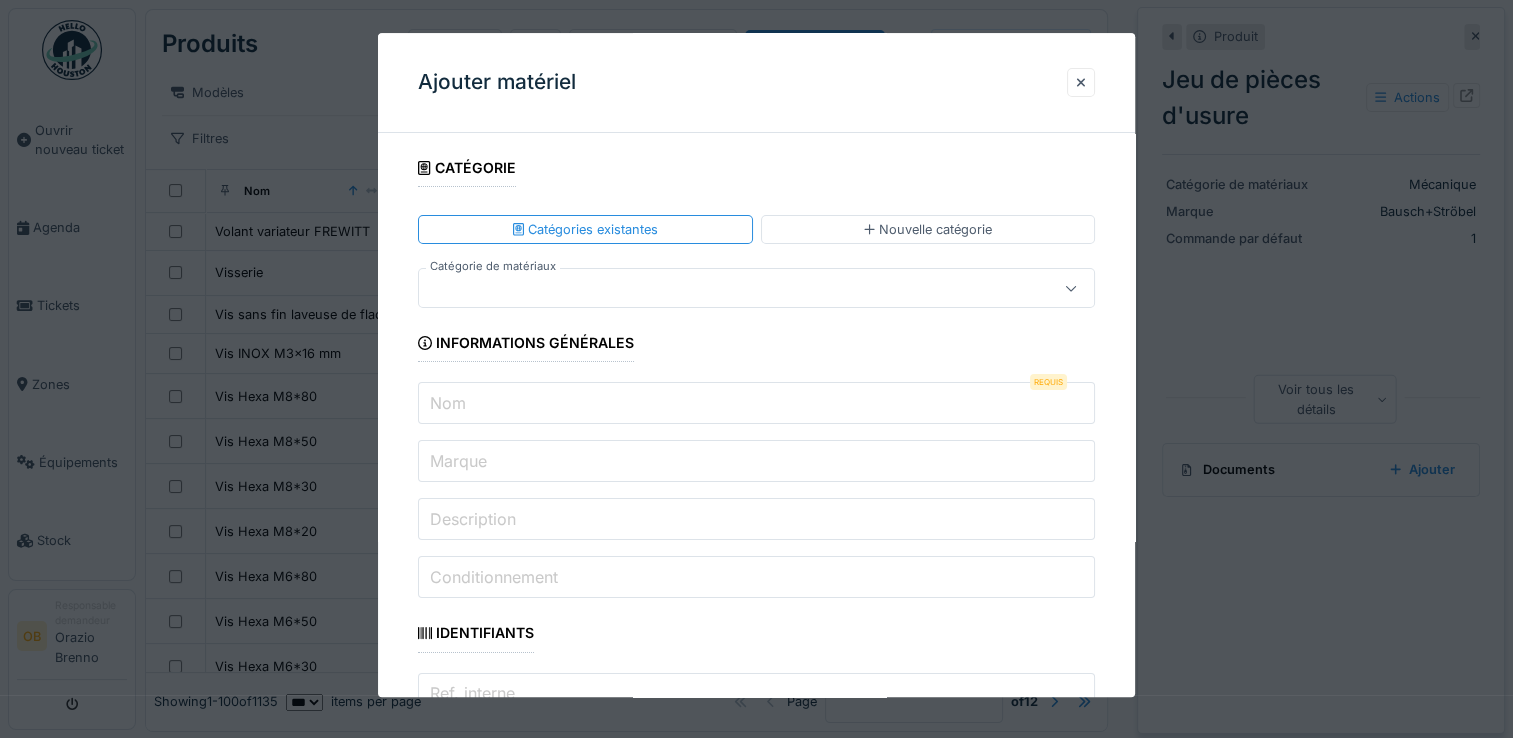 click at bounding box center (722, 289) 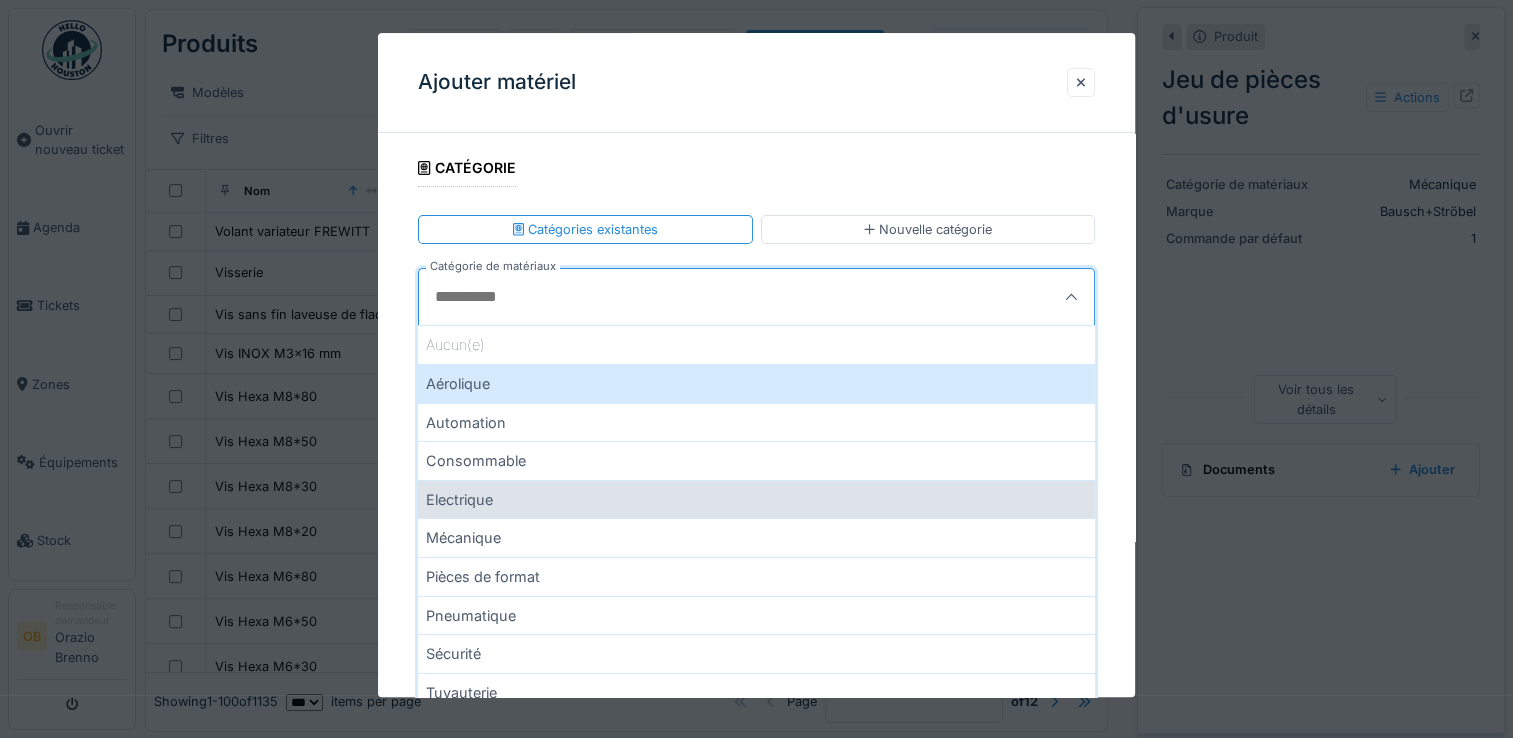 click on "Electrique" at bounding box center [756, 499] 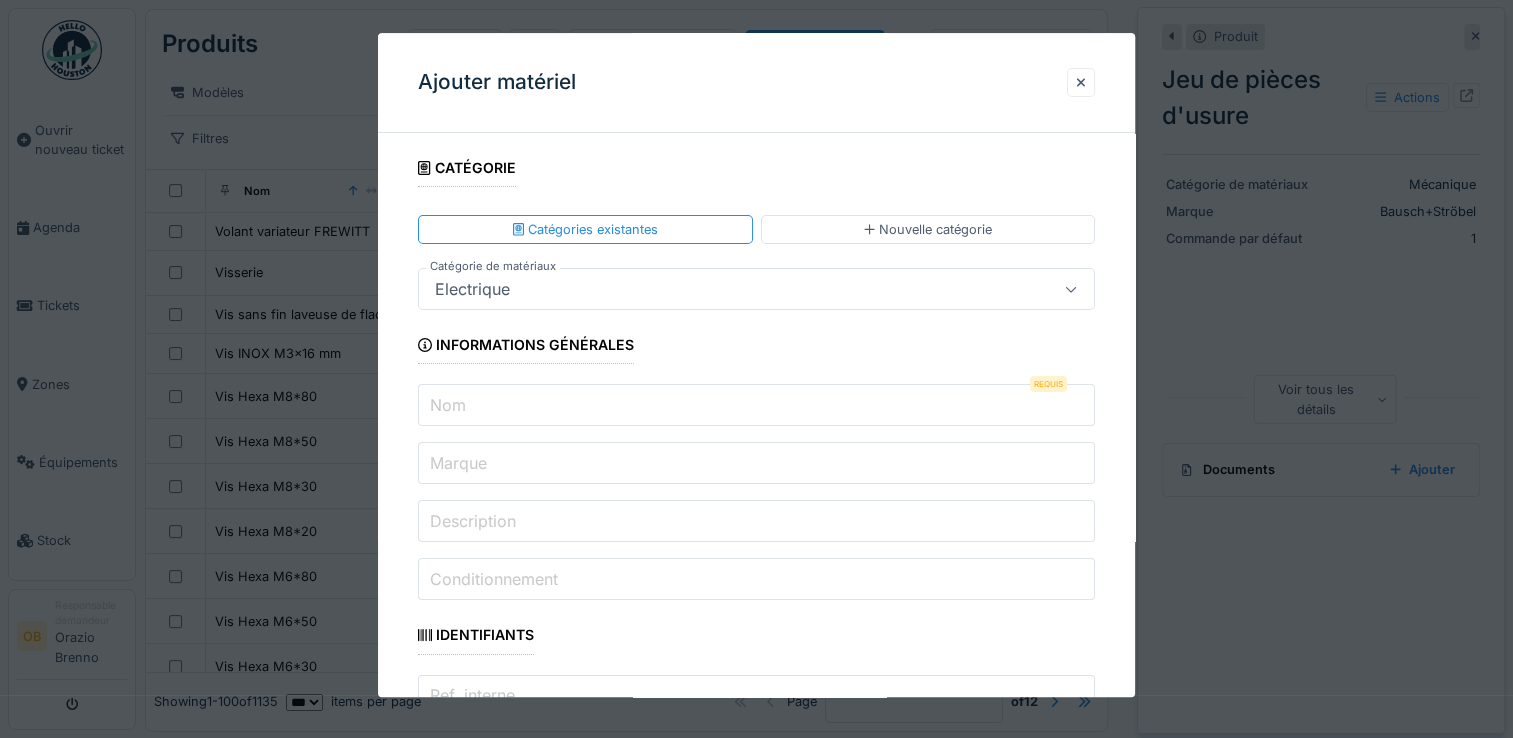 click on "Nom" at bounding box center [448, 405] 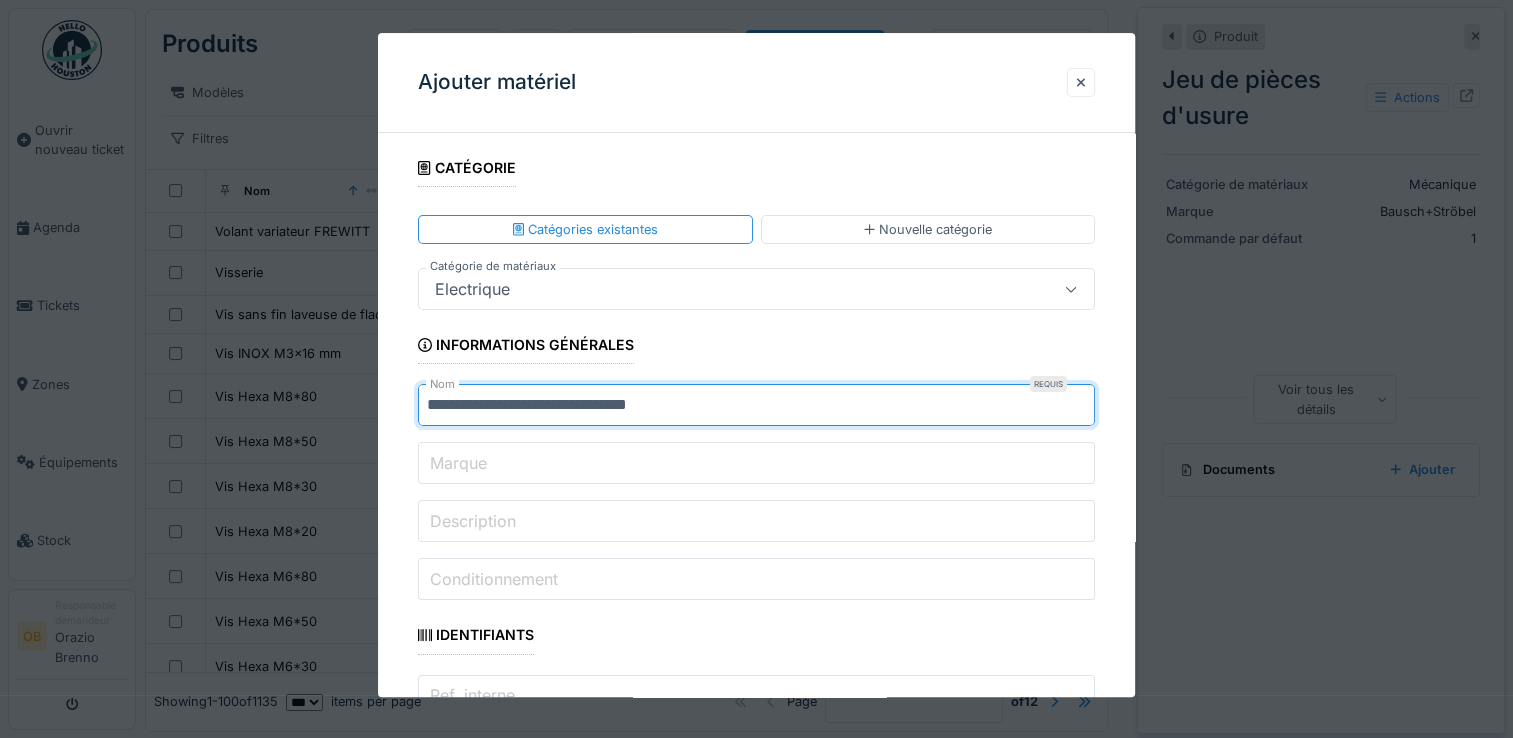 type on "**********" 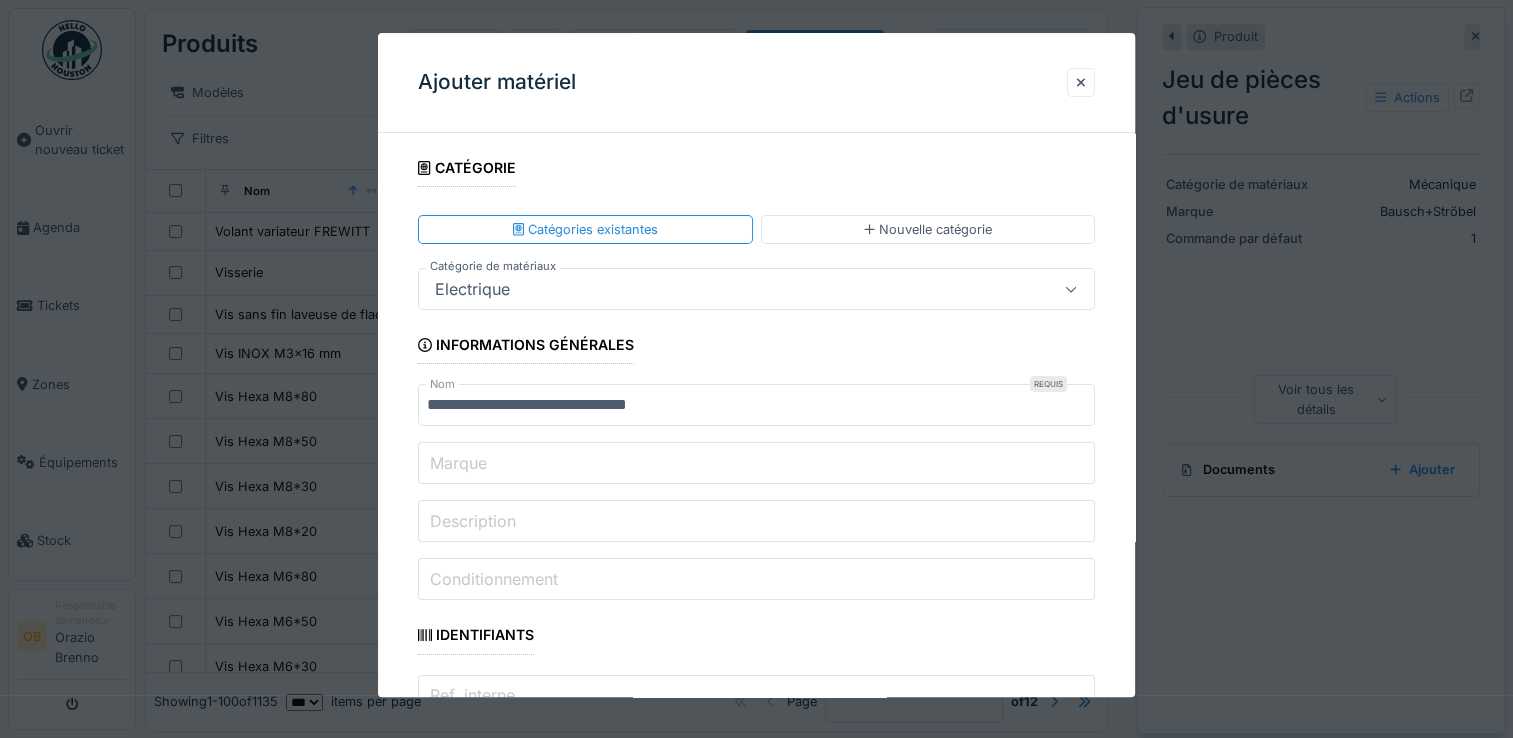 paste on "*******" 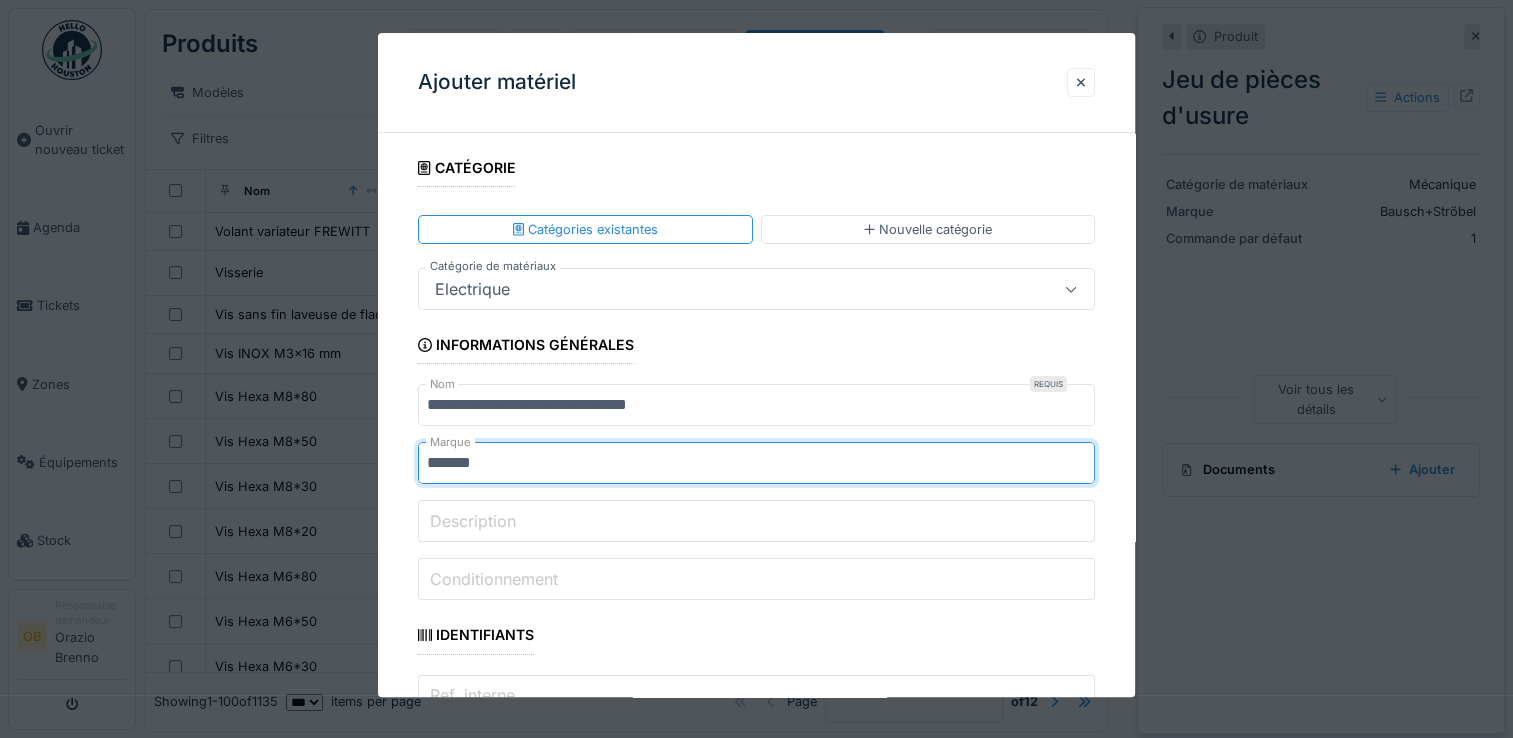 type on "*******" 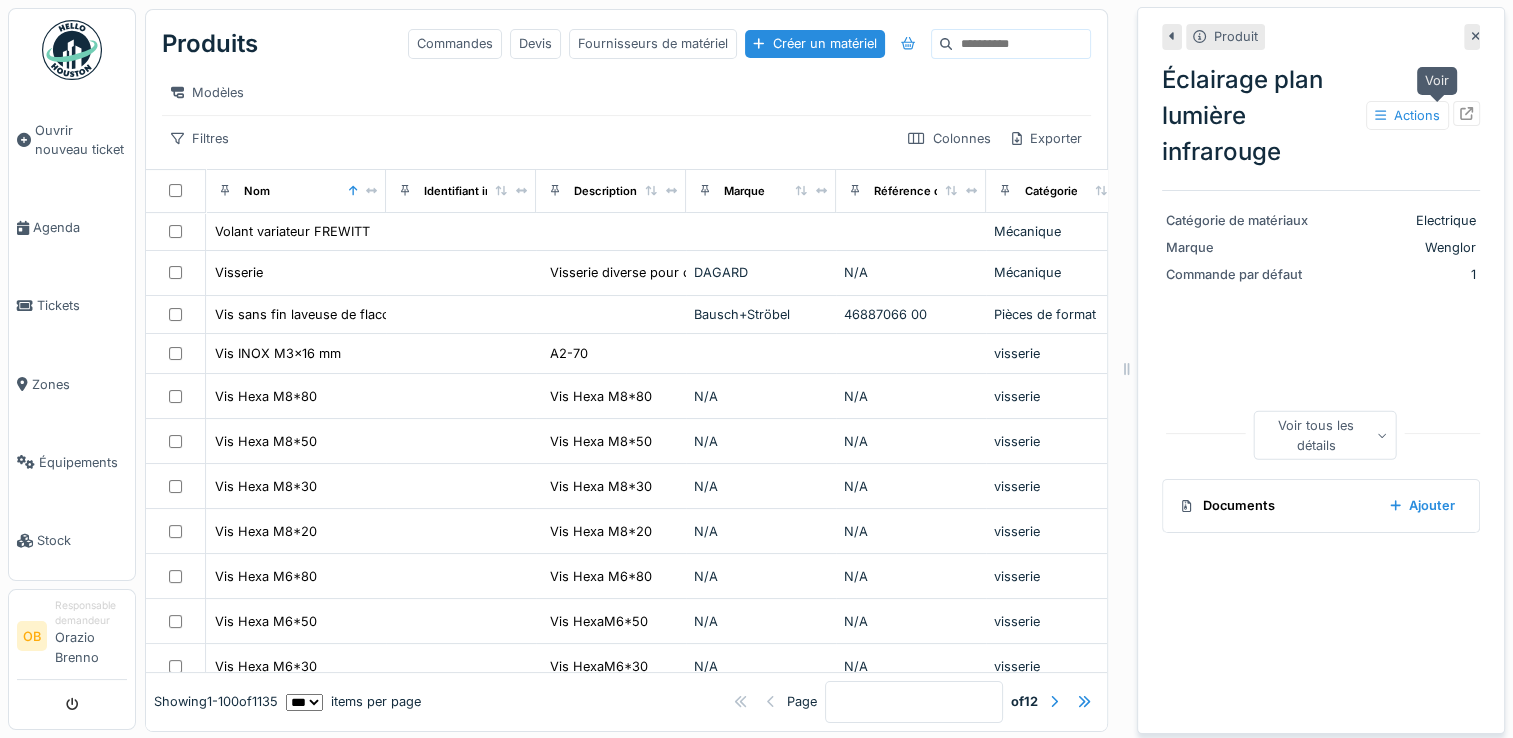 click 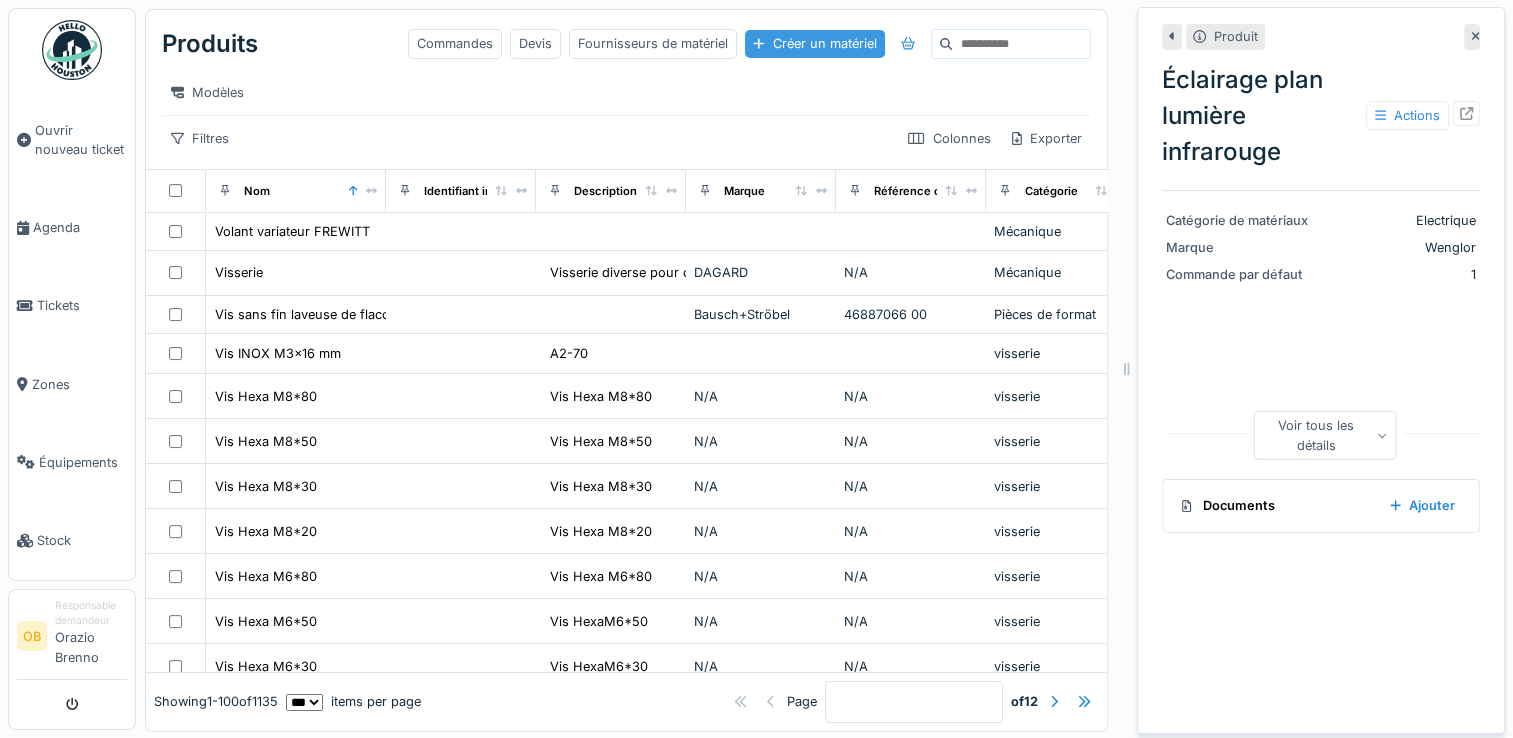 drag, startPoint x: 664, startPoint y: 48, endPoint x: 695, endPoint y: 43, distance: 31.400637 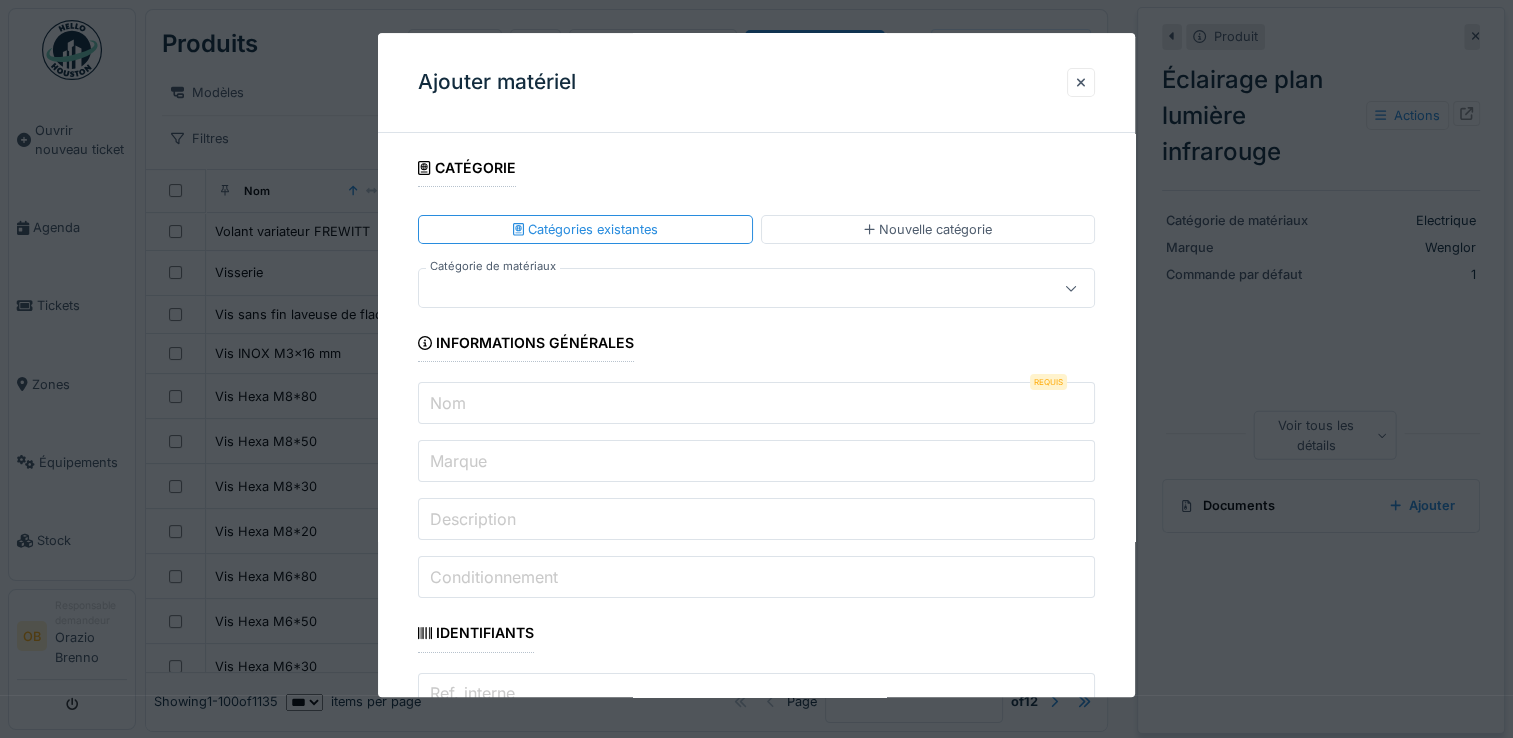click at bounding box center [722, 289] 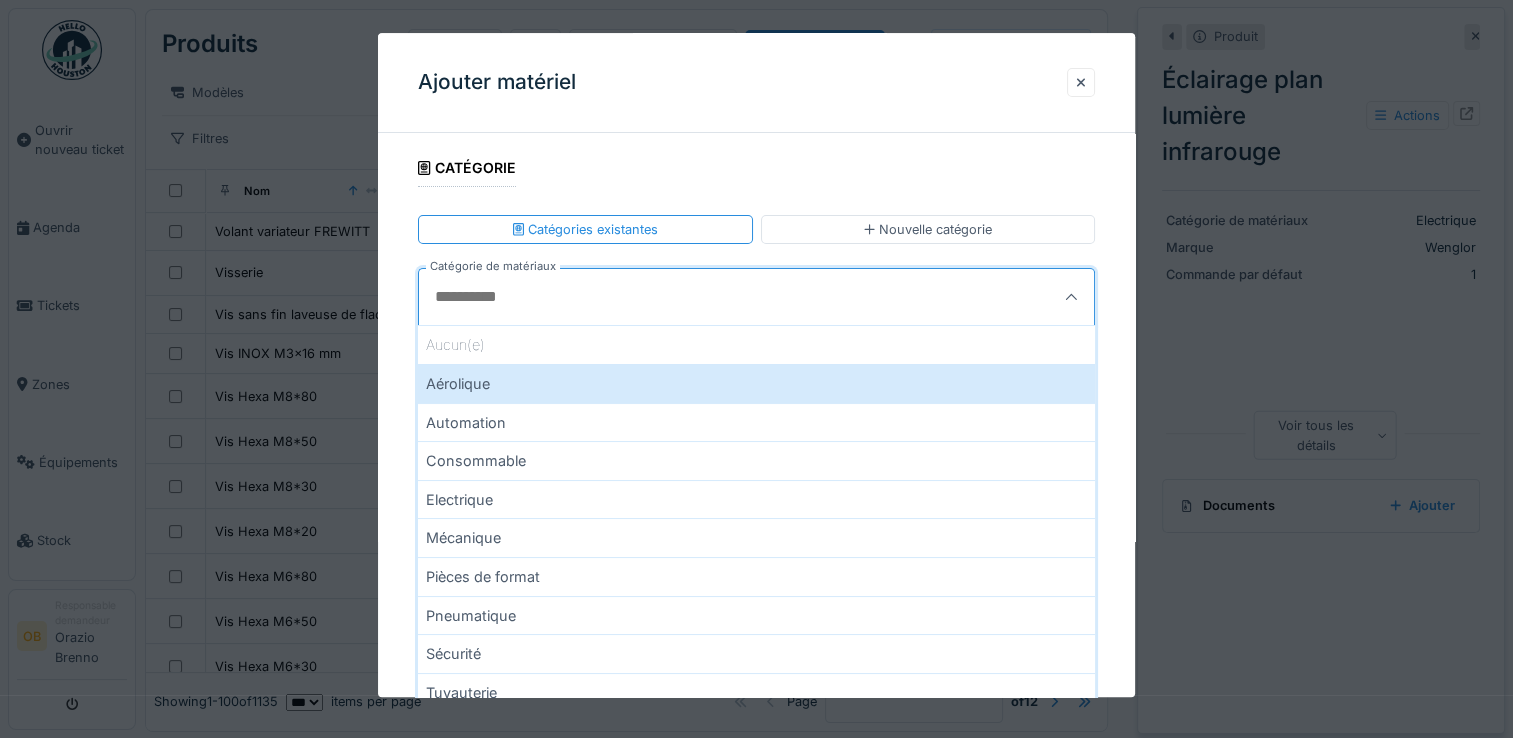 drag, startPoint x: 486, startPoint y: 506, endPoint x: 474, endPoint y: 505, distance: 12.0415945 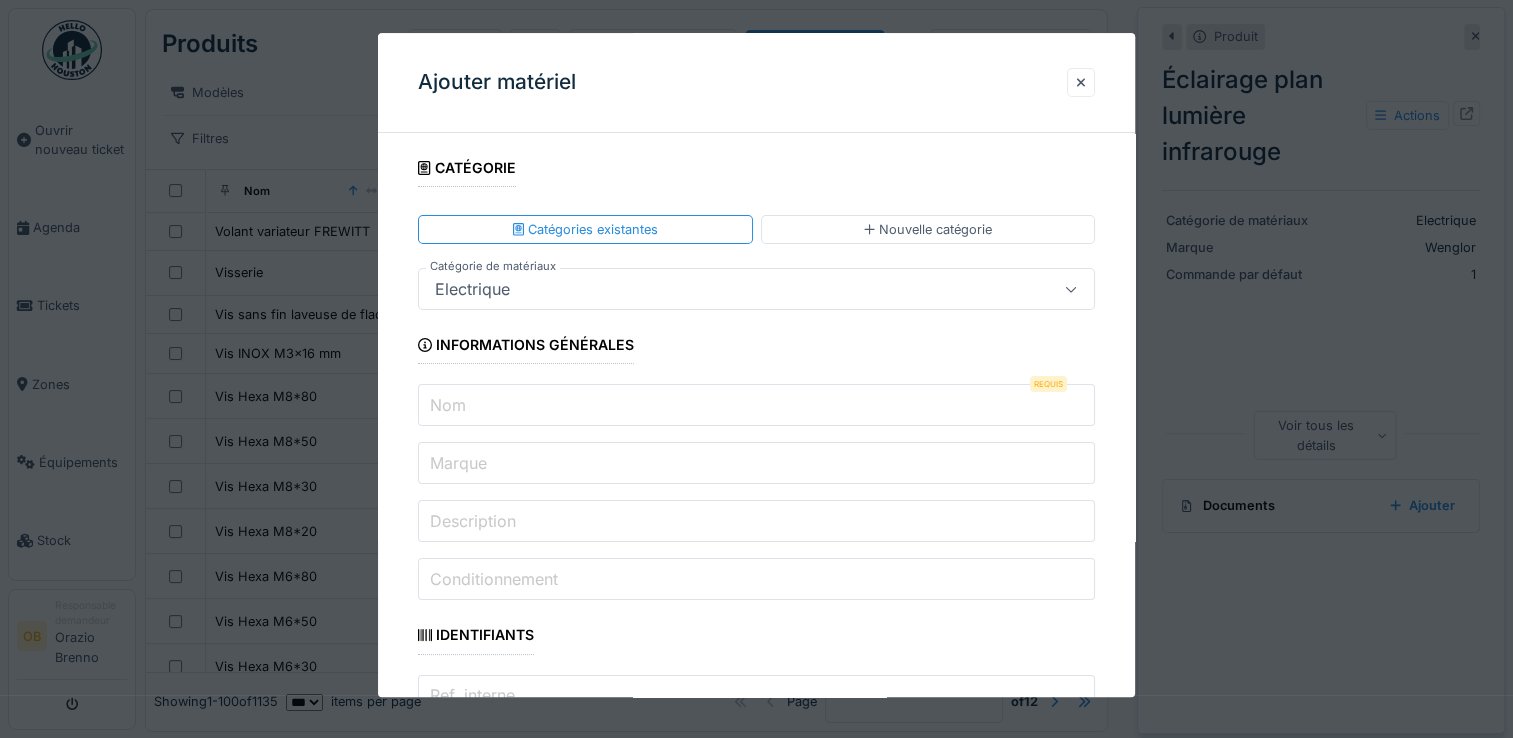 click on "Nom" at bounding box center [448, 405] 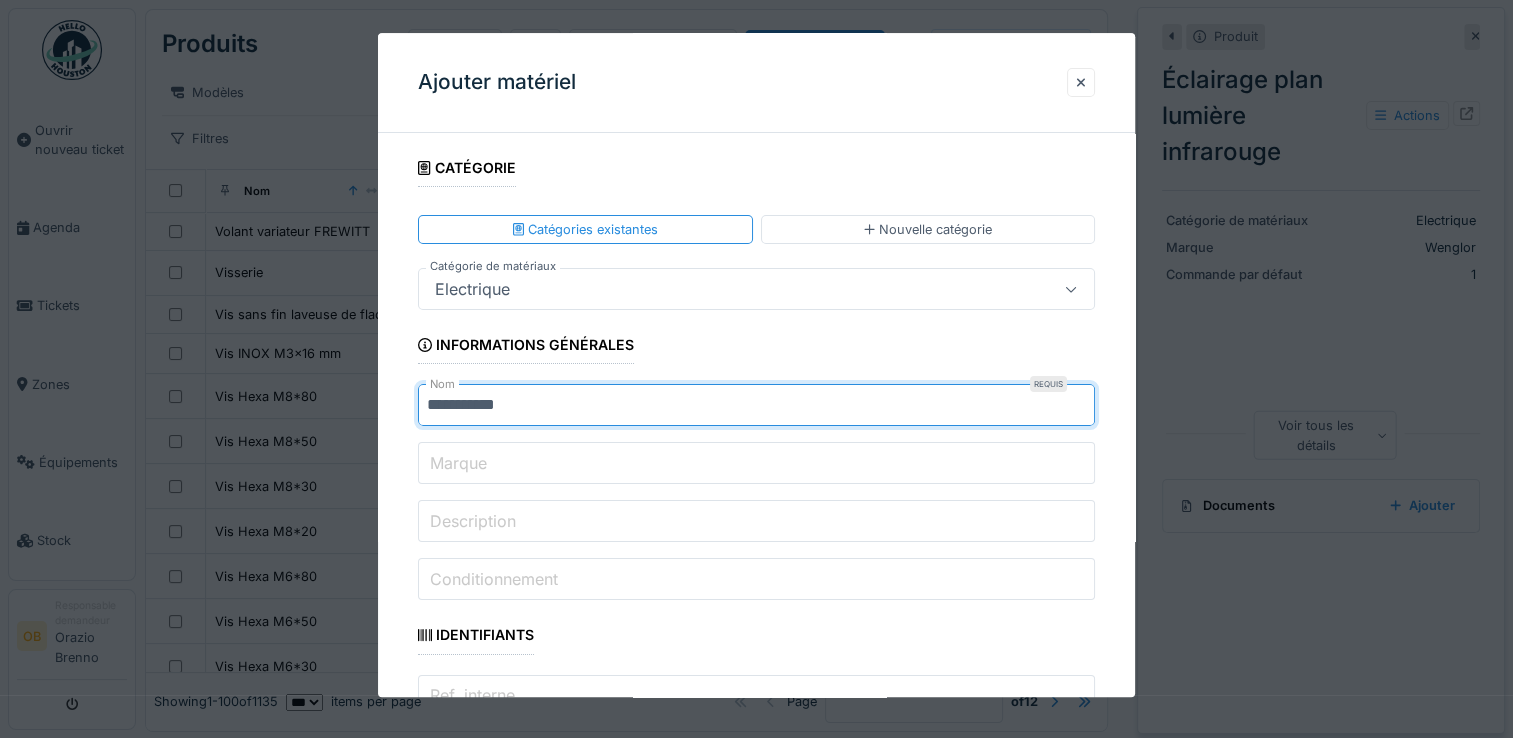 type on "**********" 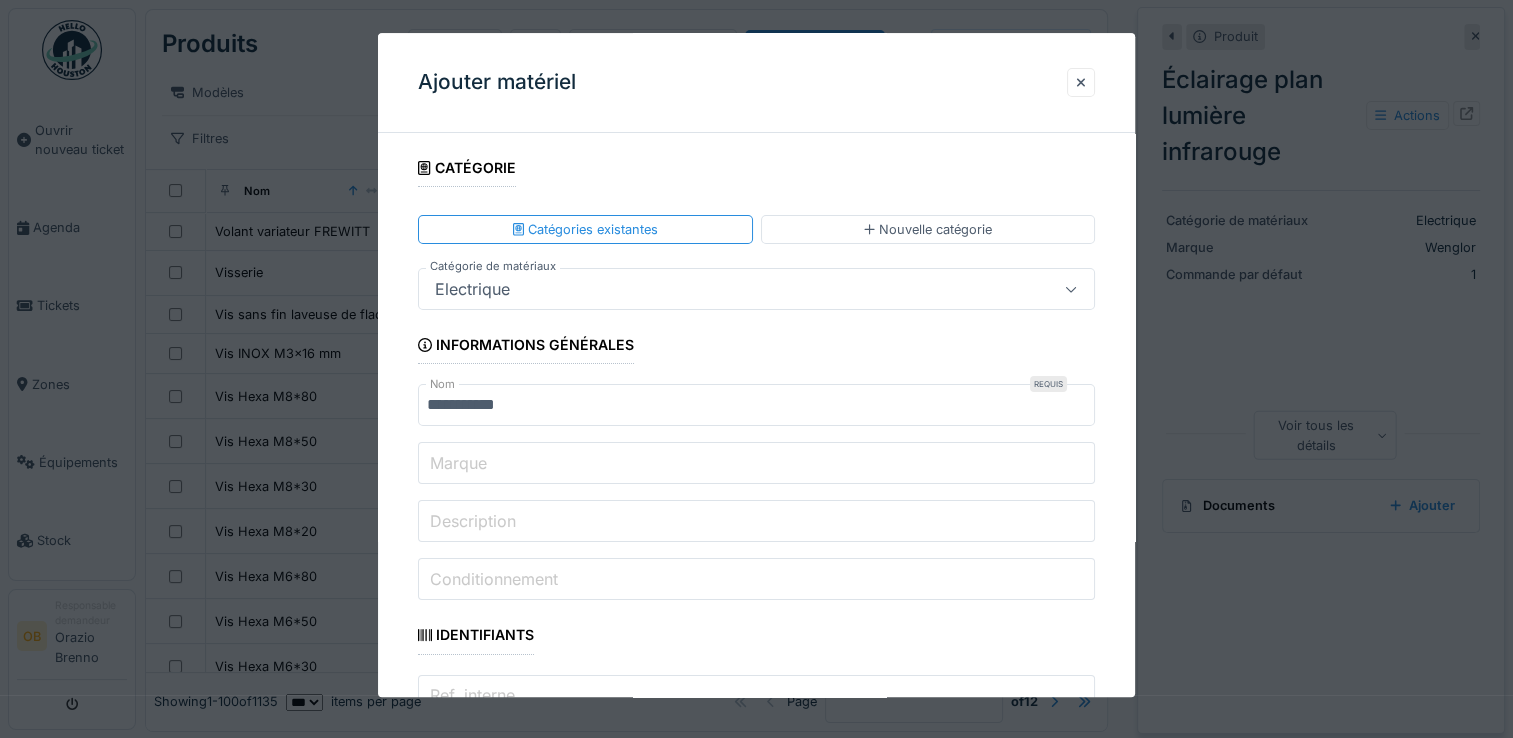 type on "*******" 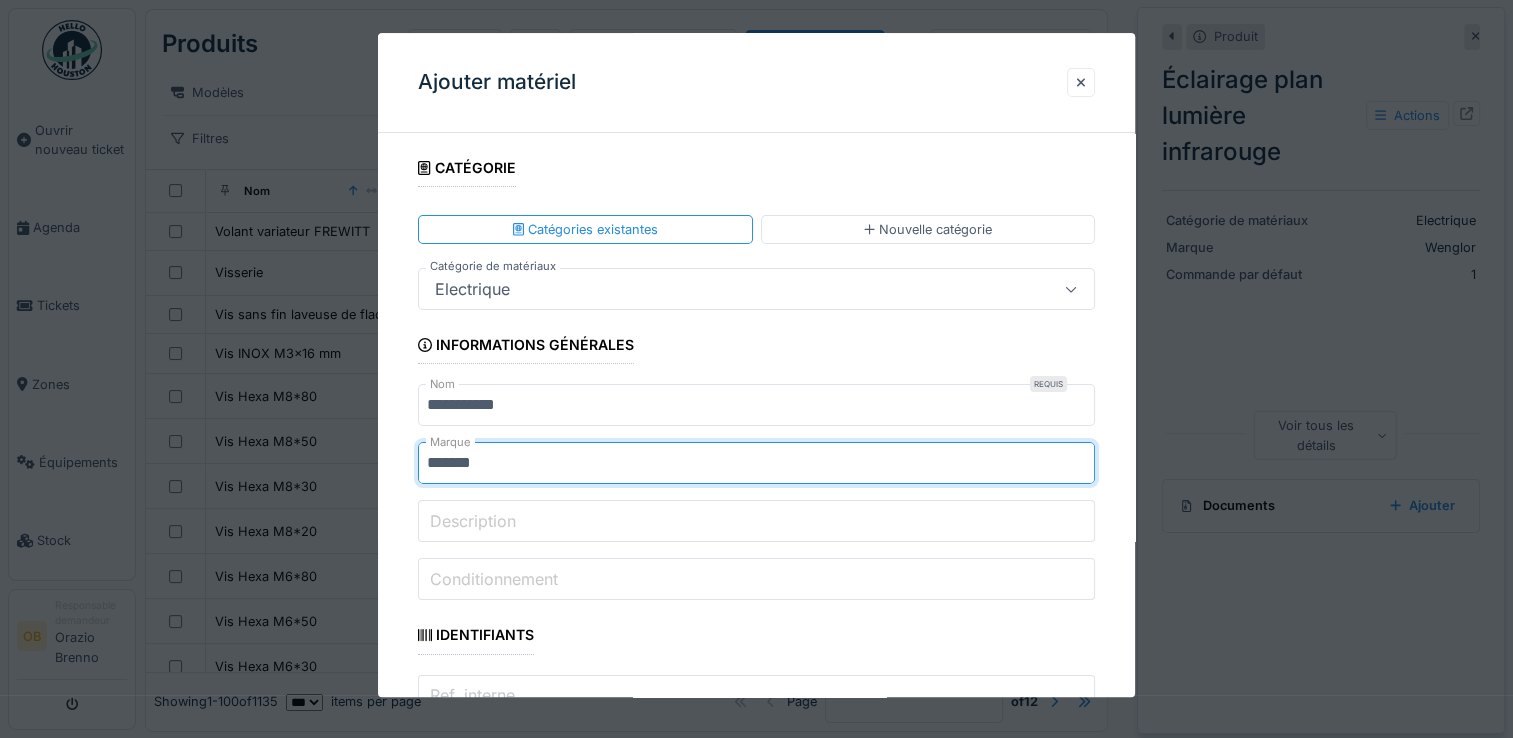 click on "**********" at bounding box center (756, 1871) 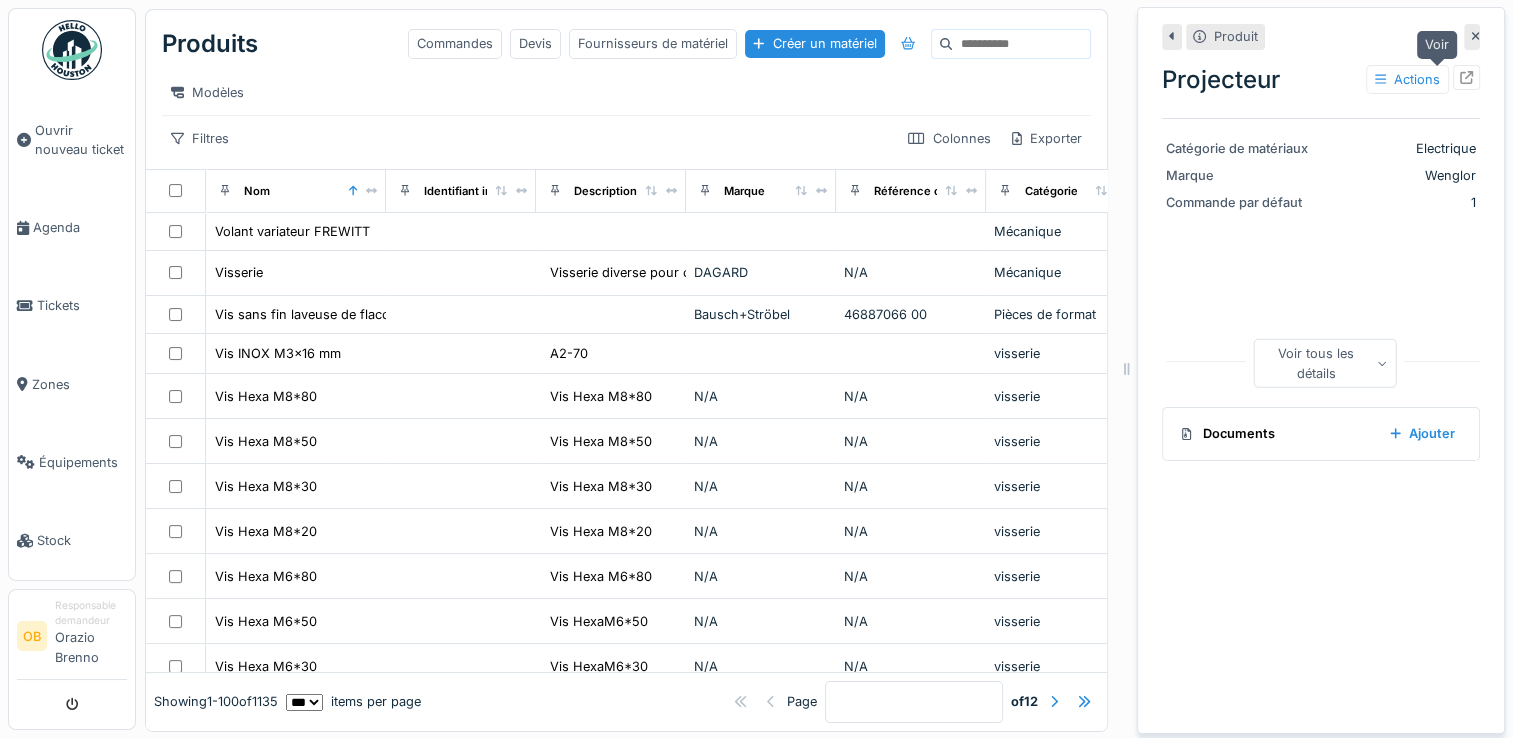 click at bounding box center [1466, 77] 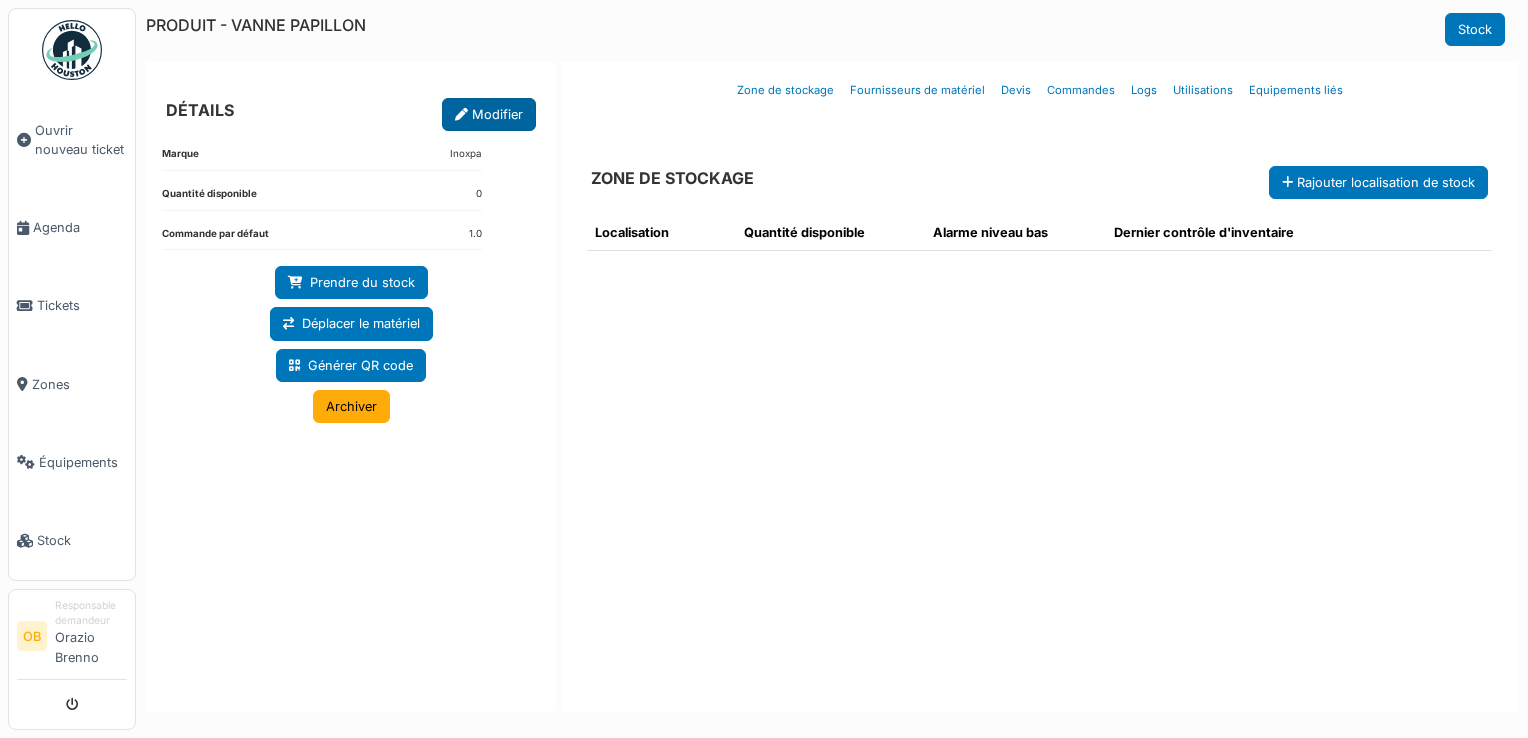 scroll, scrollTop: 0, scrollLeft: 0, axis: both 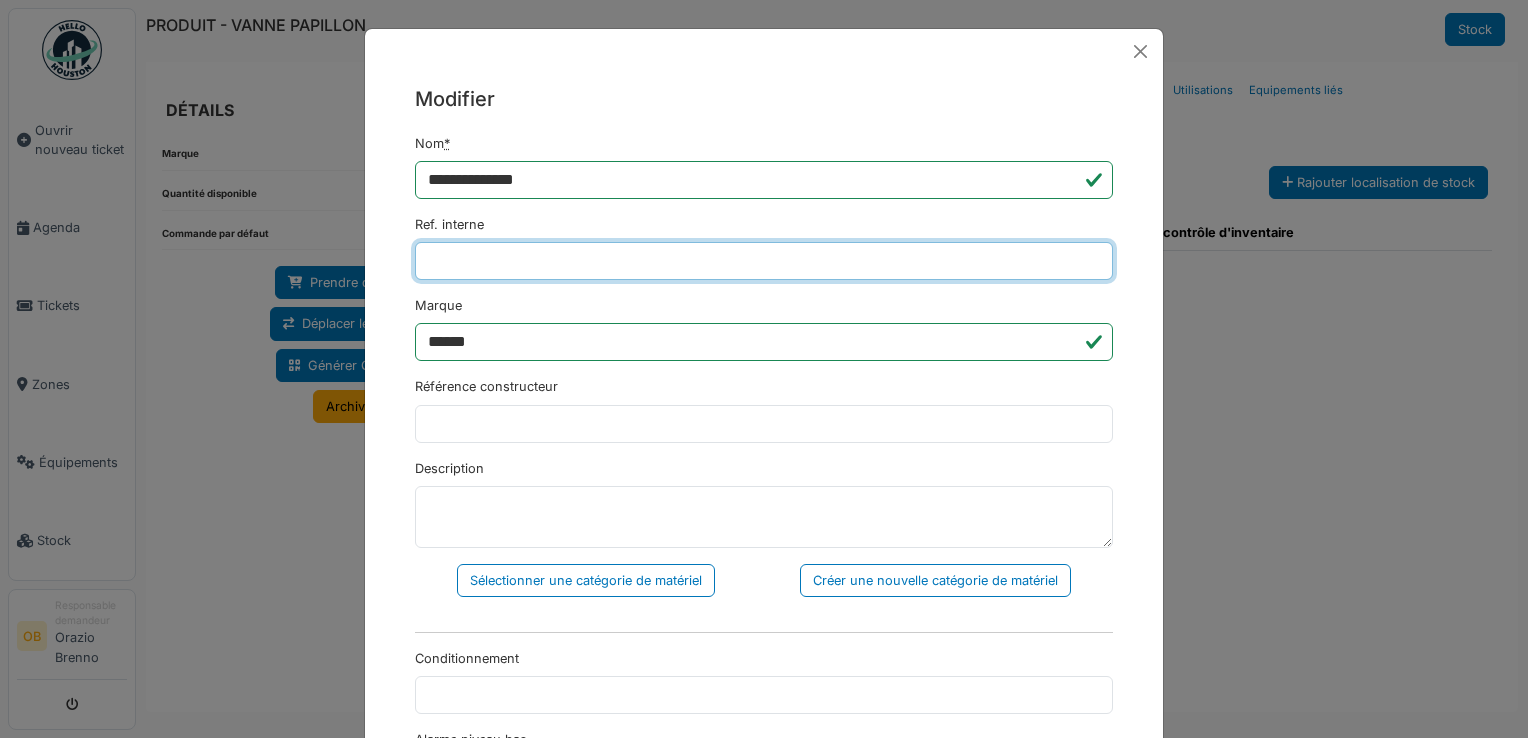 click on "Ref. interne" at bounding box center [764, 261] 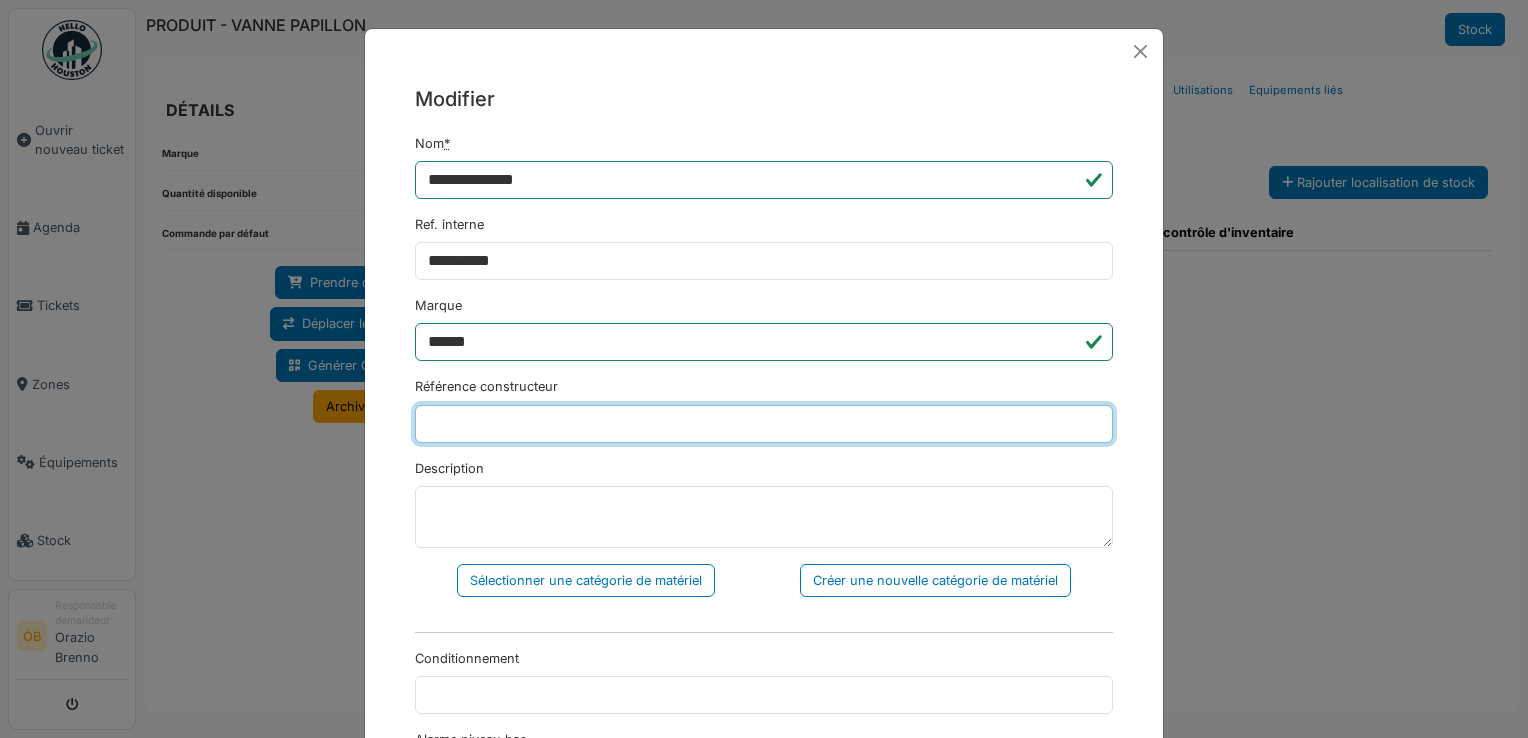 type on "******" 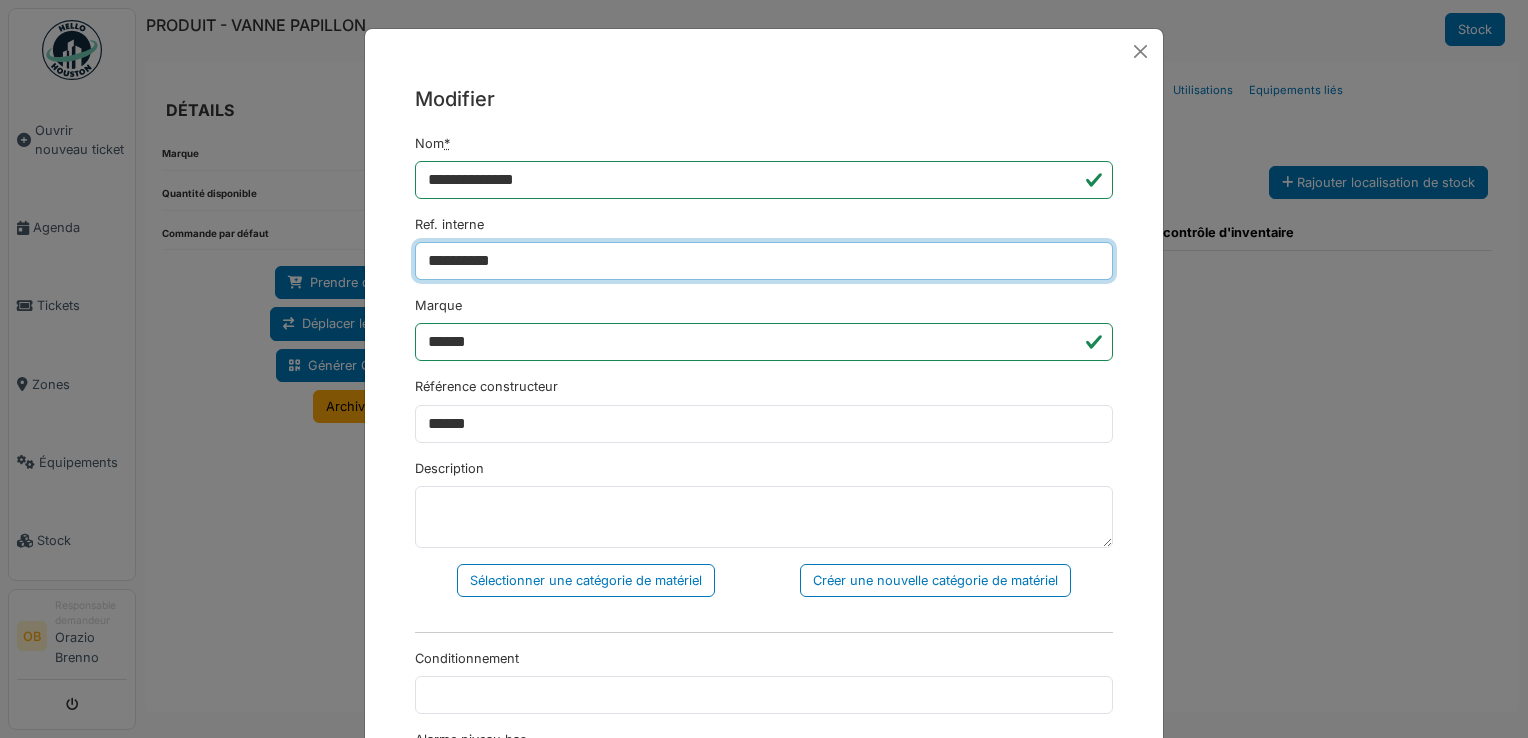 type on "**********" 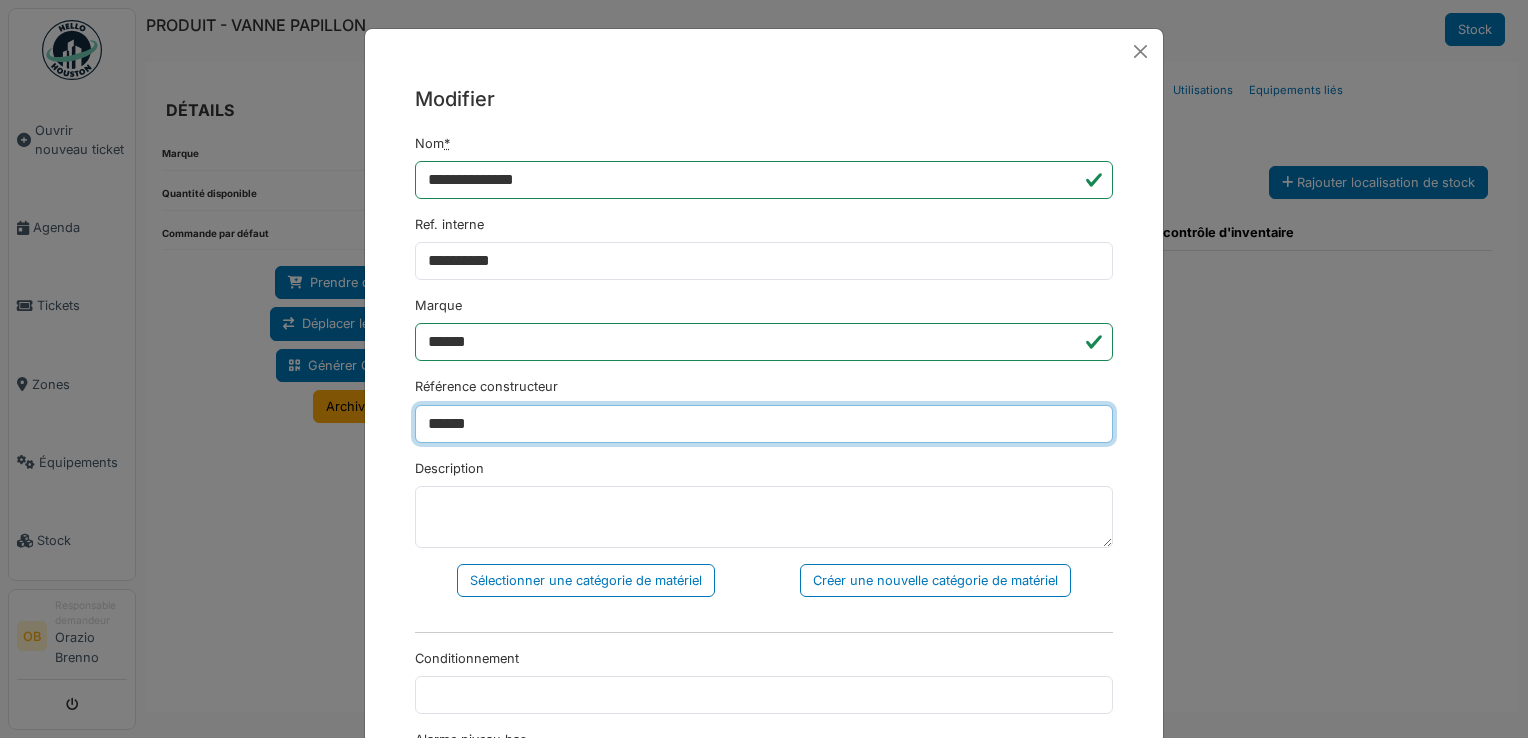 drag, startPoint x: 520, startPoint y: 411, endPoint x: 241, endPoint y: 438, distance: 280.3034 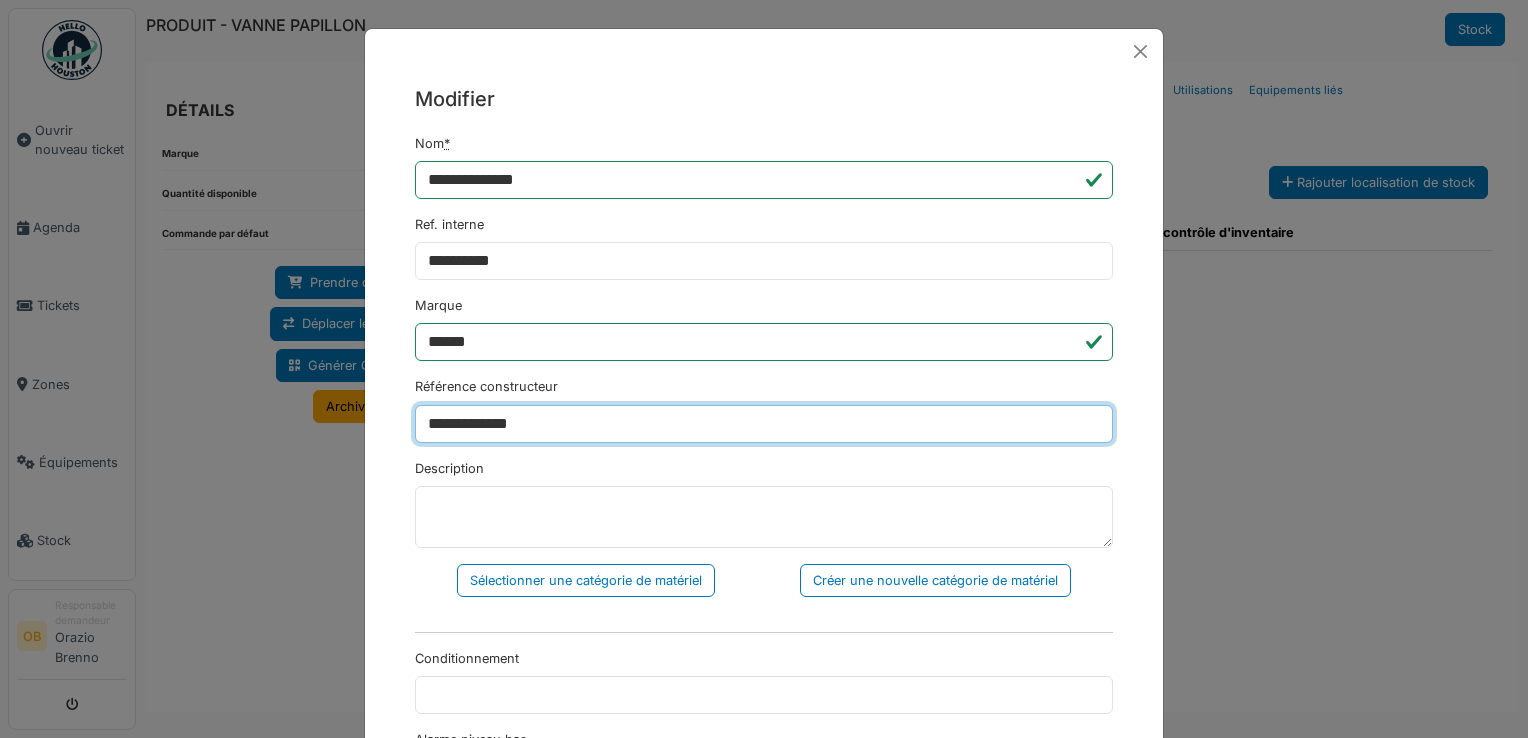 type on "**********" 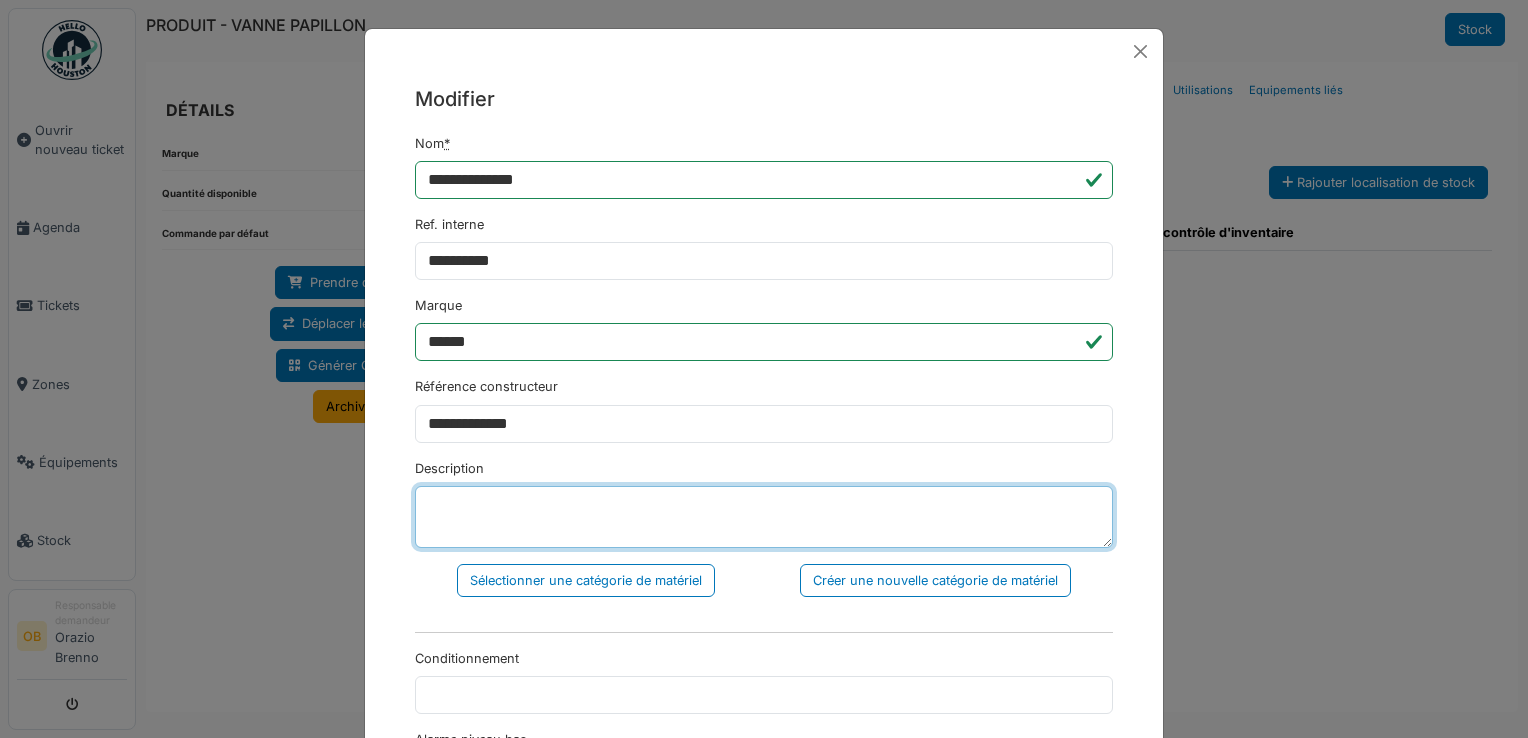 click on "Description" at bounding box center (764, 517) 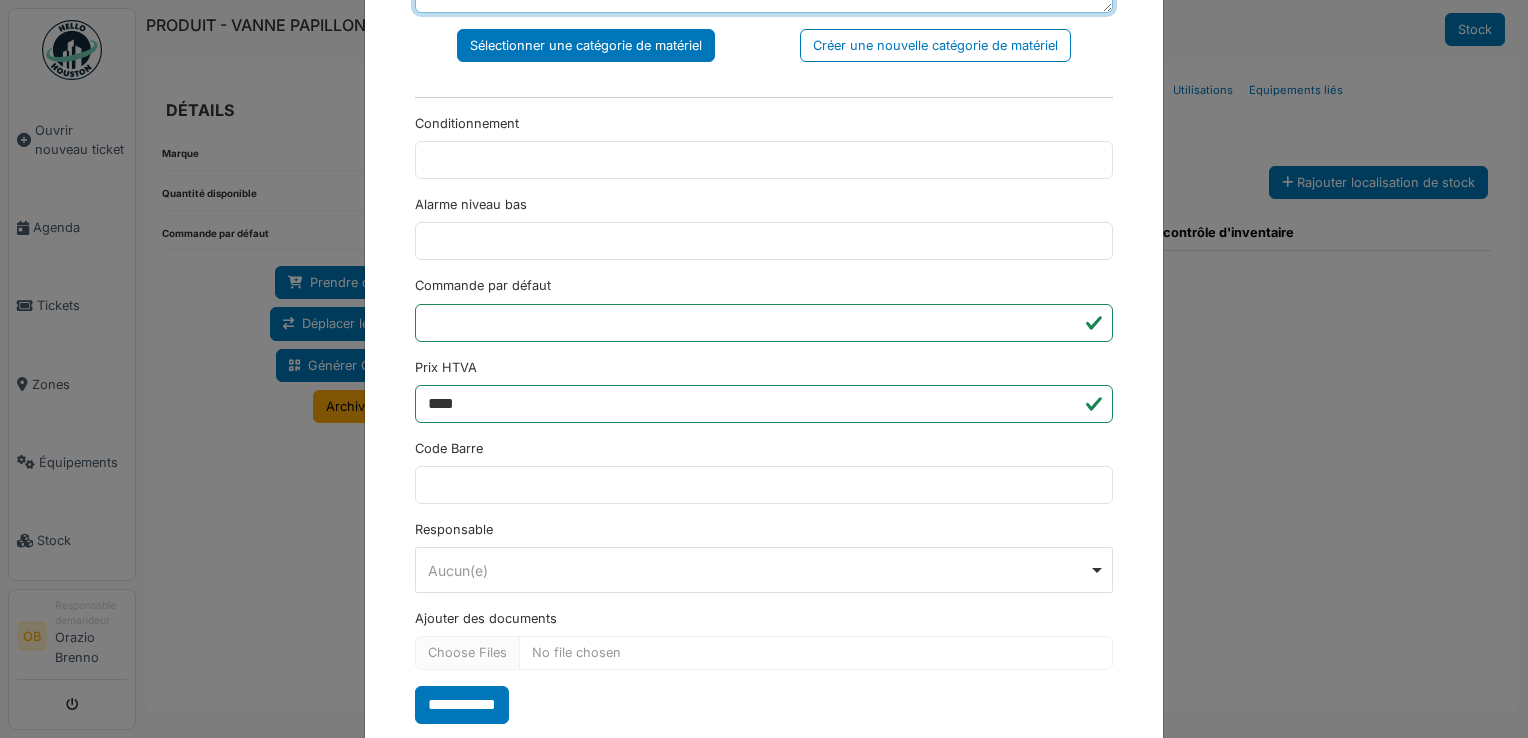 scroll, scrollTop: 577, scrollLeft: 0, axis: vertical 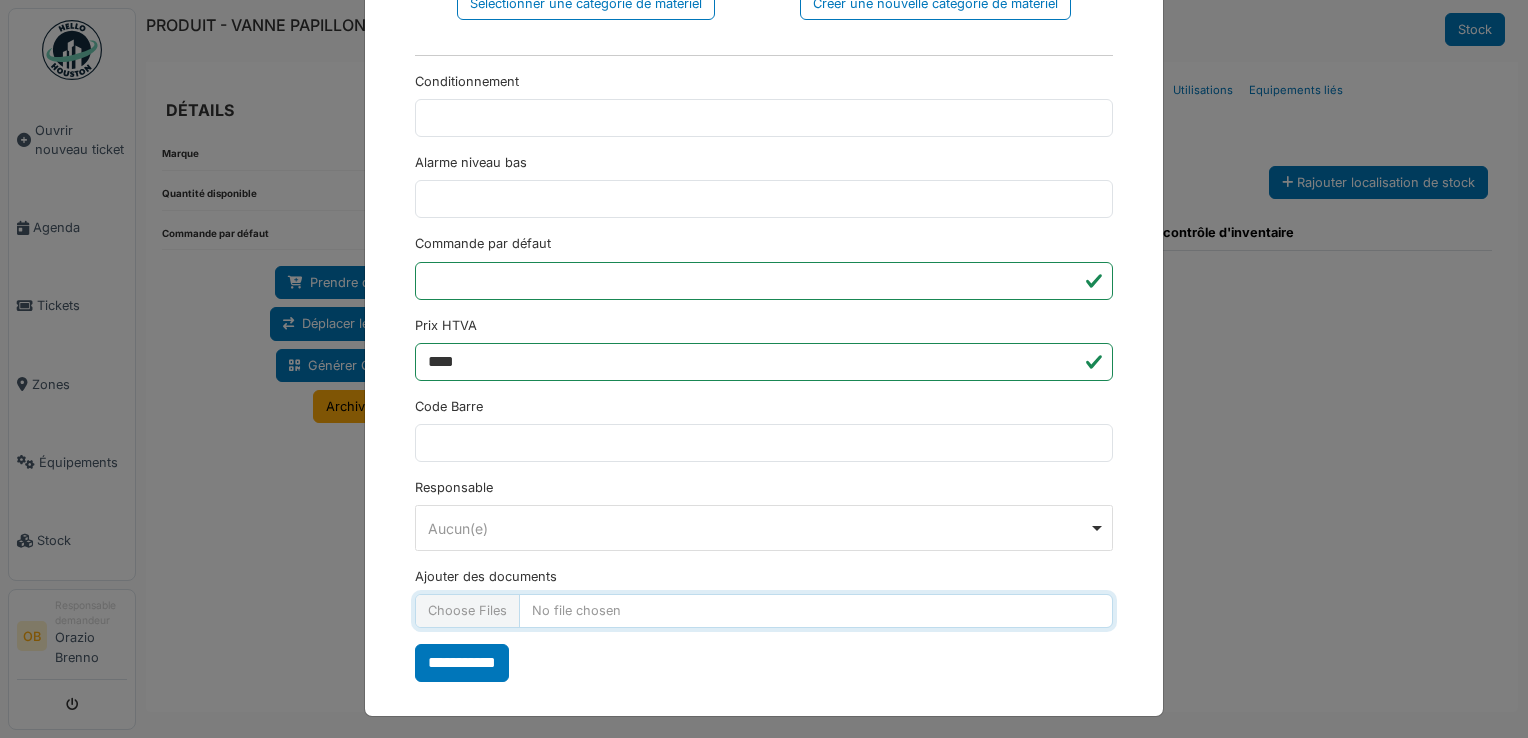 click on "Ajouter des documents" at bounding box center [764, 610] 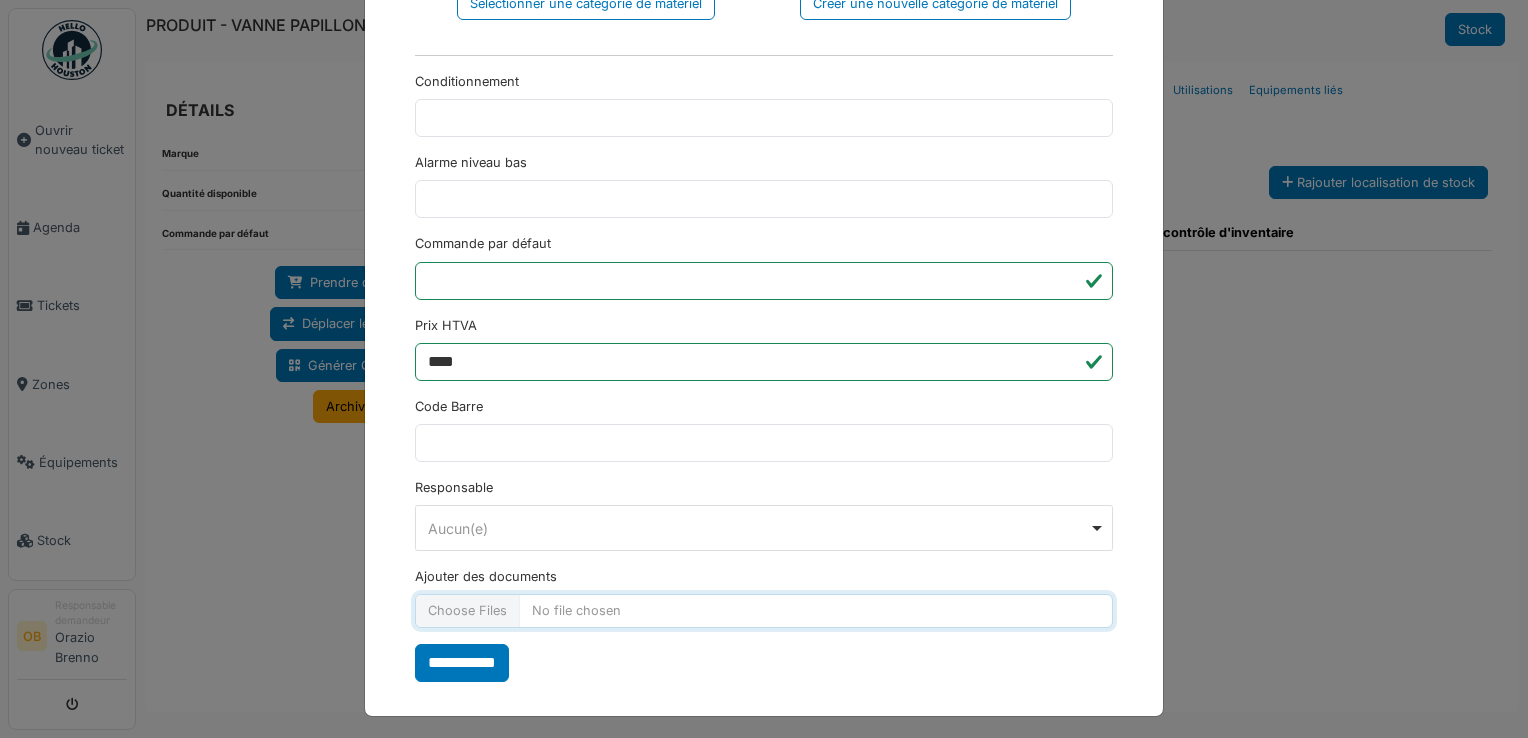 type on "**********" 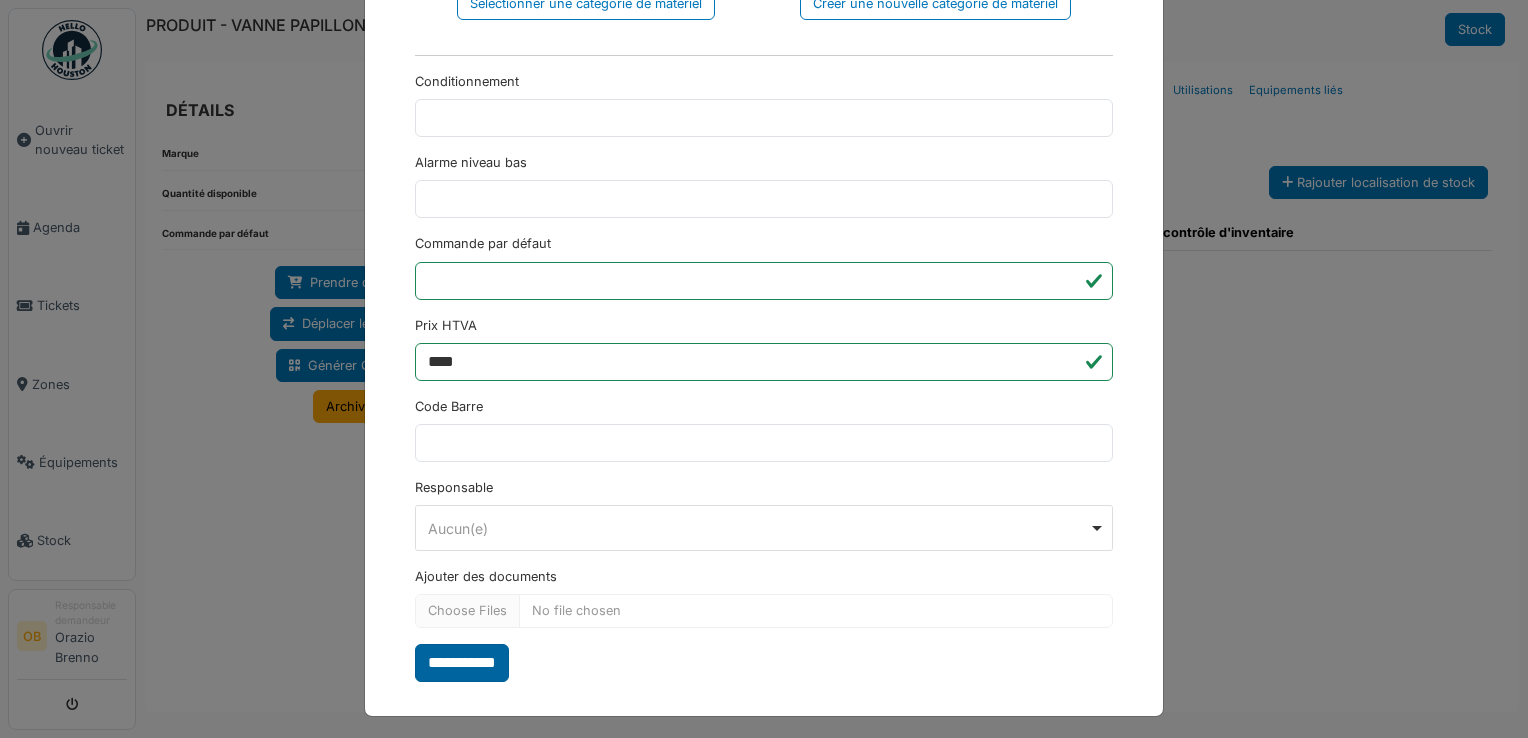 click on "**********" at bounding box center [462, 663] 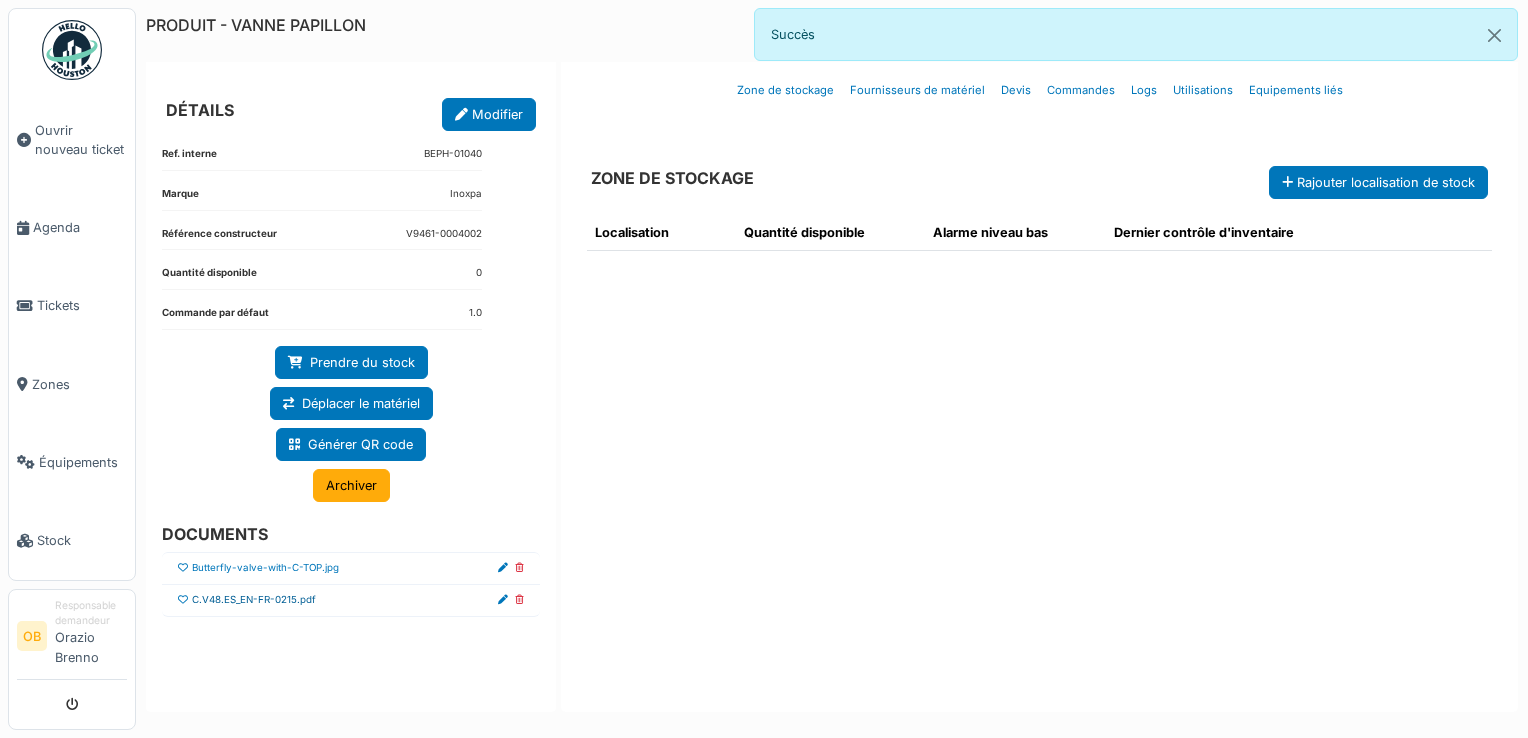 click on "C.V48.ES_EN-FR-0215.pdf" at bounding box center [254, 600] 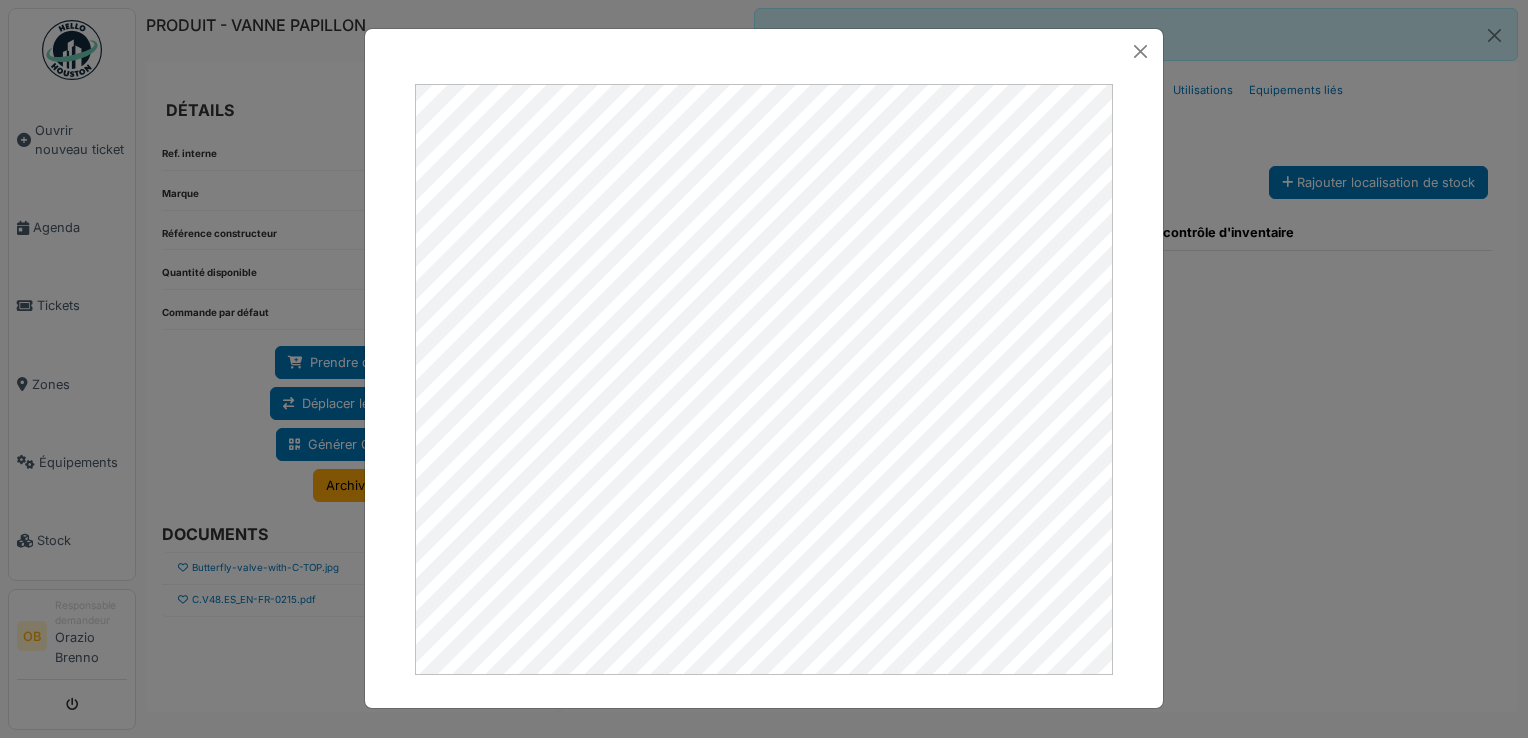 click at bounding box center [764, 369] 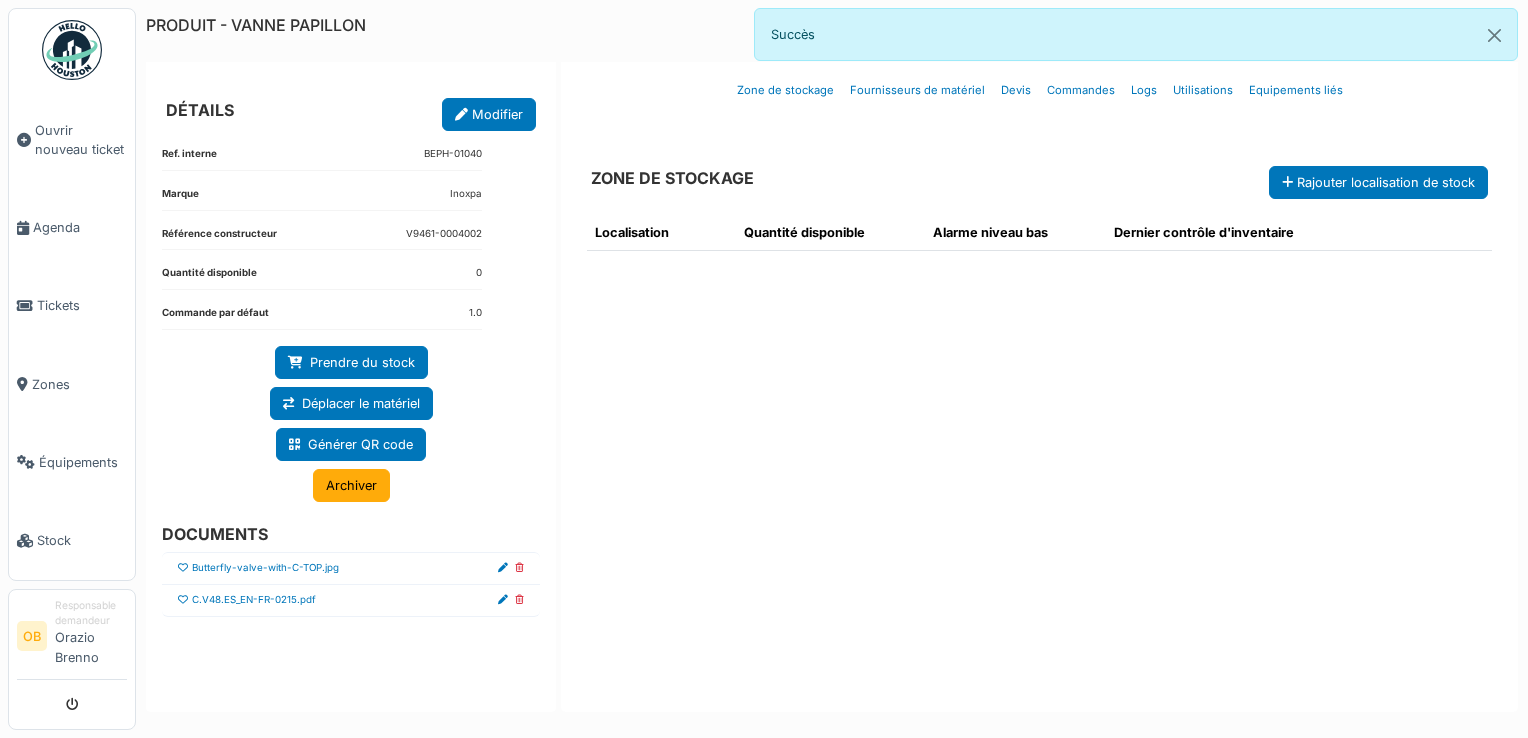 click at bounding box center (183, 568) 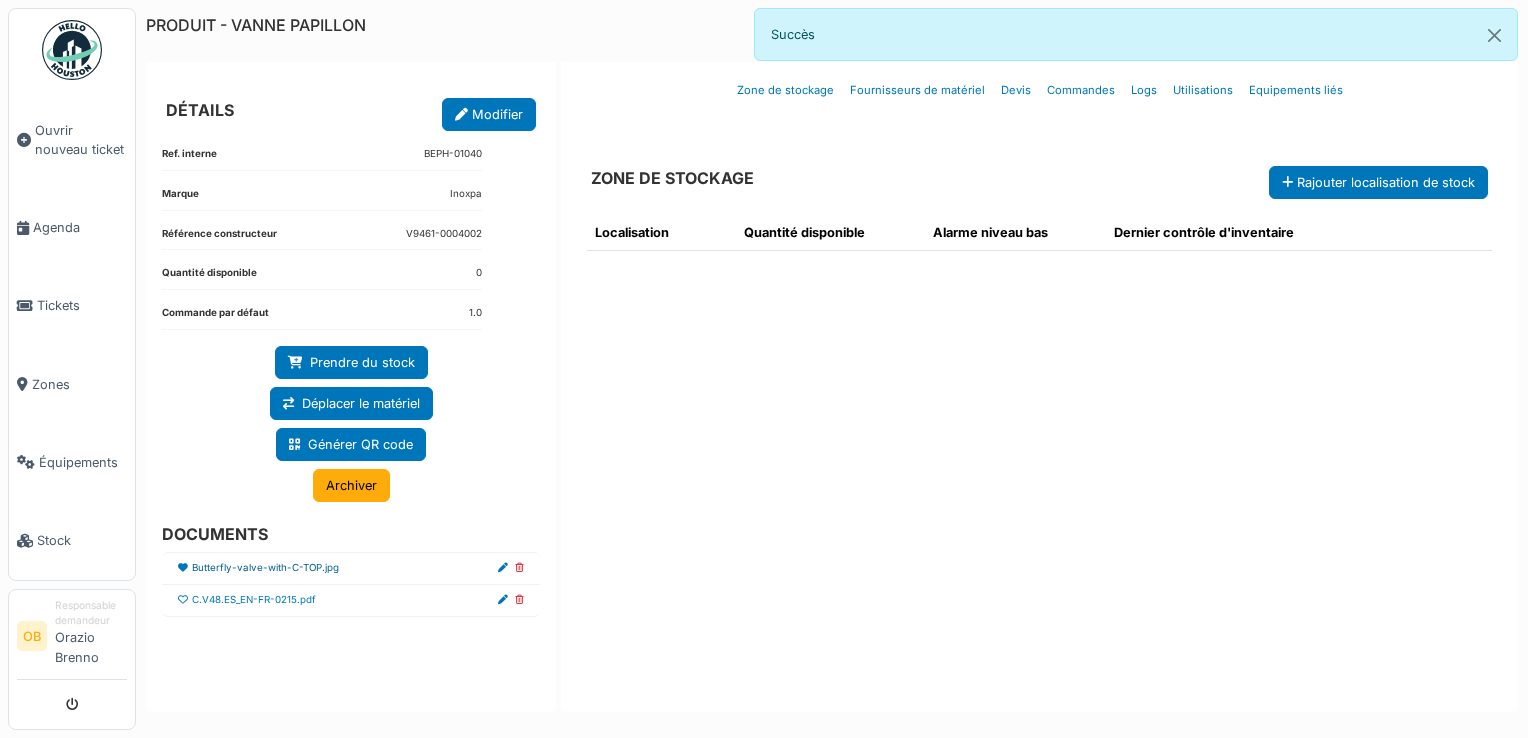 click on "Butterfly-valve-with-C-TOP.jpg" at bounding box center (265, 568) 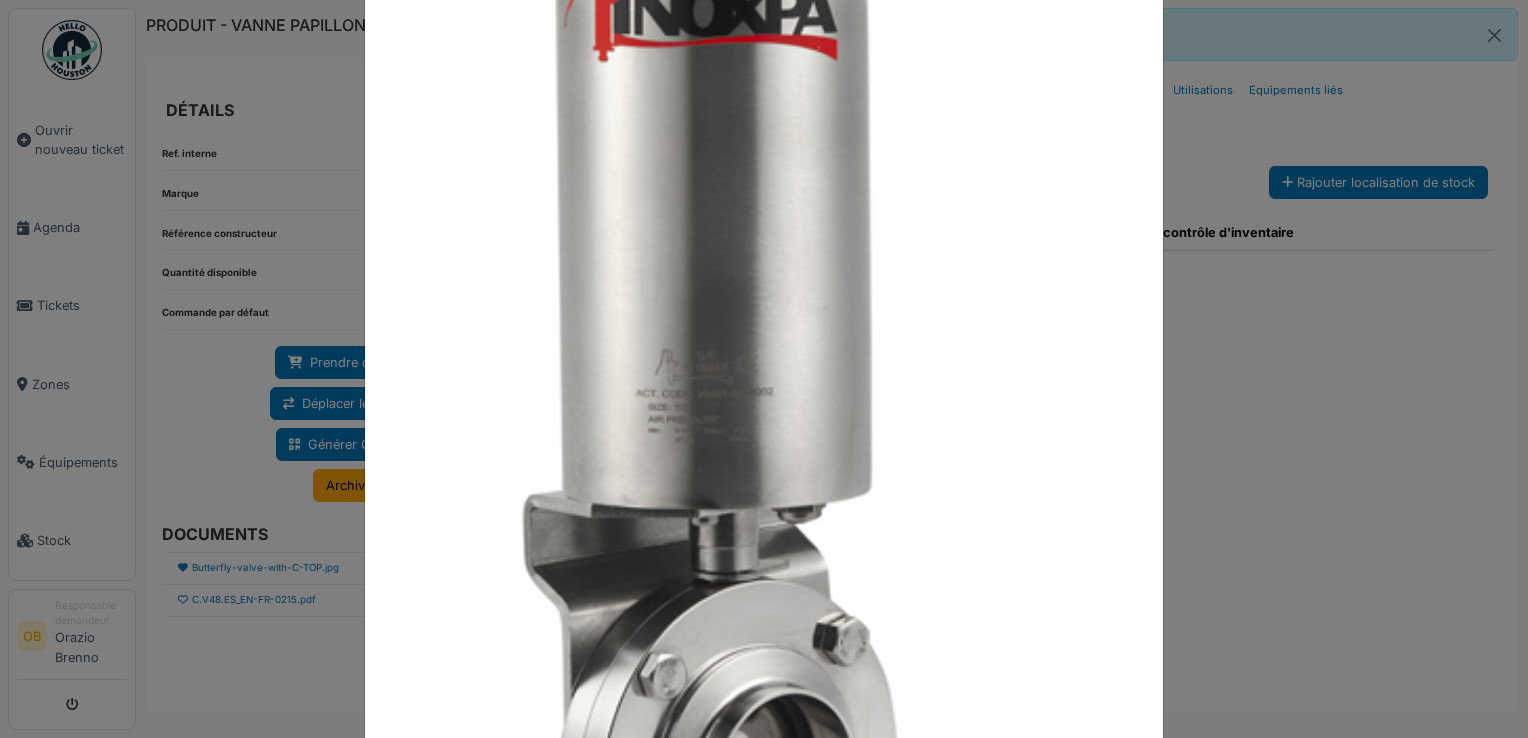 scroll, scrollTop: 552, scrollLeft: 0, axis: vertical 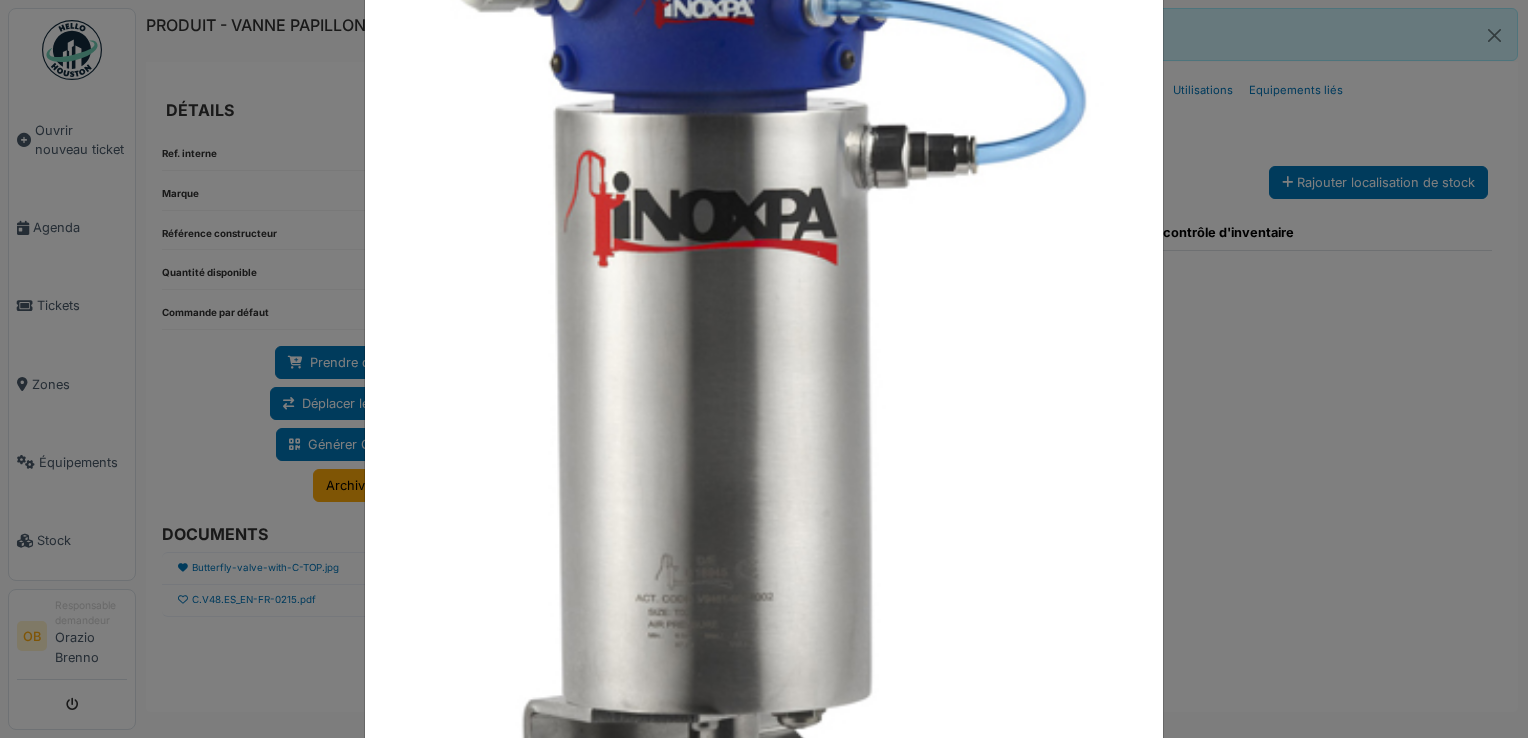 click at bounding box center [764, 369] 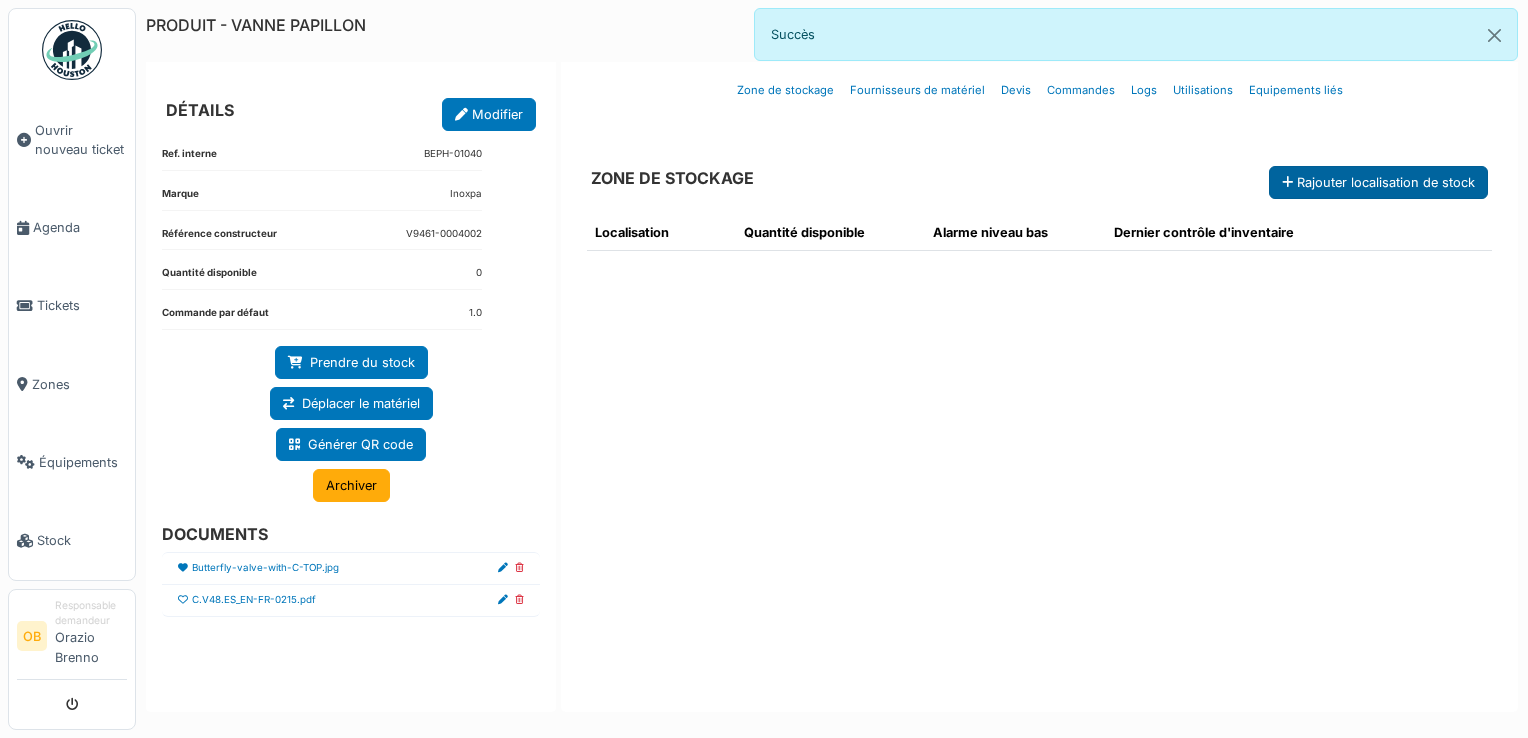click on "Rajouter localisation de stock" at bounding box center [1378, 182] 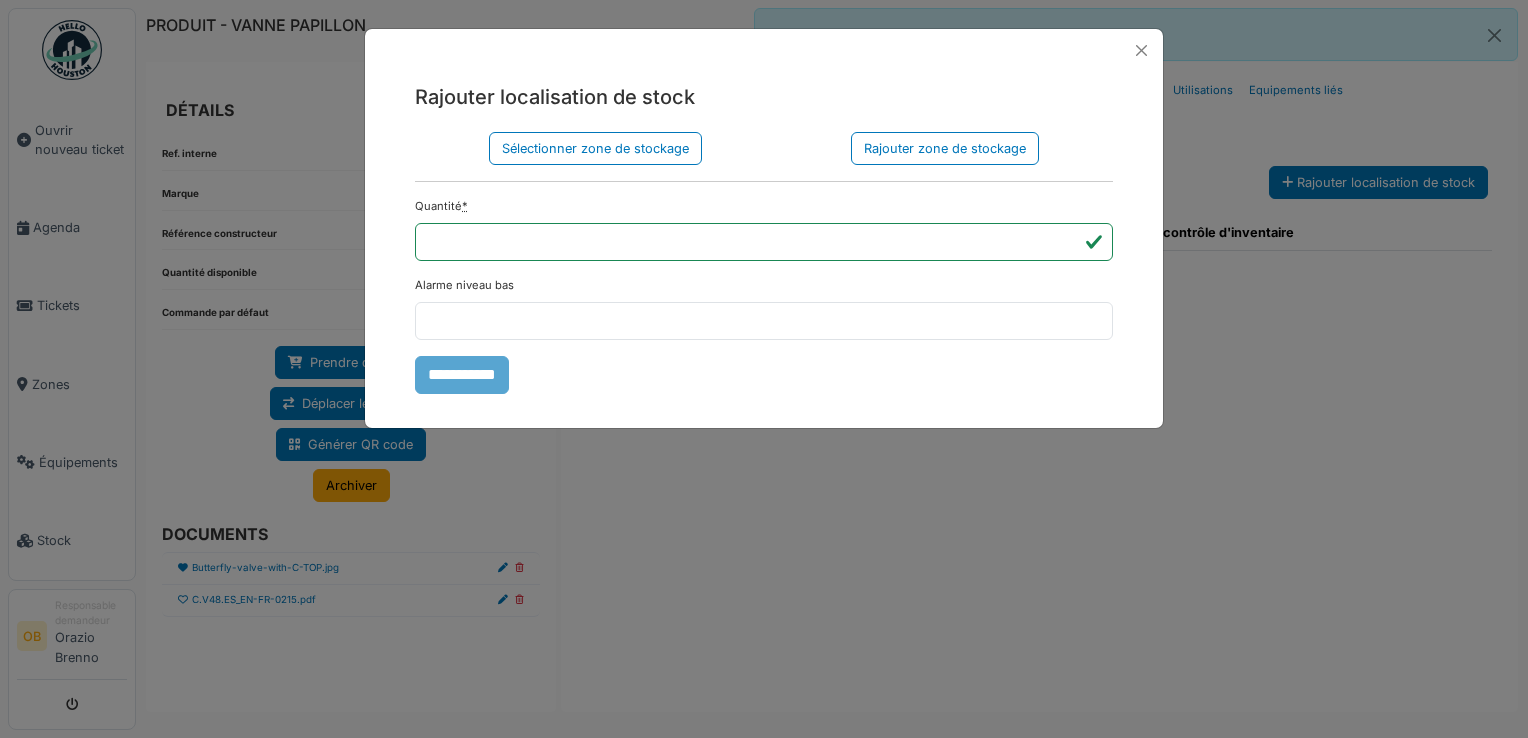 drag, startPoint x: 1161, startPoint y: 560, endPoint x: 1118, endPoint y: 538, distance: 48.30114 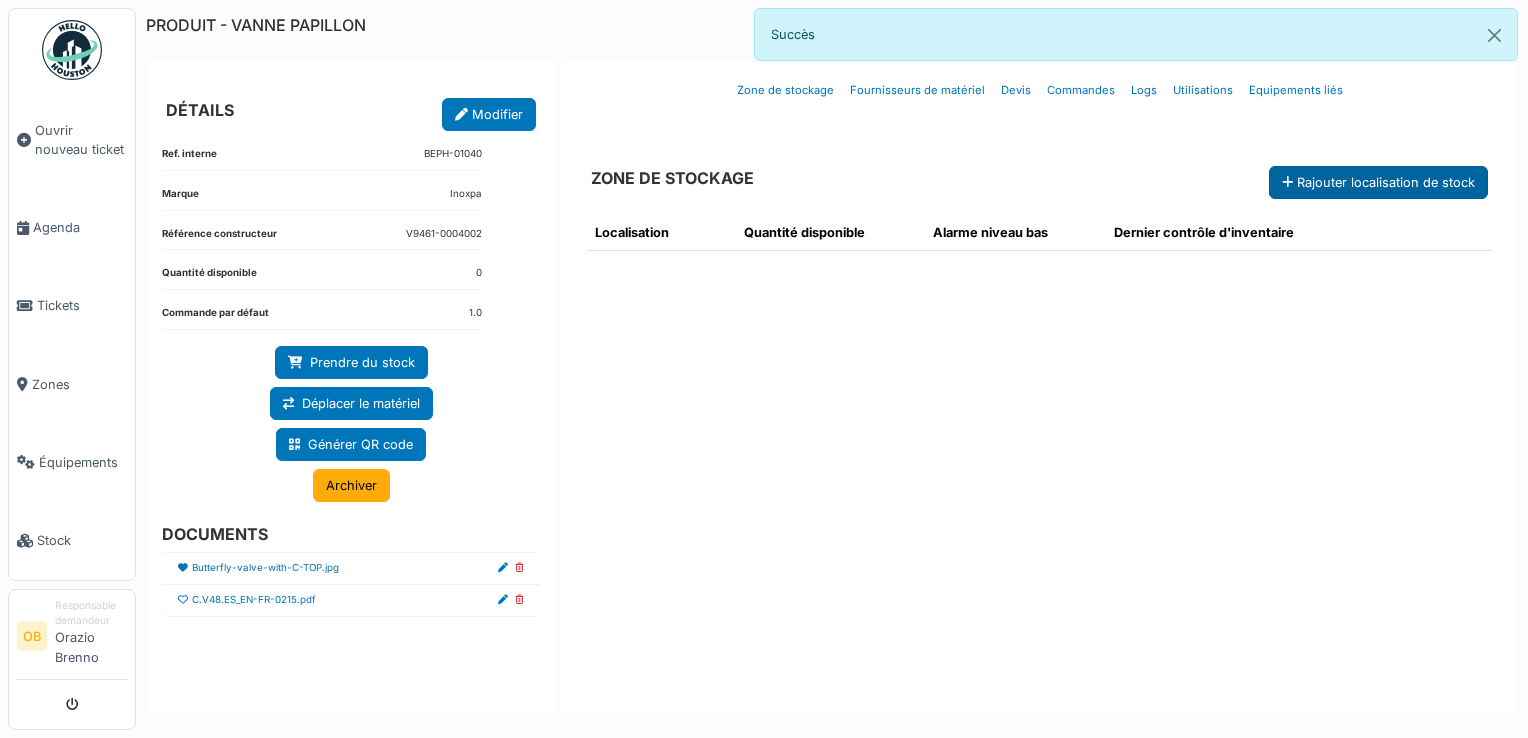 click on "Rajouter localisation de stock" at bounding box center (1378, 182) 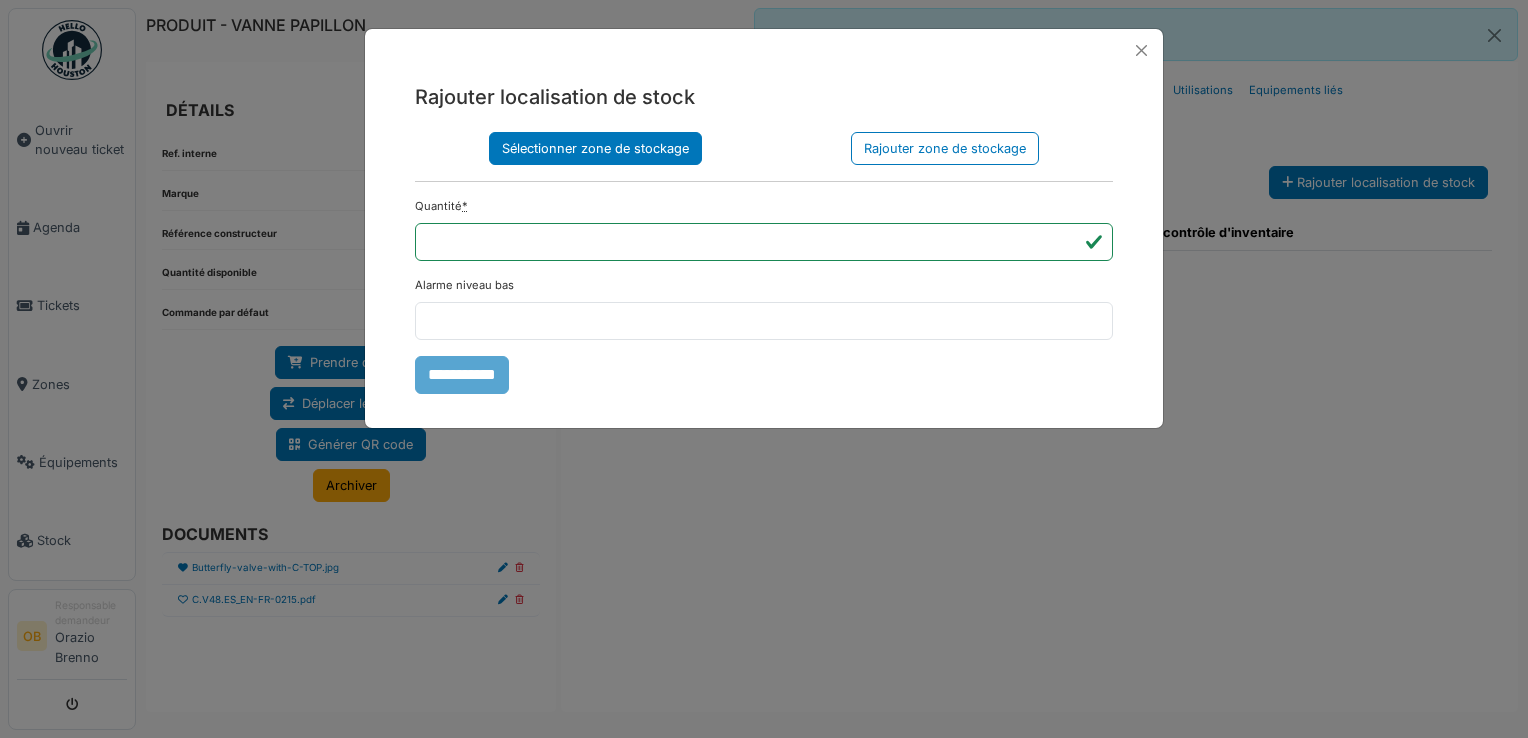 click on "Sélectionner zone de stockage" at bounding box center [595, 148] 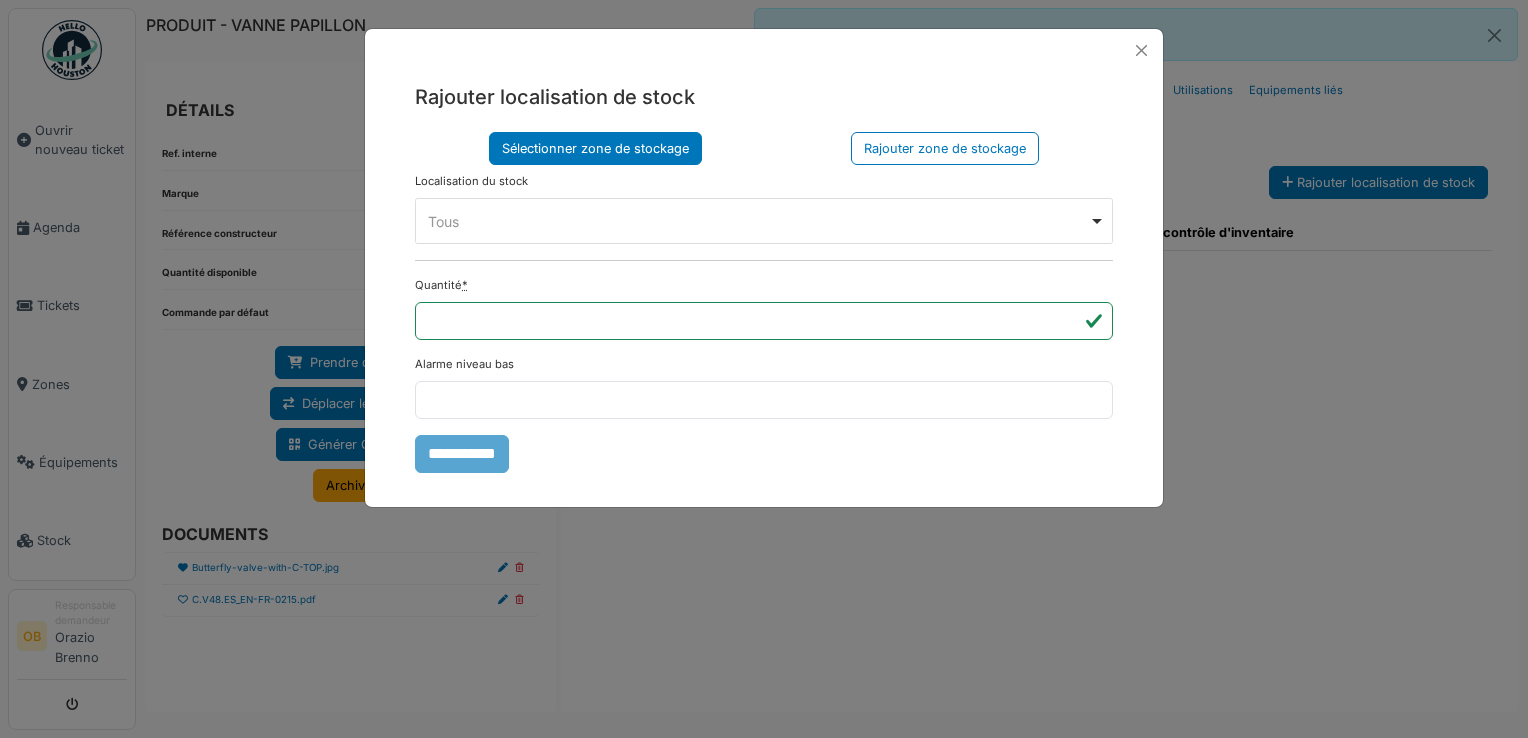 click on "**** Tous Remove item" at bounding box center [764, 221] 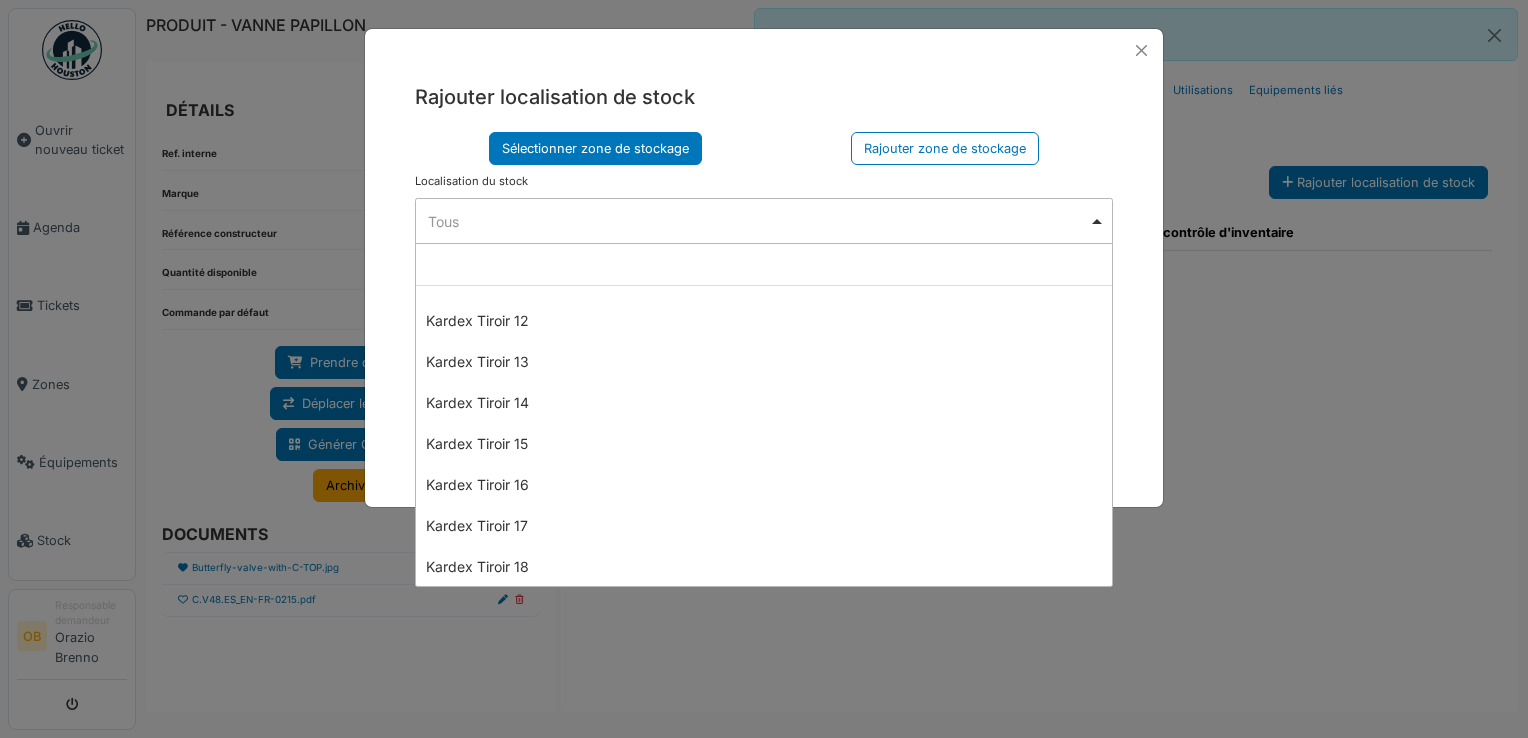 scroll, scrollTop: 666, scrollLeft: 0, axis: vertical 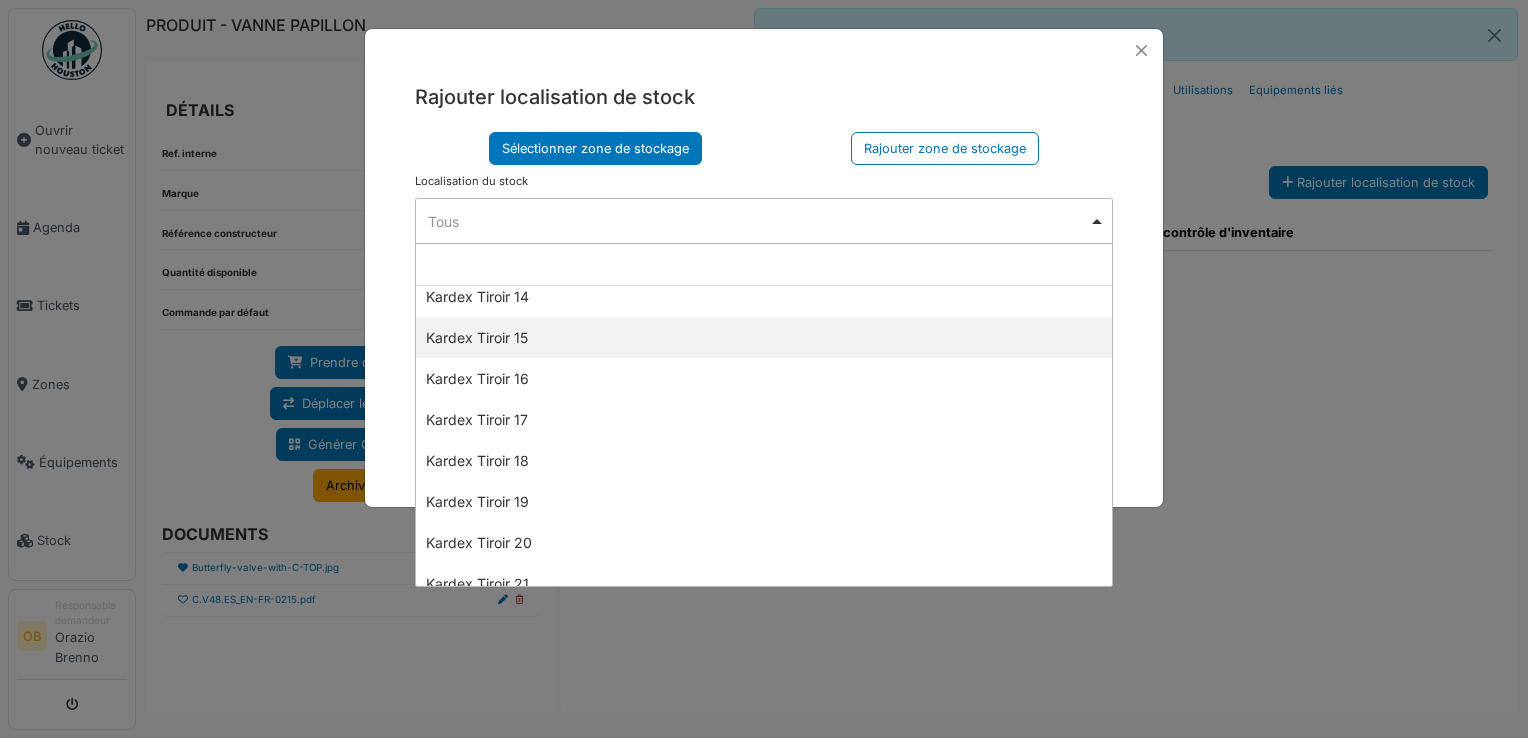 select on "****" 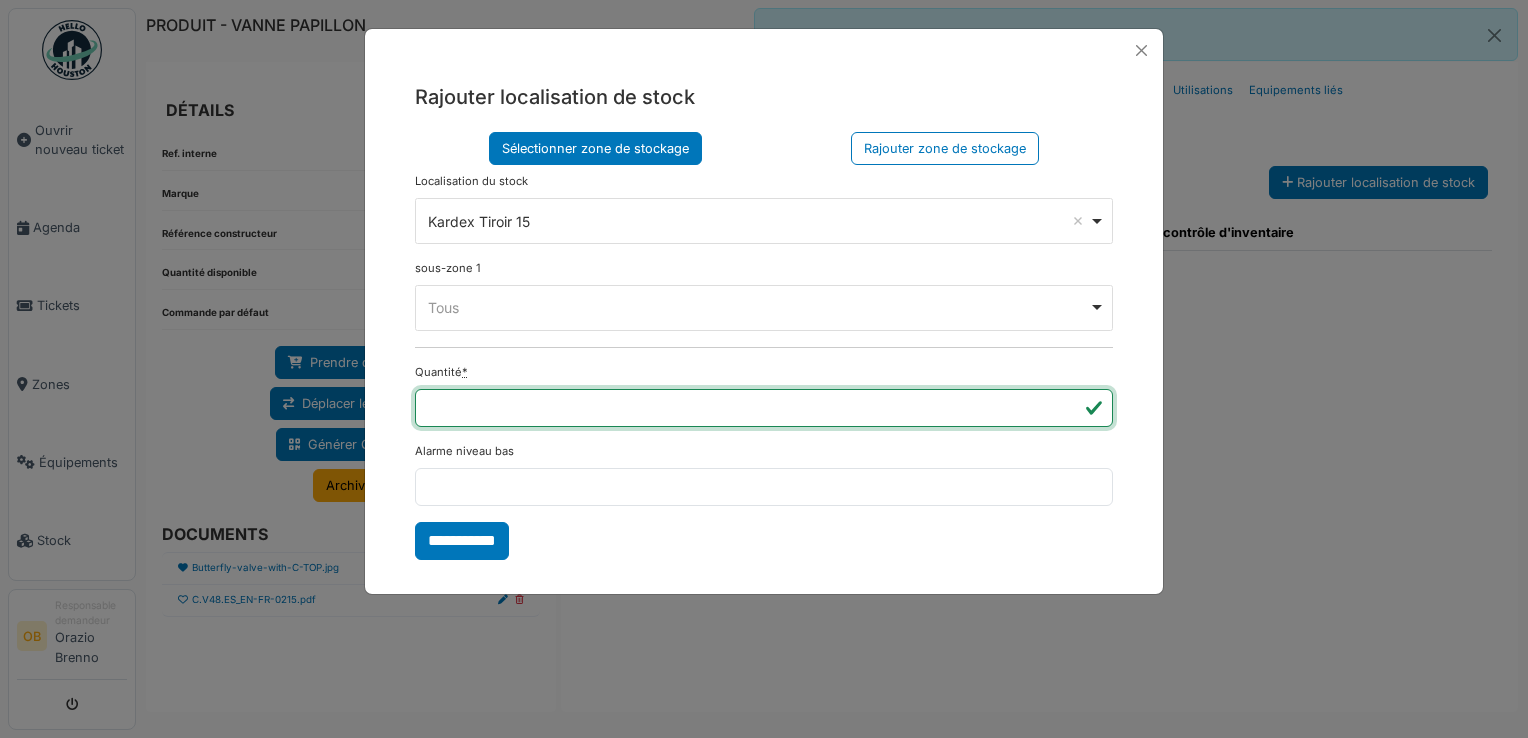 drag, startPoint x: 1064, startPoint y: 396, endPoint x: 1048, endPoint y: 402, distance: 17.088007 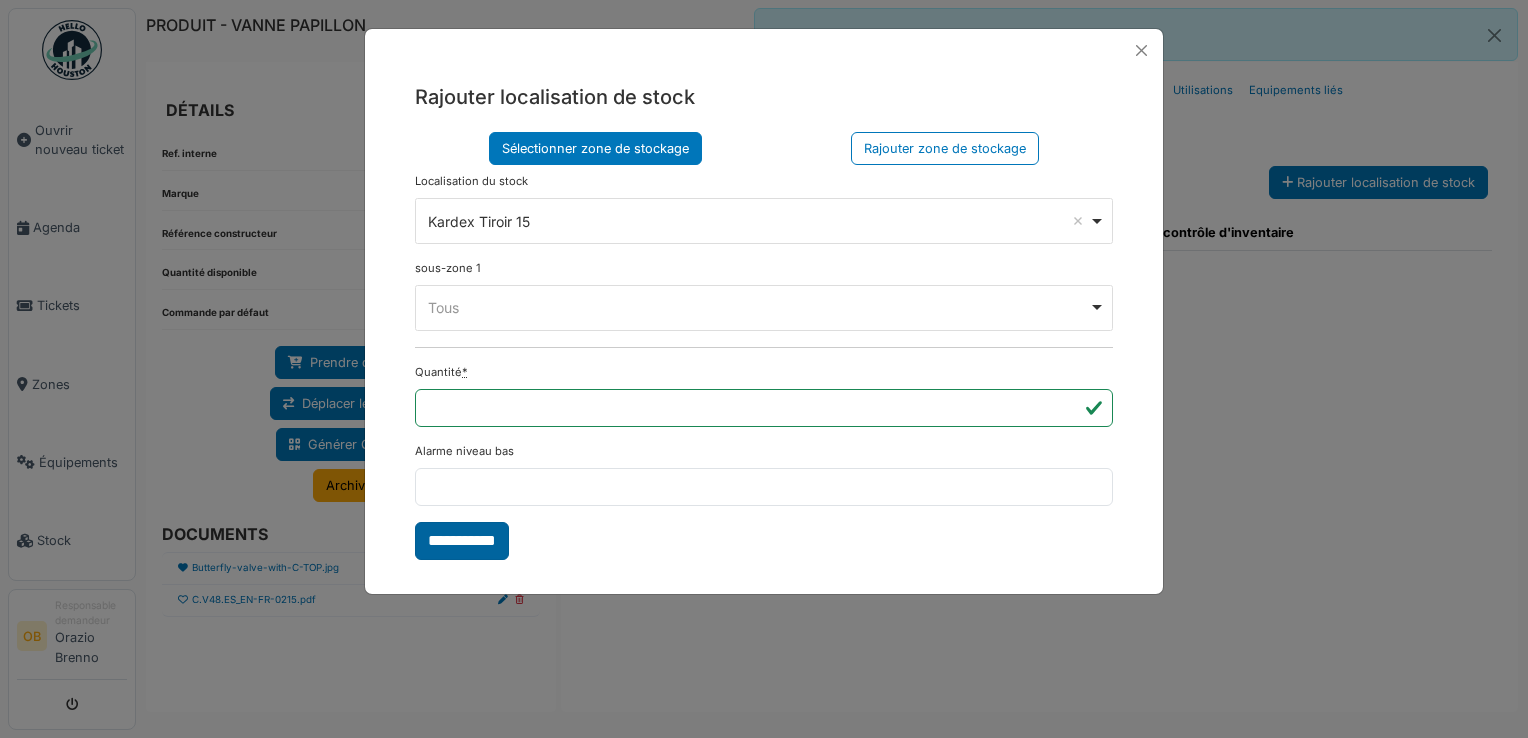 click on "**********" at bounding box center [462, 541] 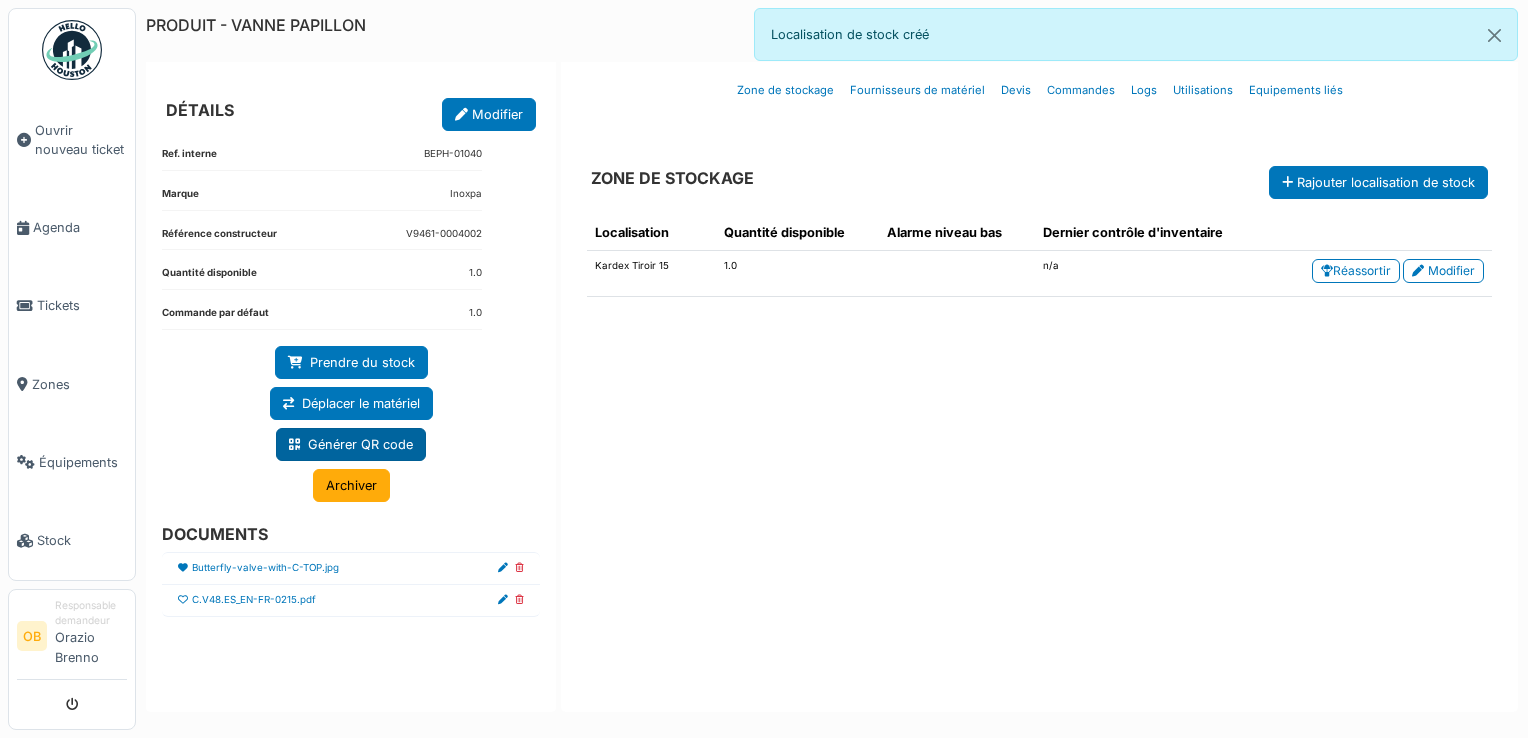 click on "Générer QR code" at bounding box center [351, 444] 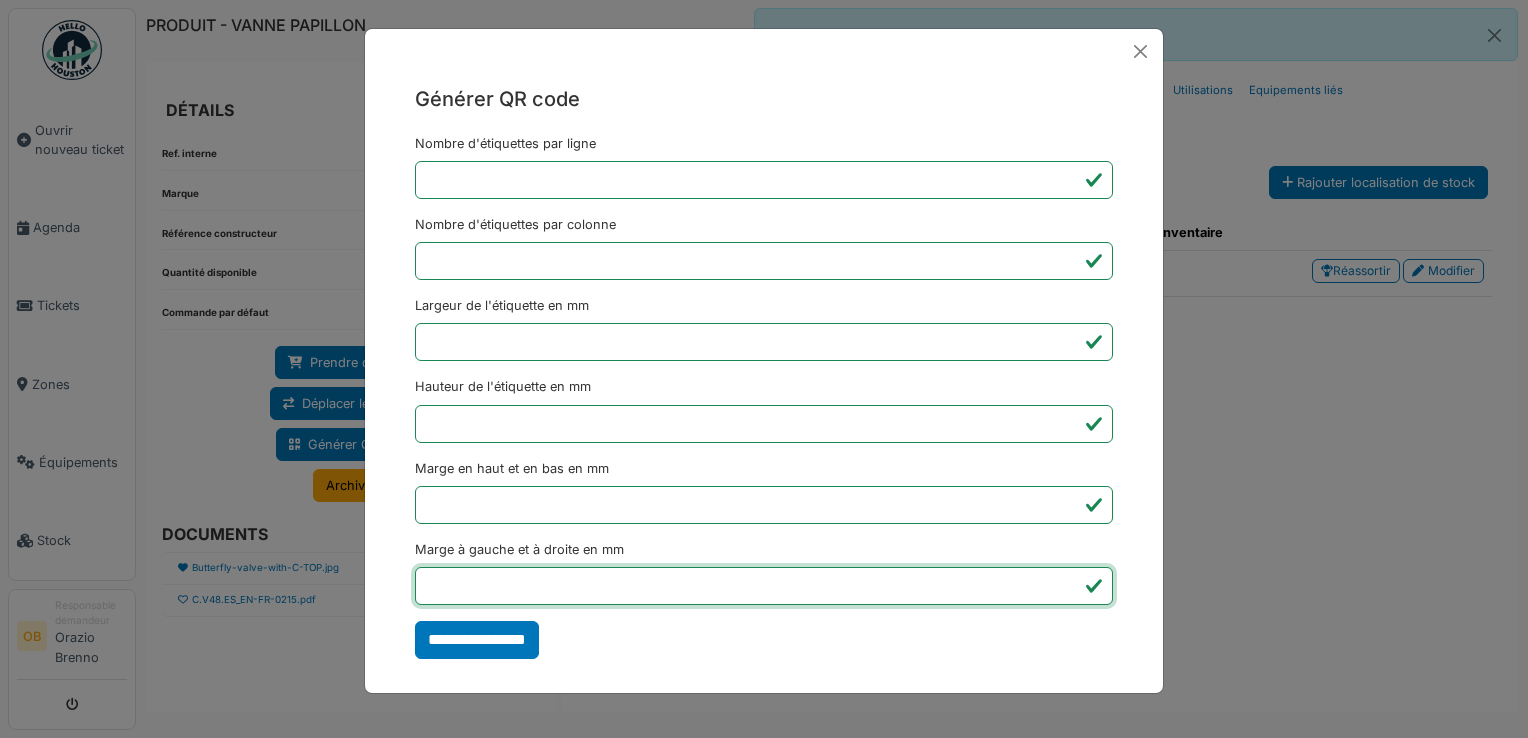 click on "*" at bounding box center [764, 586] 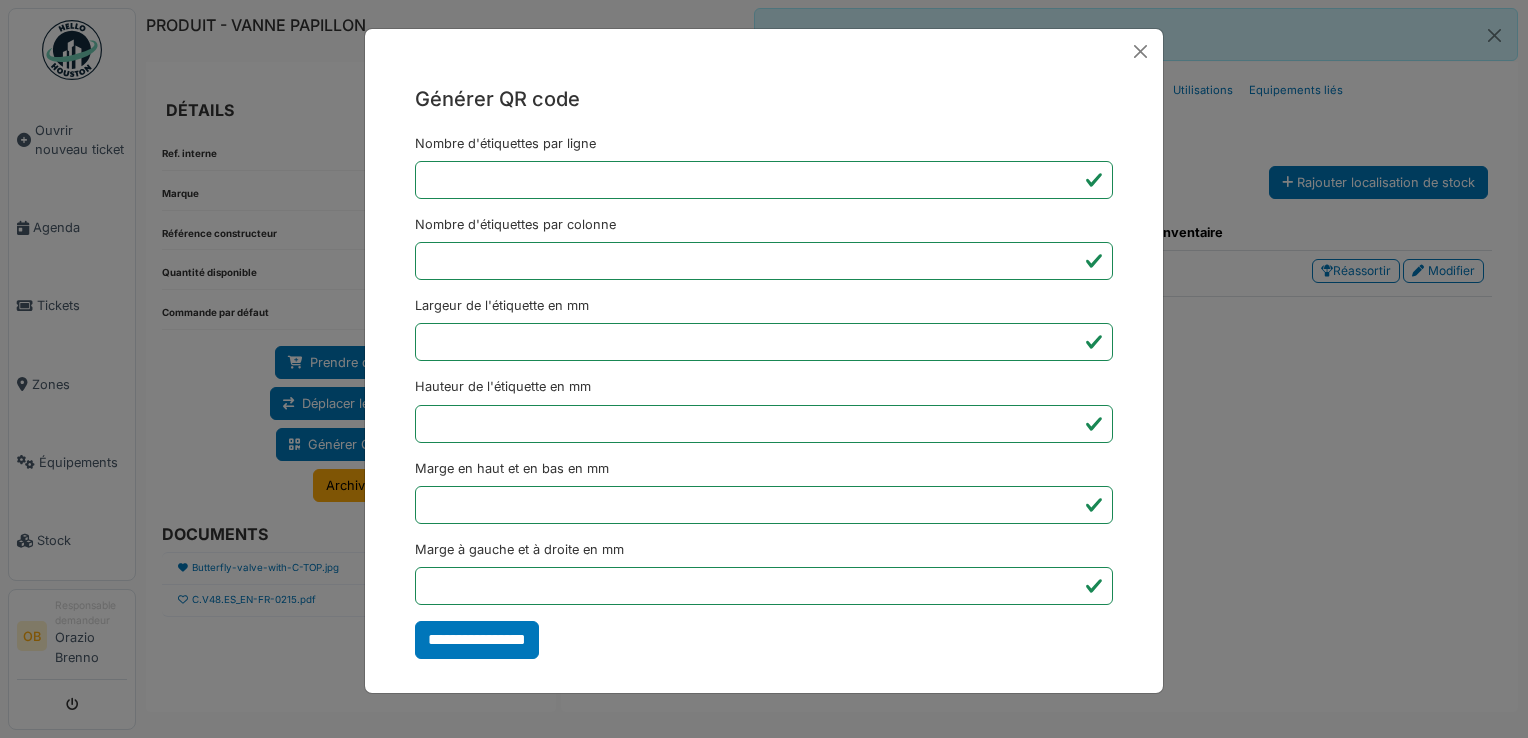 type on "*******" 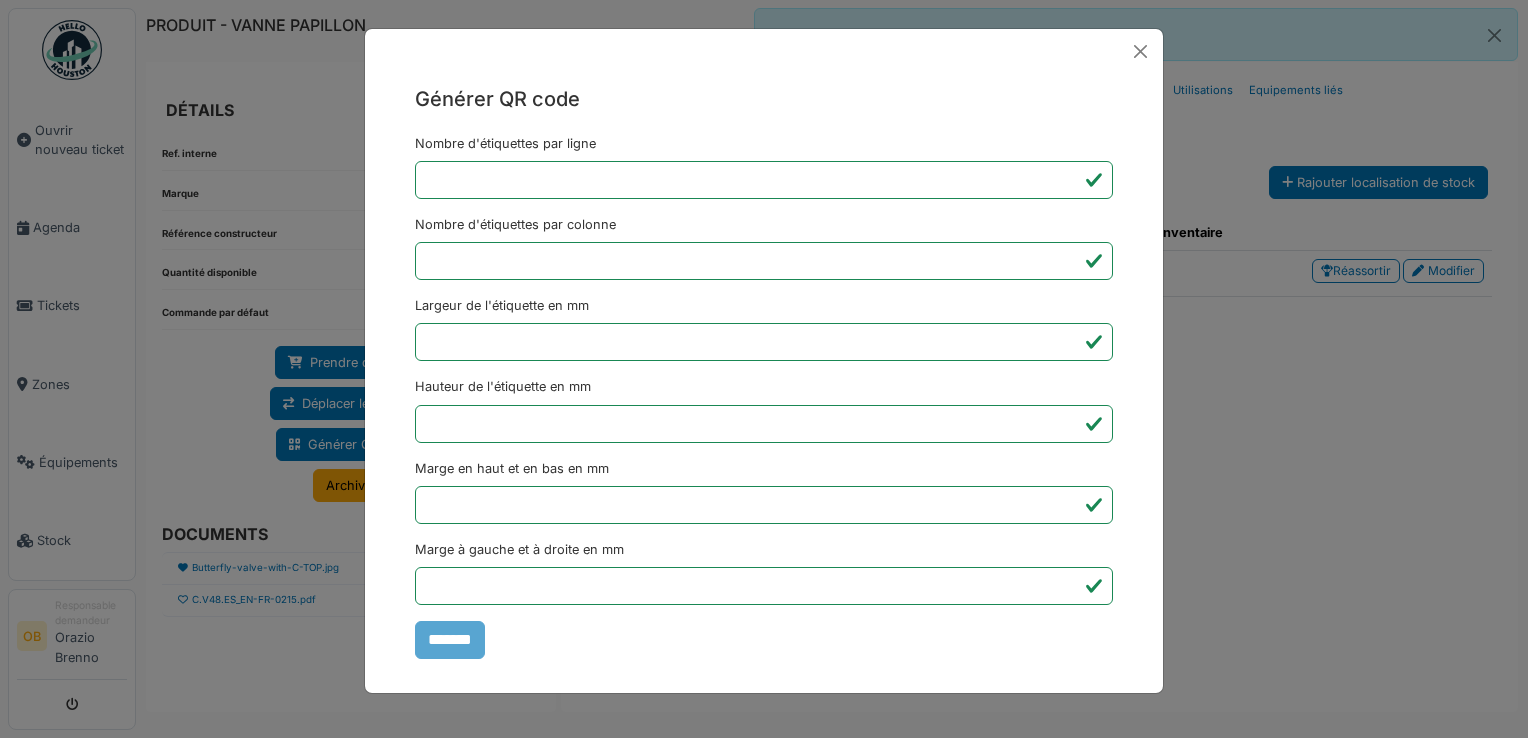 click on "Générer QR code
Nombre d'étiquettes par ligne
*
Nombre d'étiquettes par colonne
*
Largeur de l'étiquette en mm
**
Hauteur de l'étiquette en mm
**
Marge en haut et en bas en mm
*
Marge à gauche et à droite en mm
***
*******" at bounding box center (764, 369) 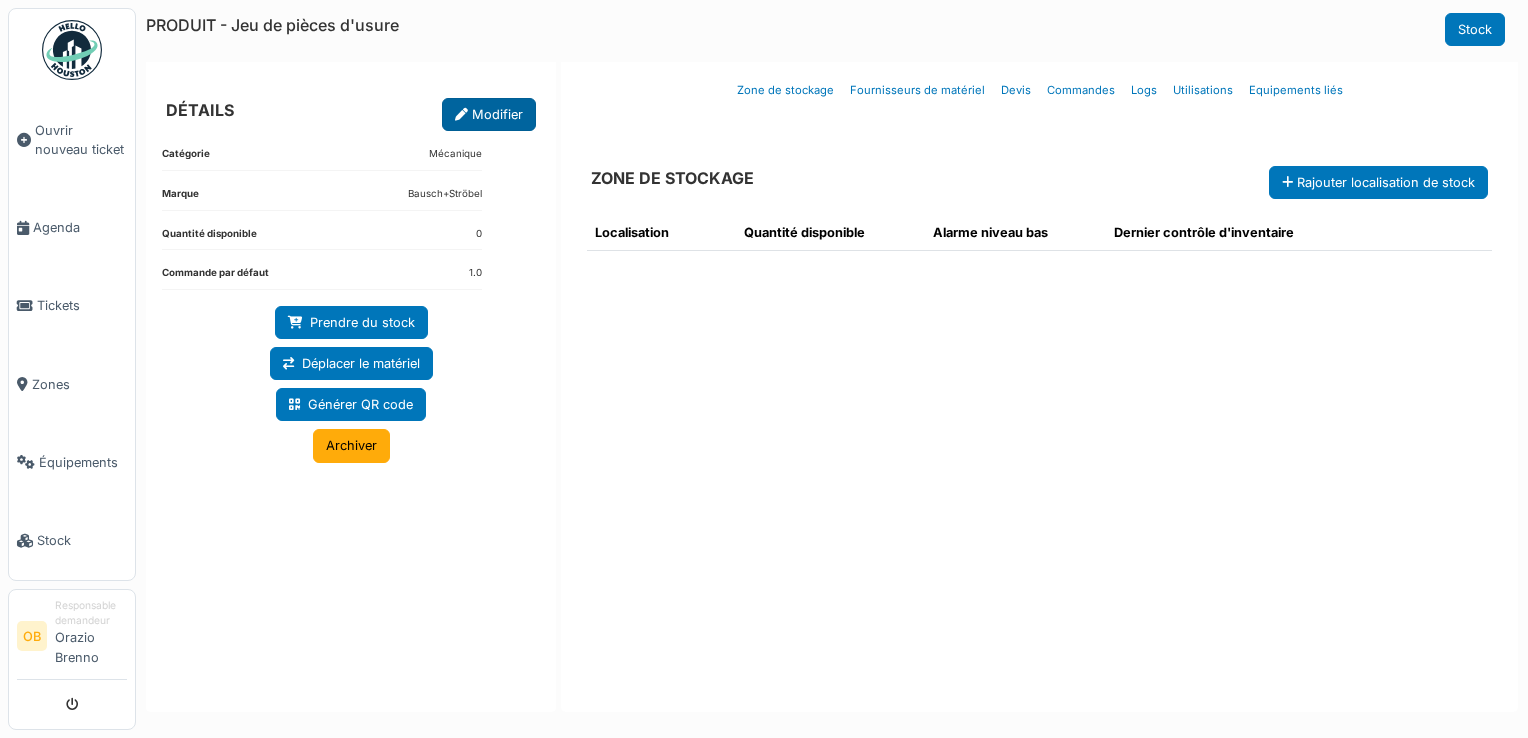 scroll, scrollTop: 0, scrollLeft: 0, axis: both 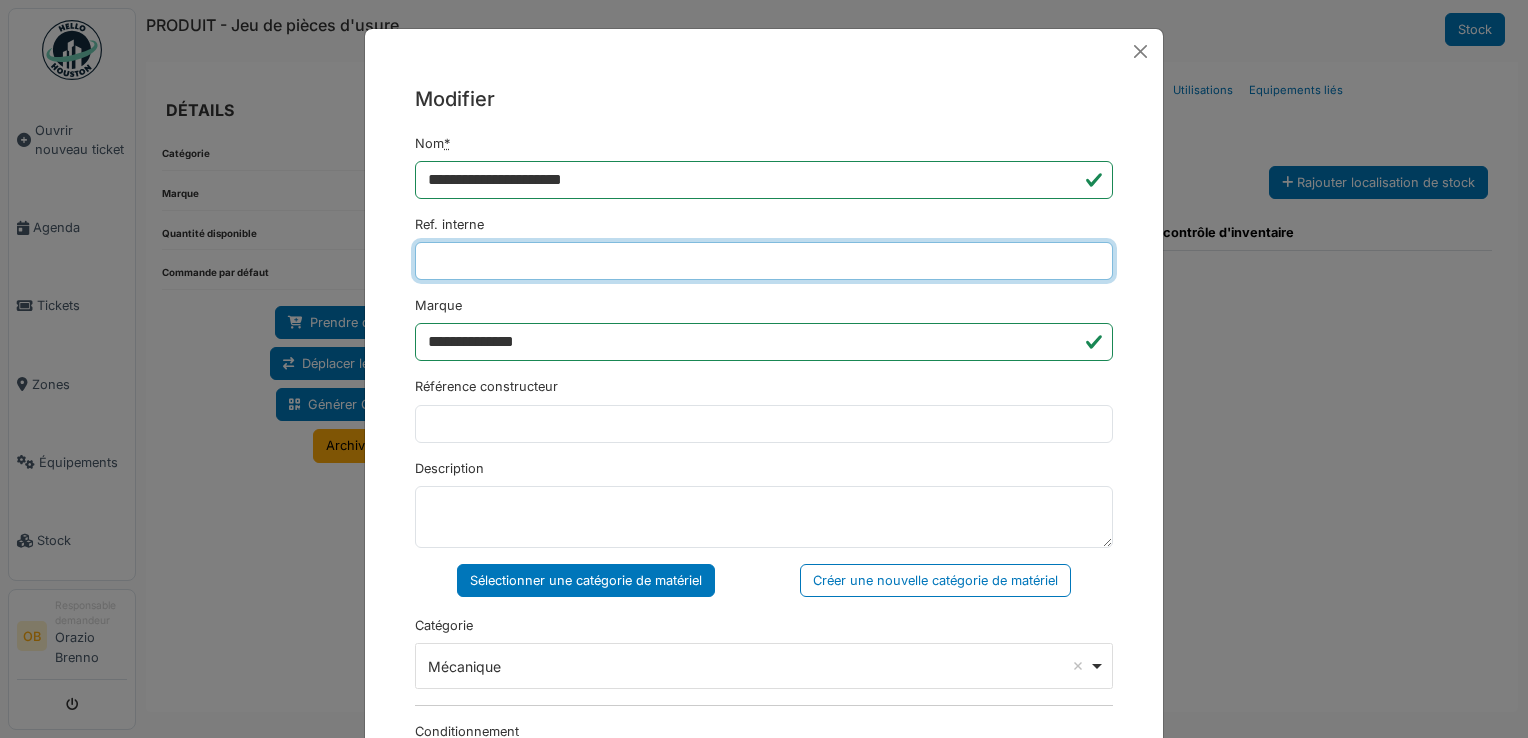 click on "Ref. interne" at bounding box center [764, 261] 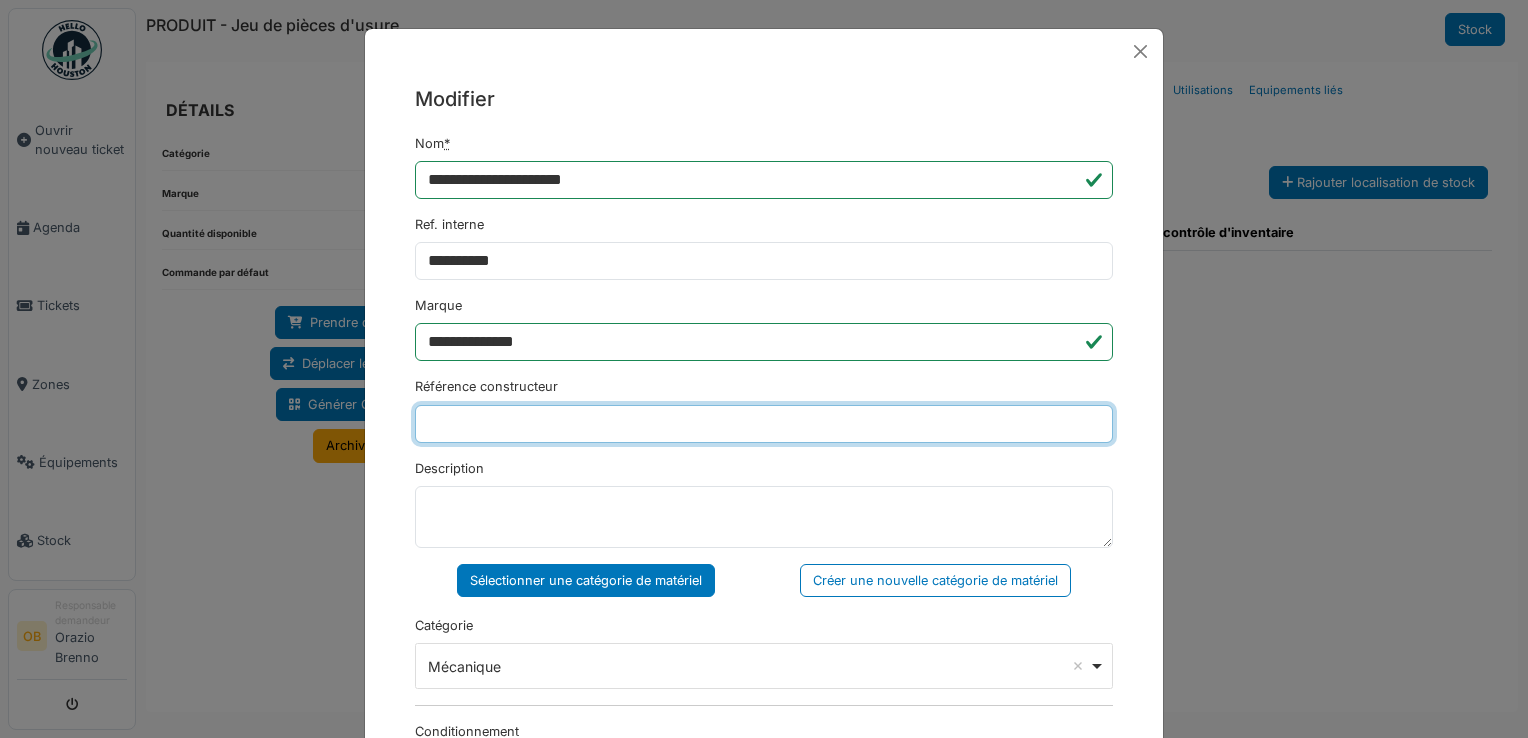 type on "**********" 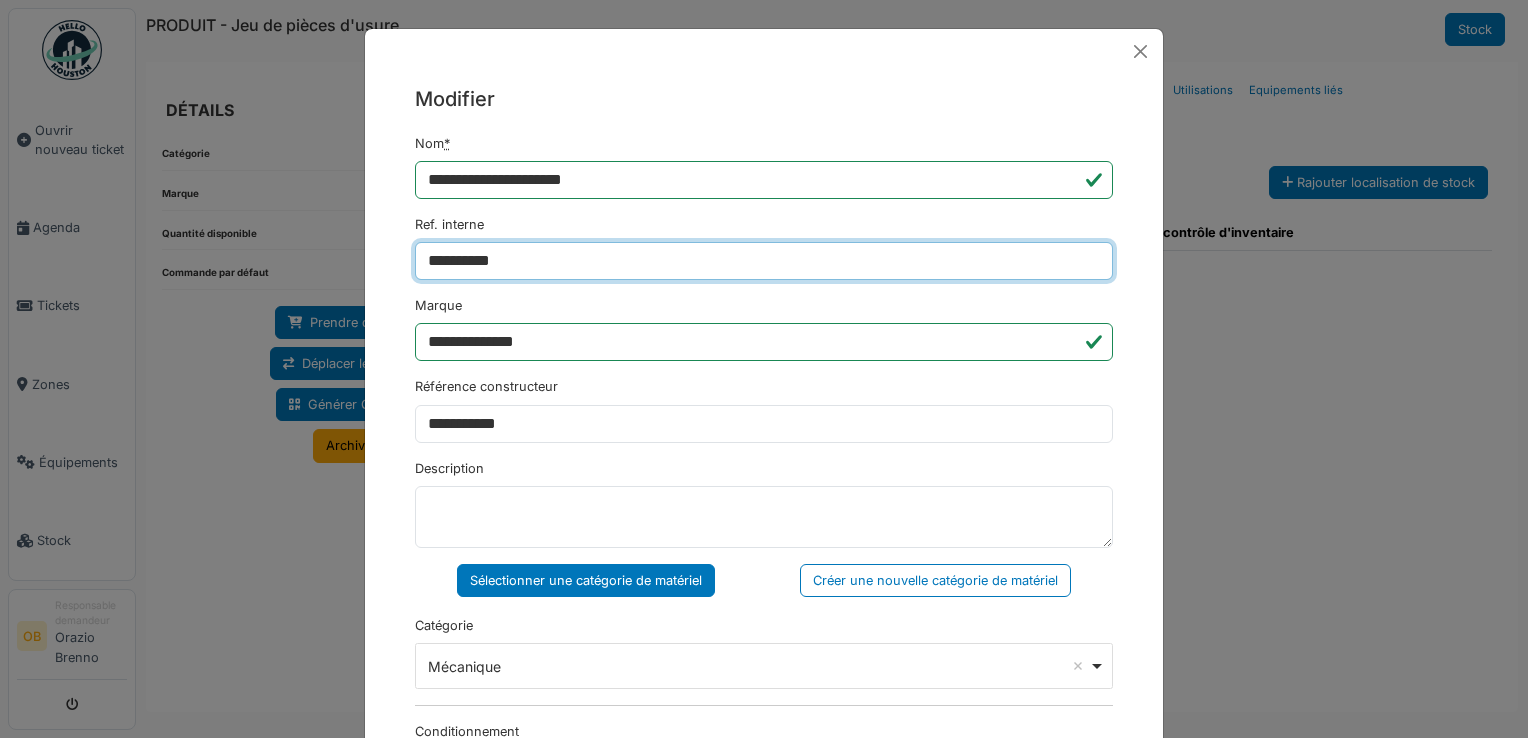 type on "**********" 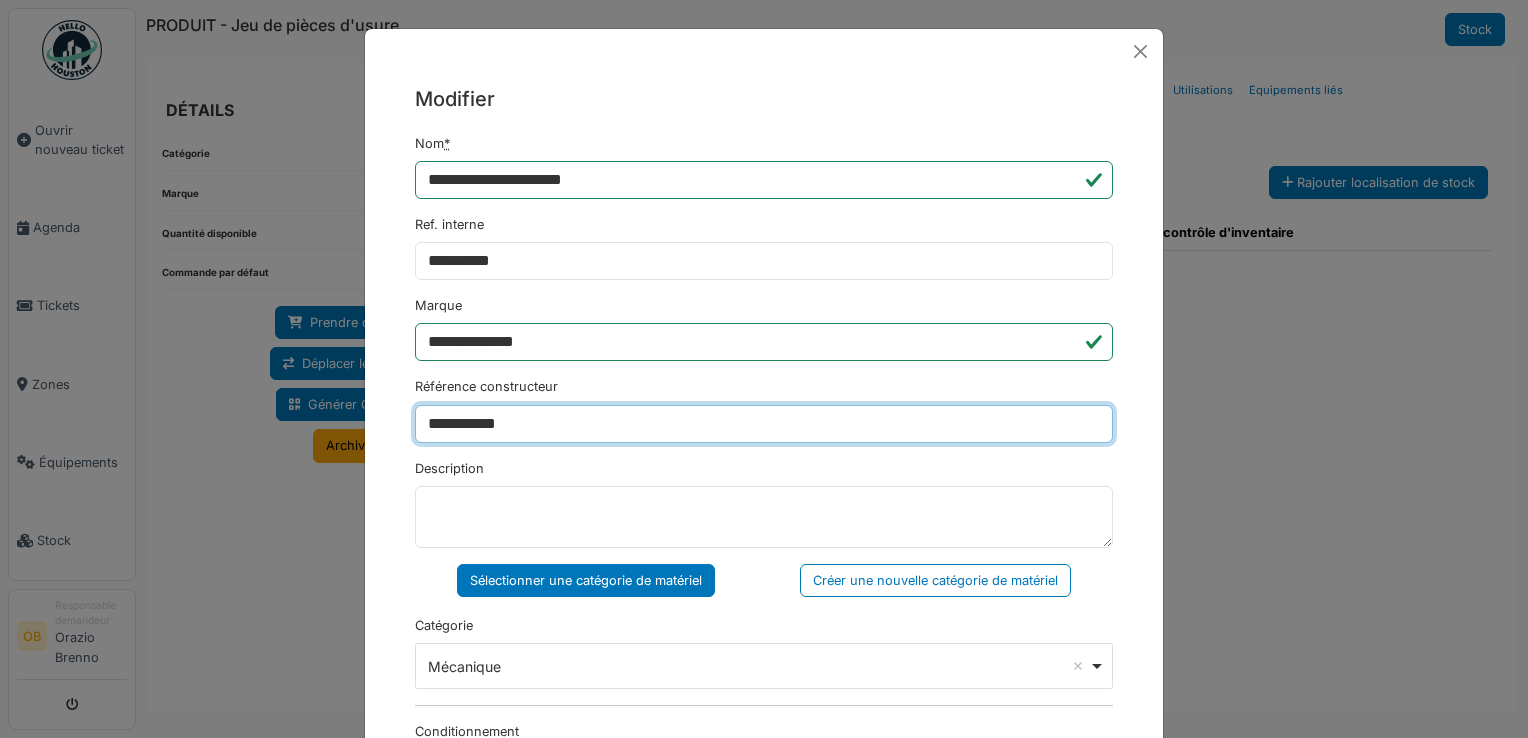 drag, startPoint x: 504, startPoint y: 428, endPoint x: 564, endPoint y: 431, distance: 60.074955 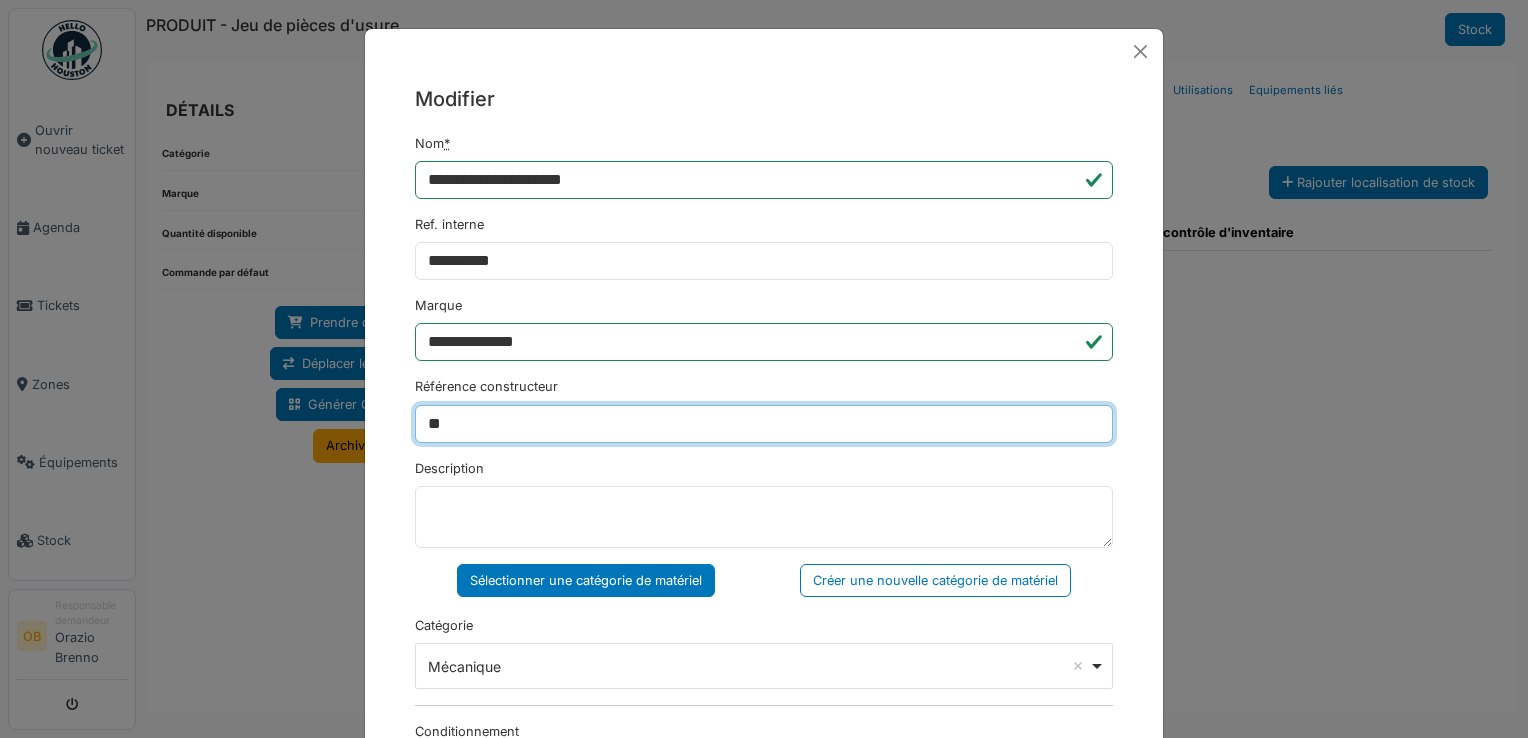 type on "*" 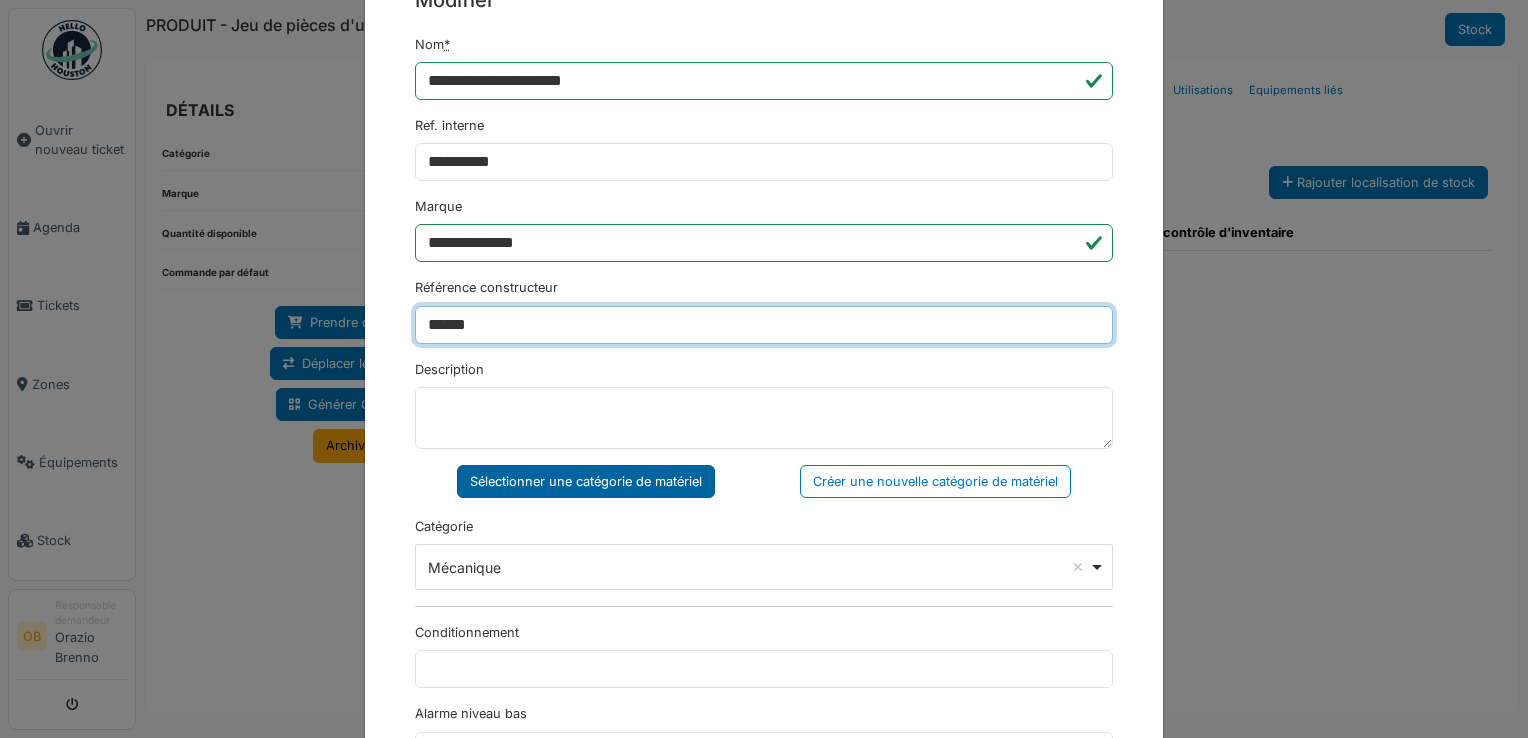 scroll, scrollTop: 133, scrollLeft: 0, axis: vertical 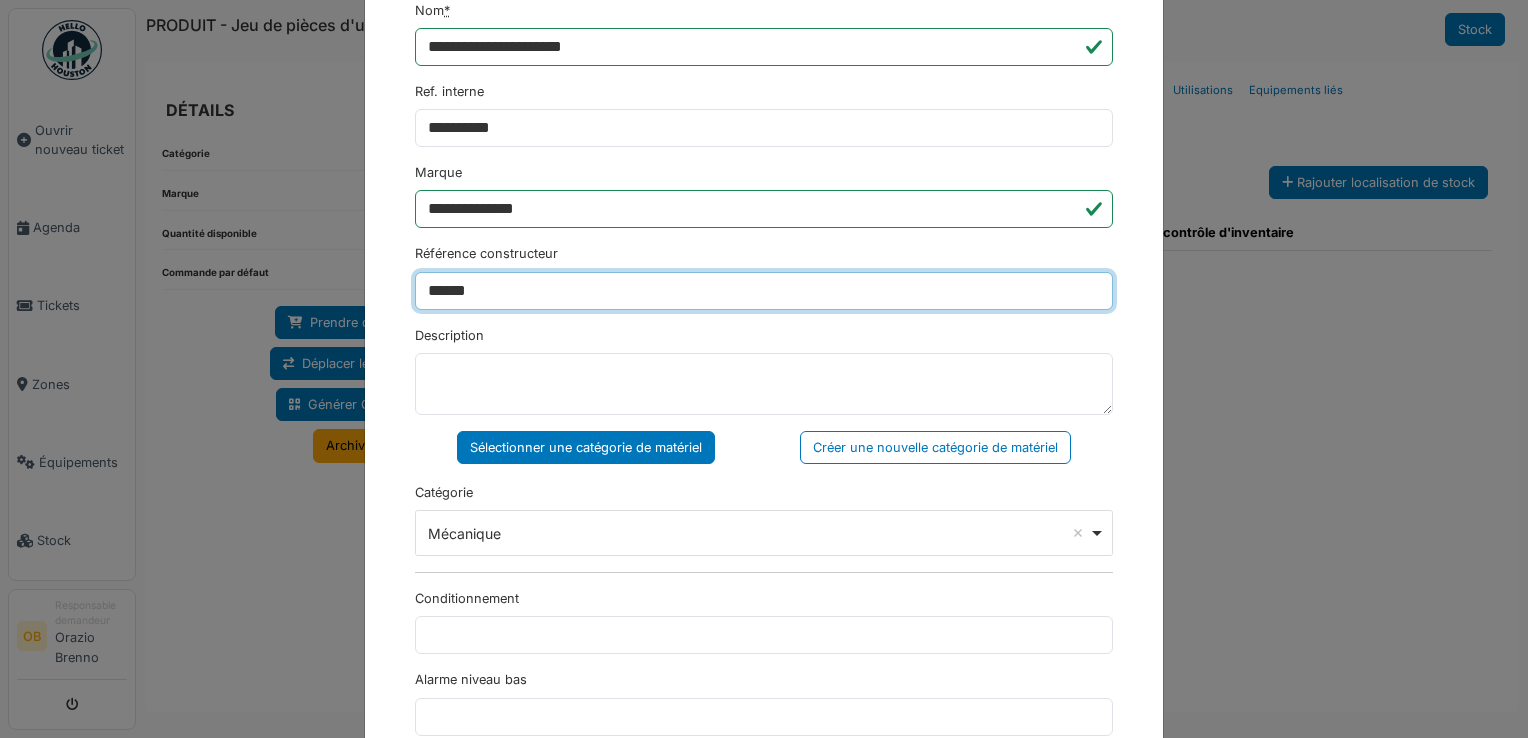 type on "******" 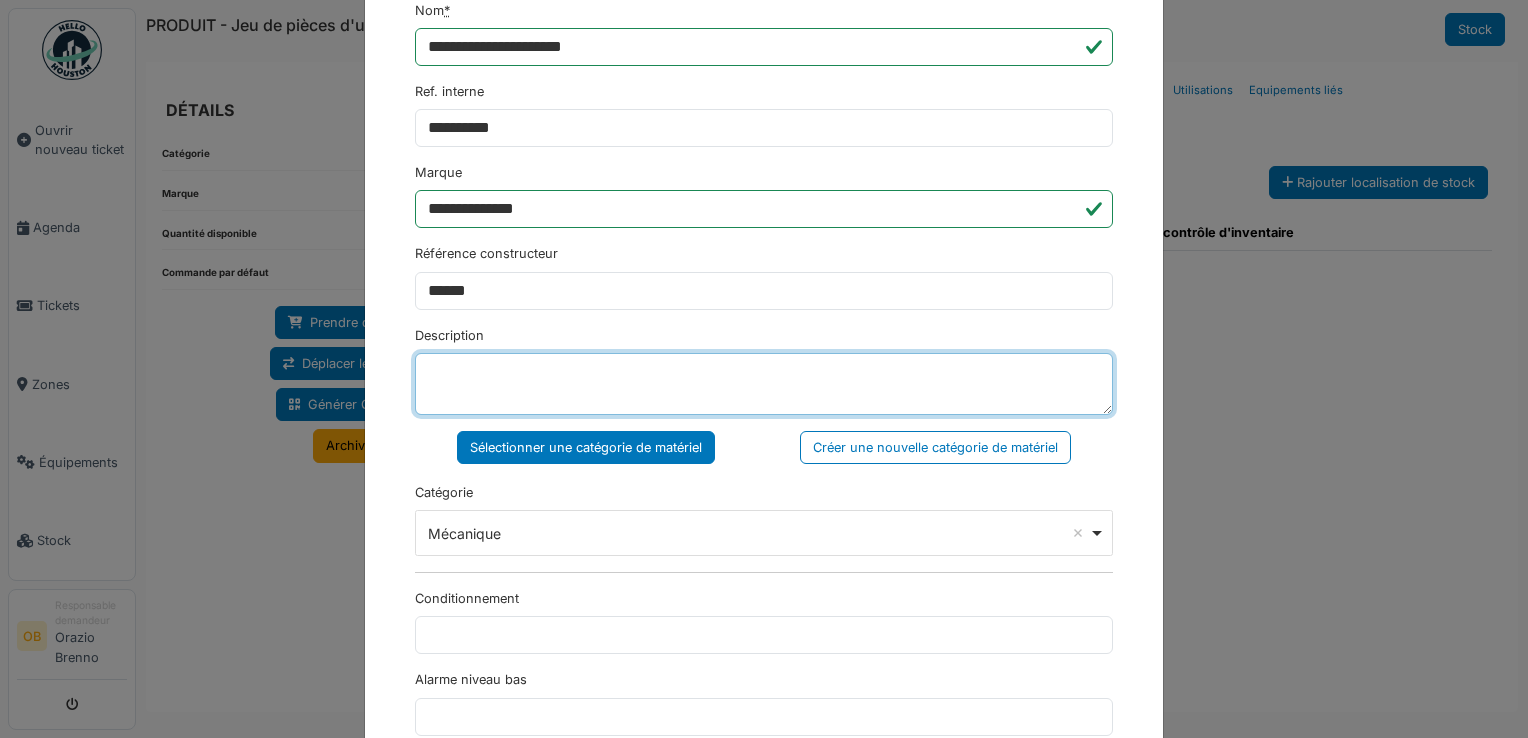 click on "Description" at bounding box center (764, 384) 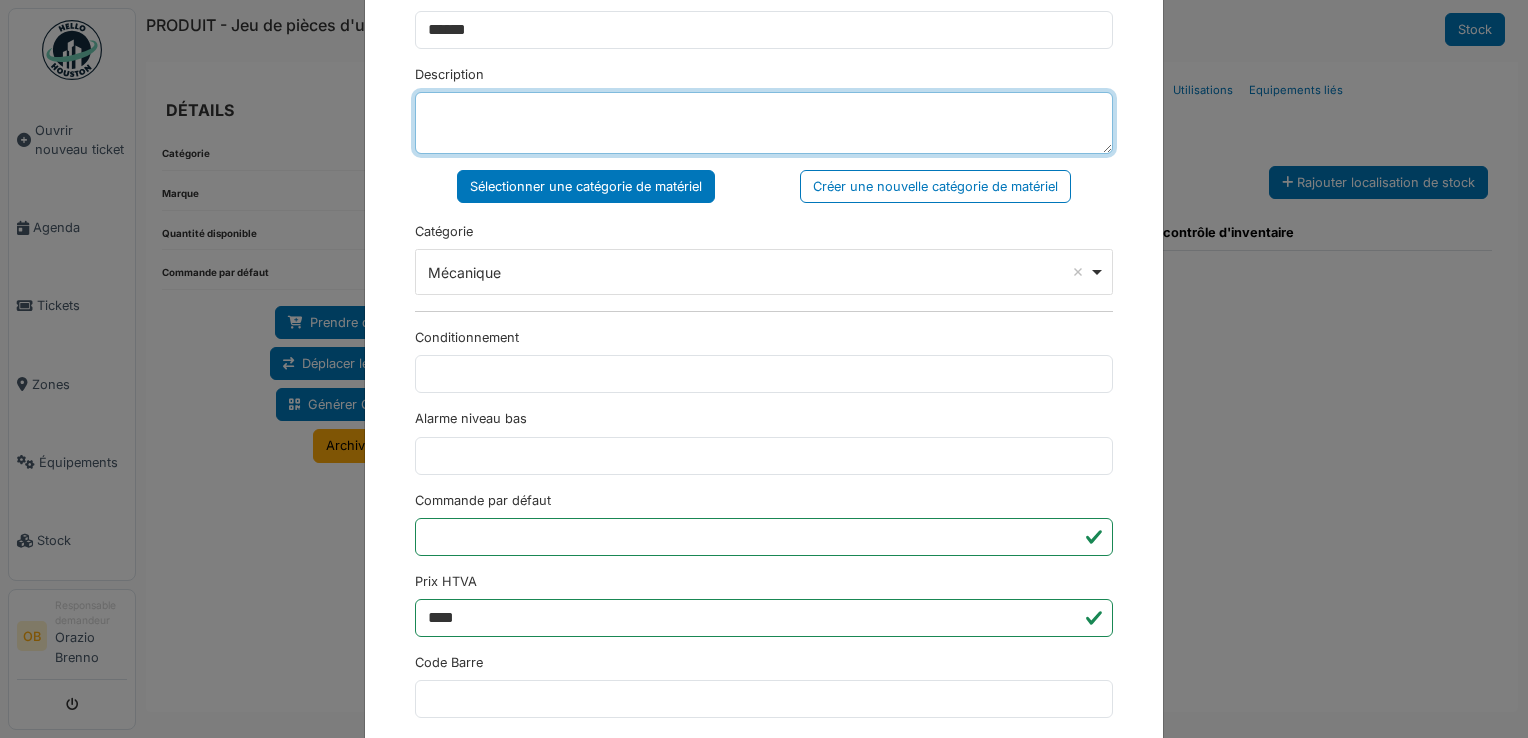 scroll, scrollTop: 650, scrollLeft: 0, axis: vertical 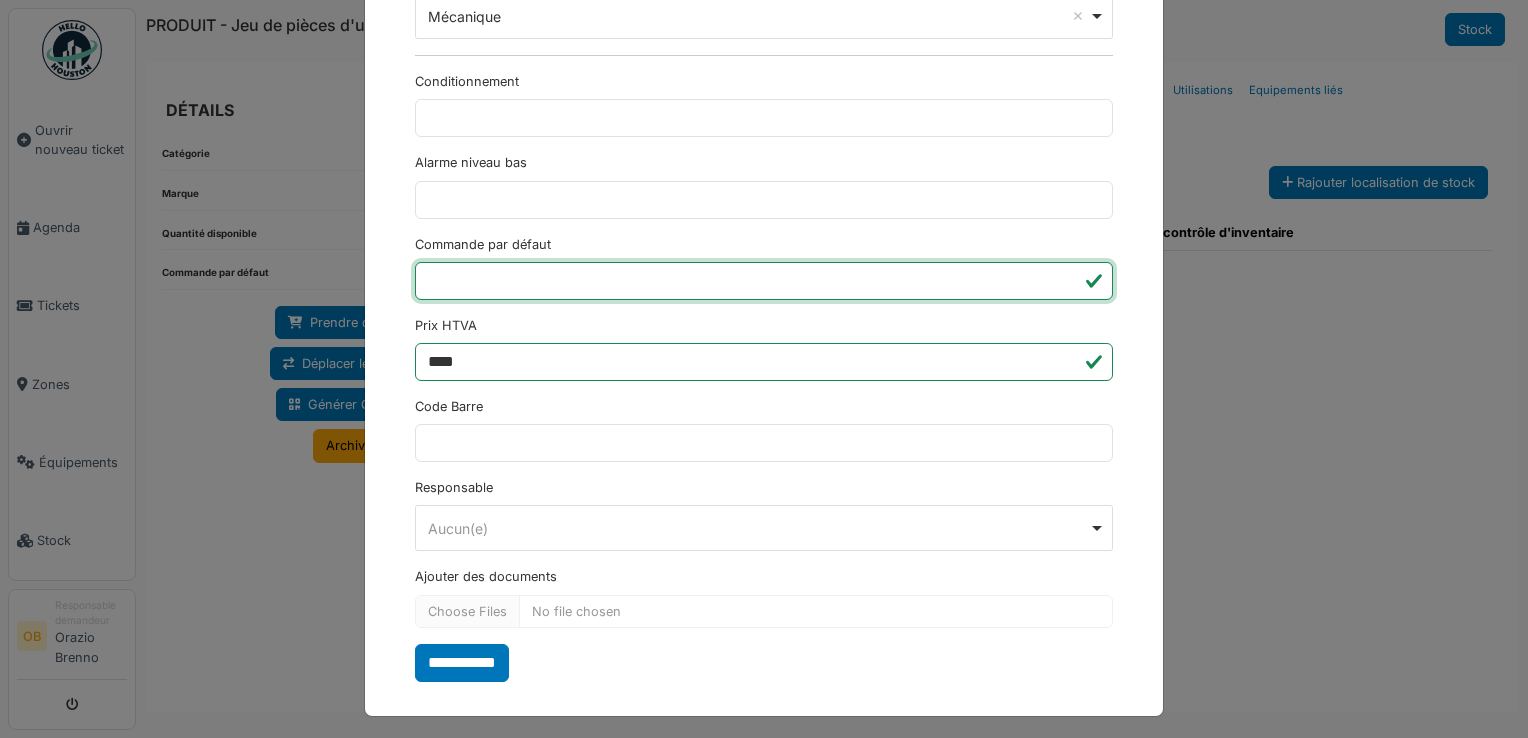 click on "***" at bounding box center [764, 281] 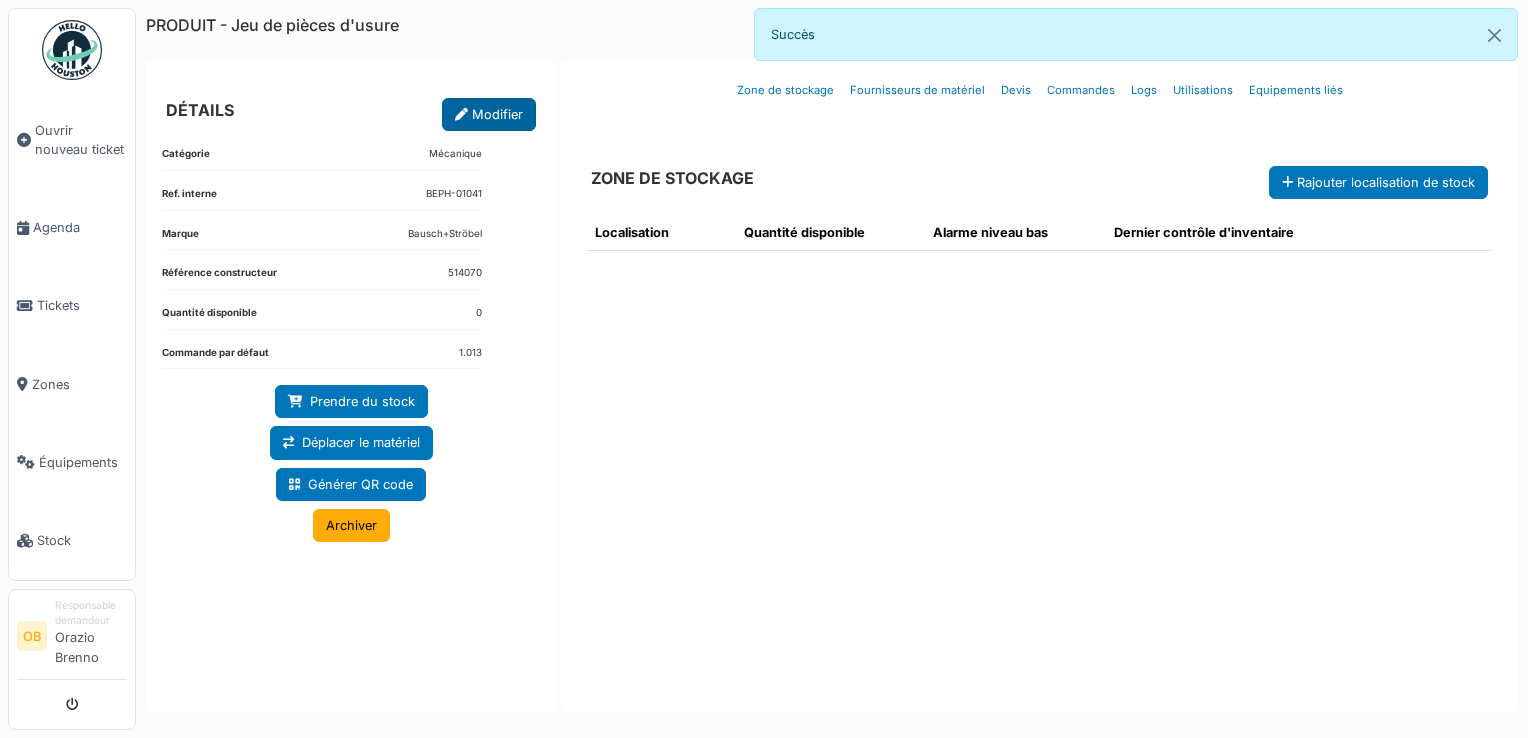 click on "Modifier" at bounding box center [489, 114] 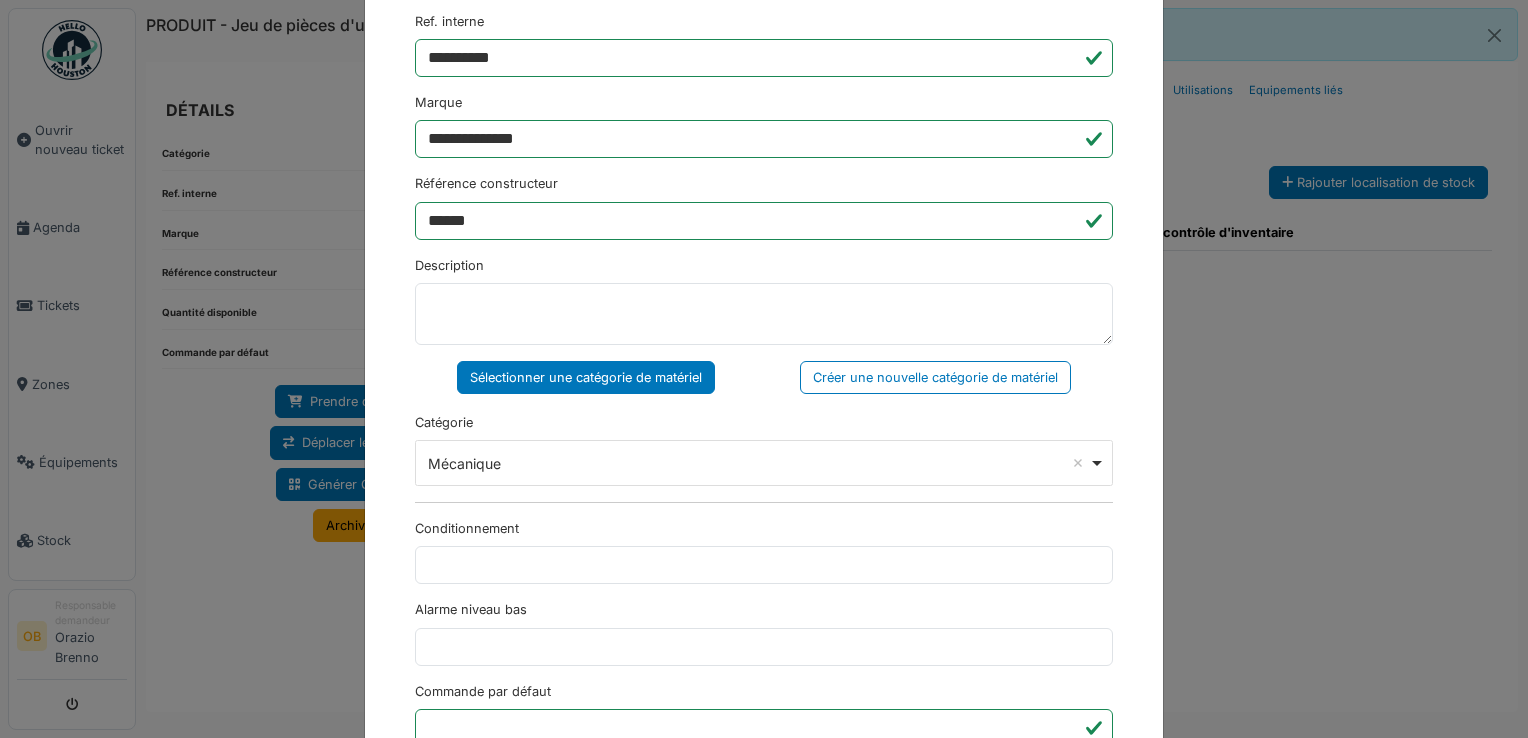 scroll, scrollTop: 650, scrollLeft: 0, axis: vertical 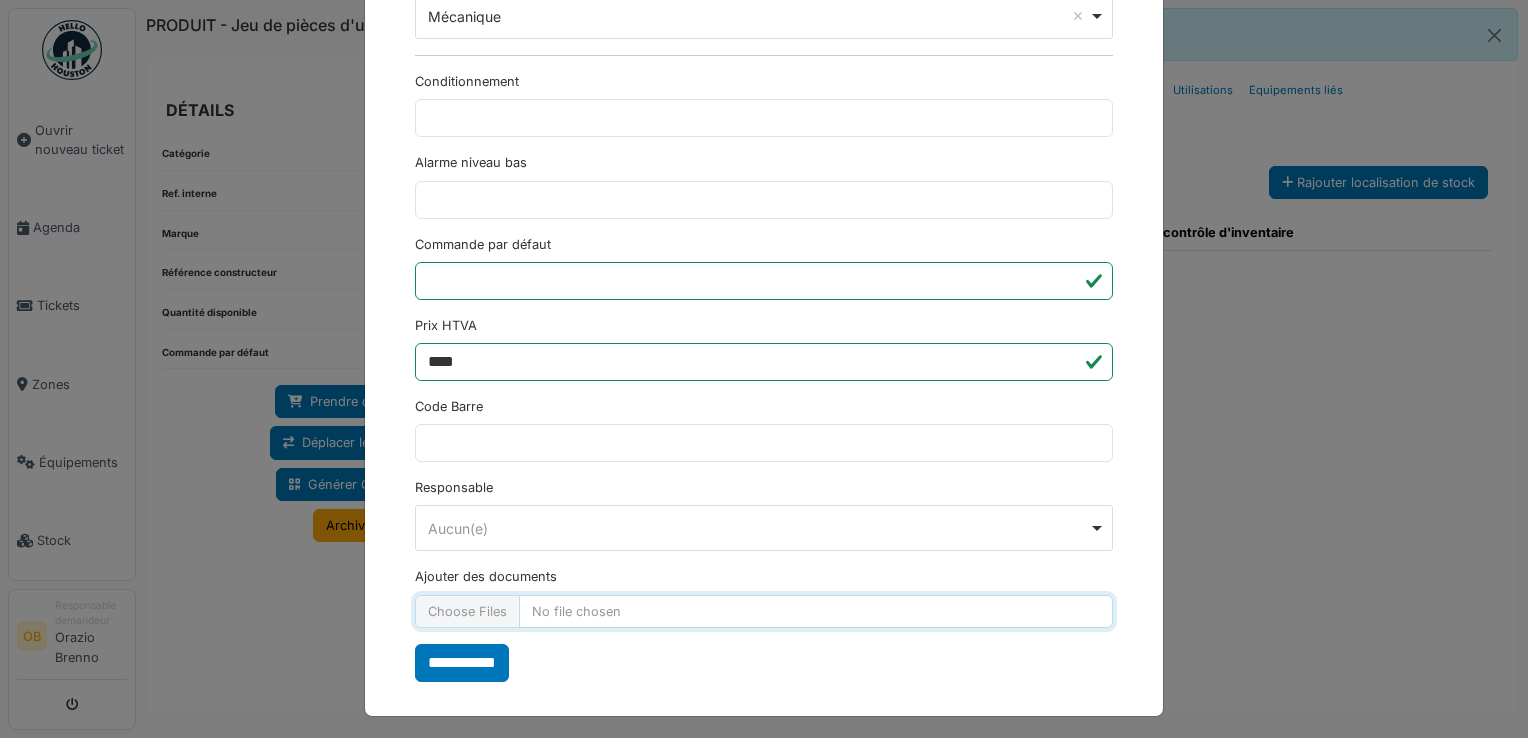 click on "Ajouter des documents" at bounding box center (764, 611) 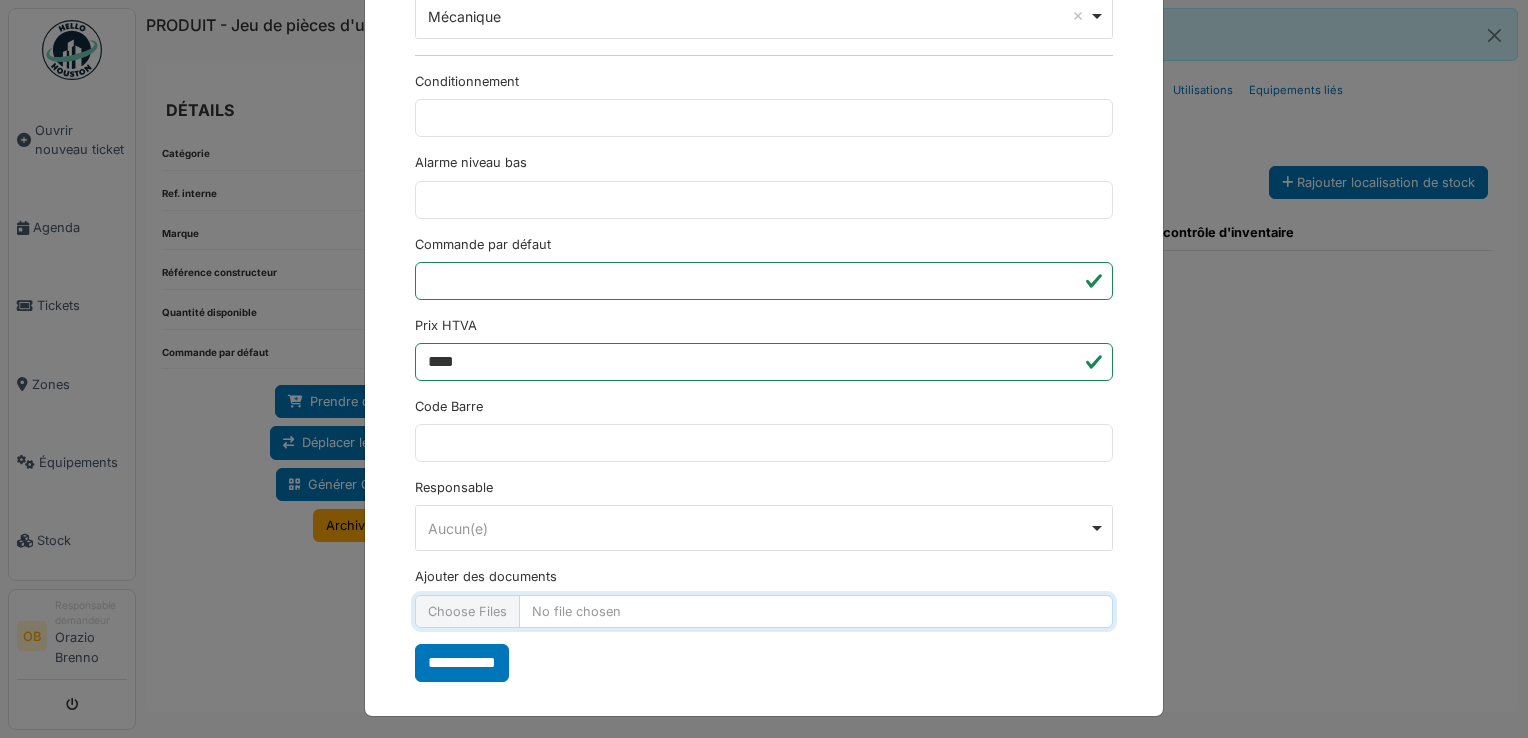click on "Ajouter des documents" at bounding box center [764, 611] 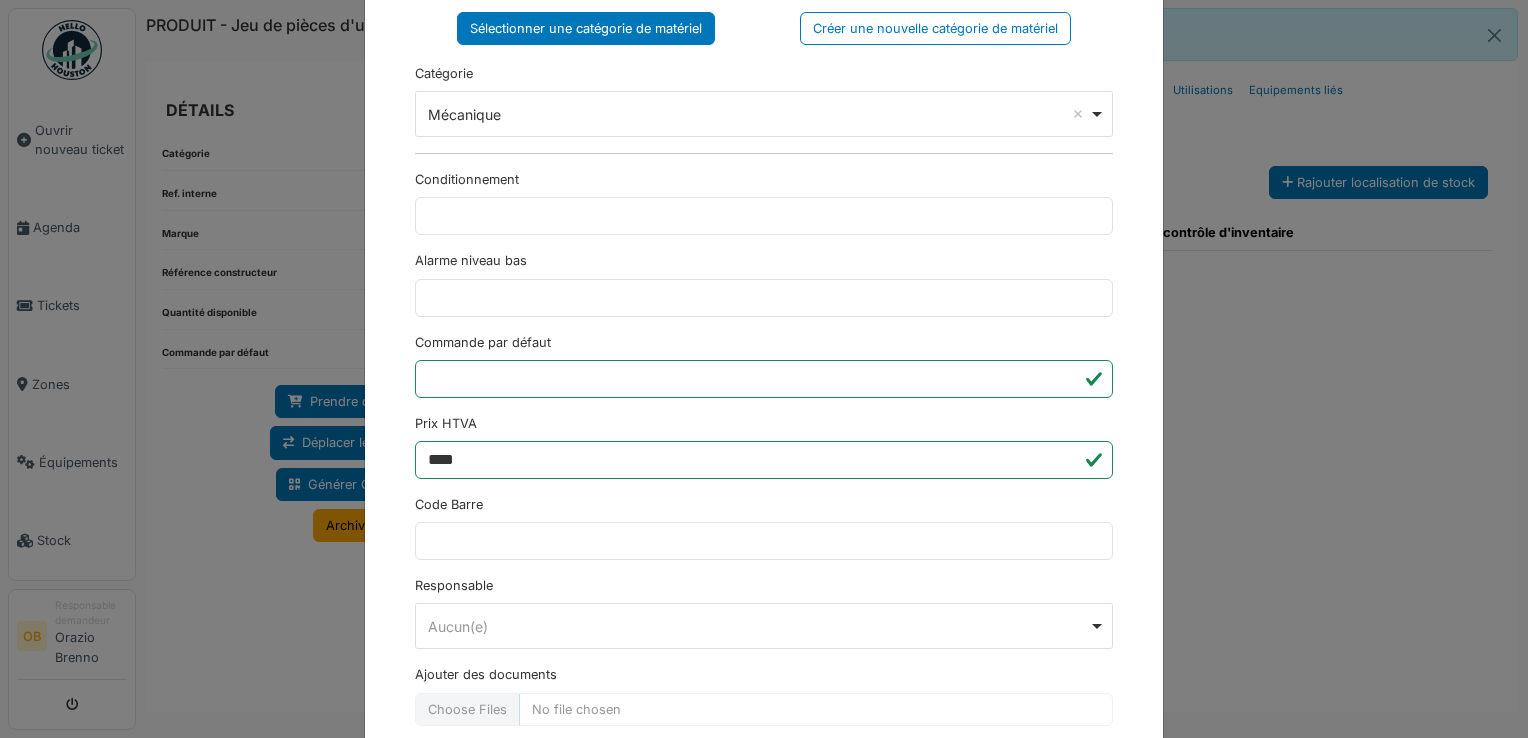 scroll, scrollTop: 516, scrollLeft: 0, axis: vertical 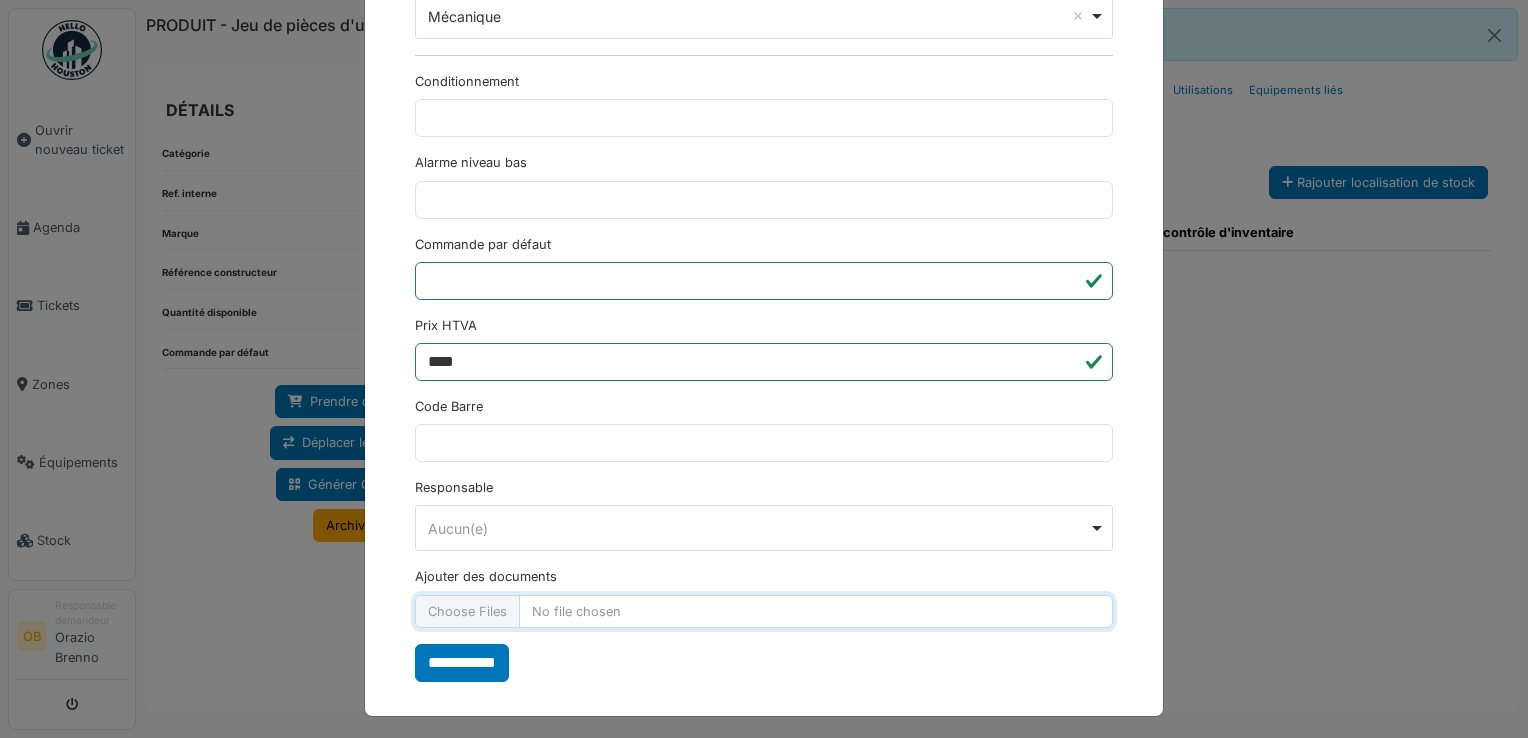 click on "Ajouter des documents" at bounding box center [764, 611] 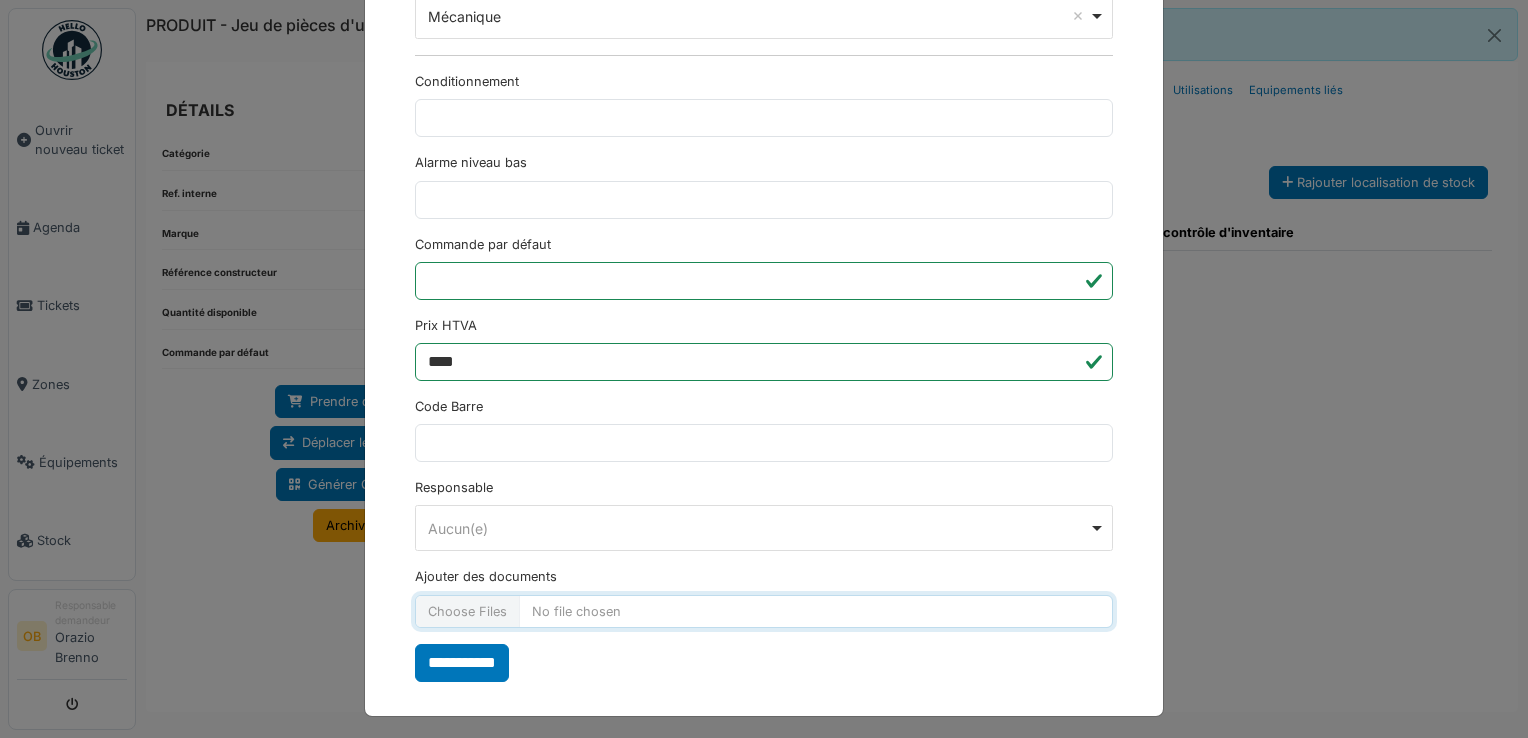 type on "**********" 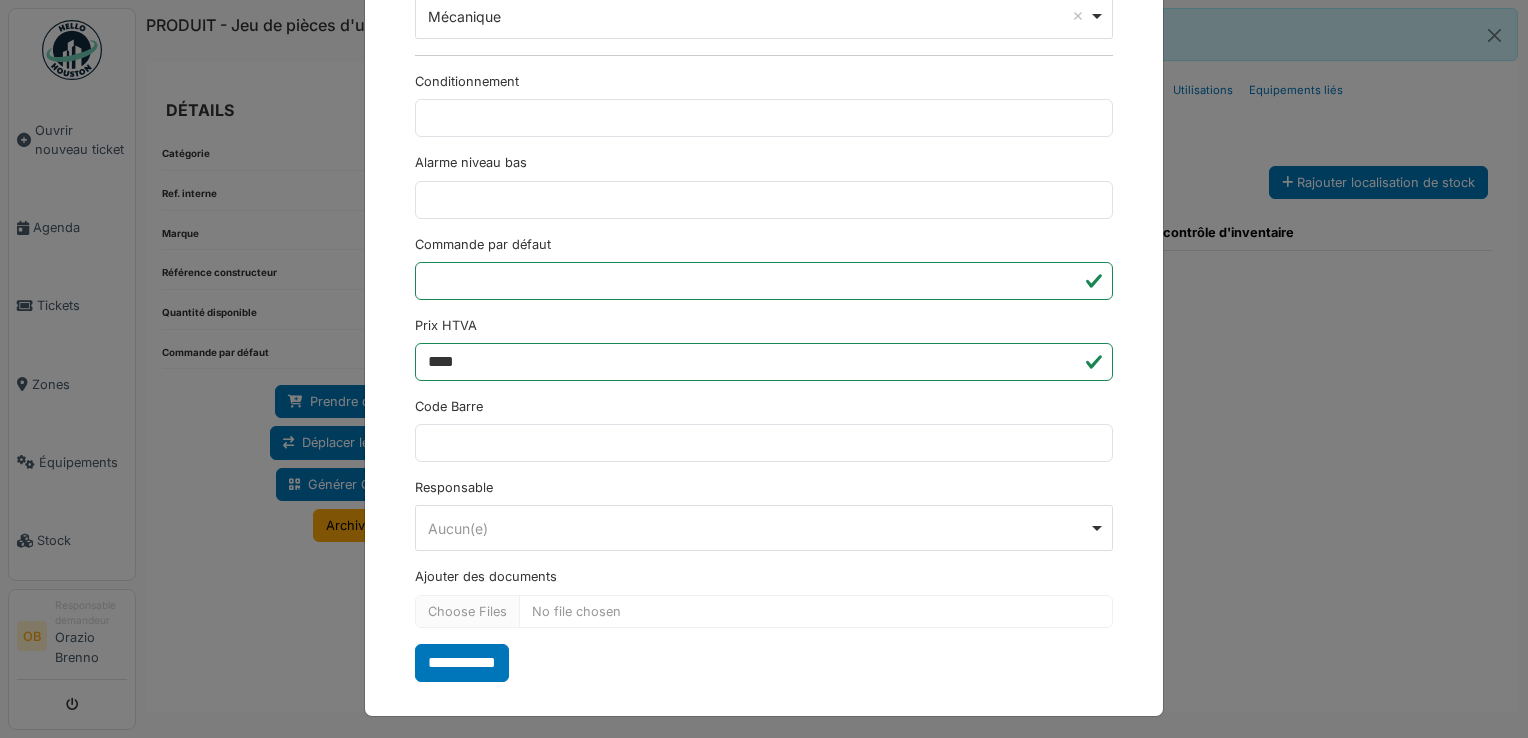click on "**********" at bounding box center (764, 83) 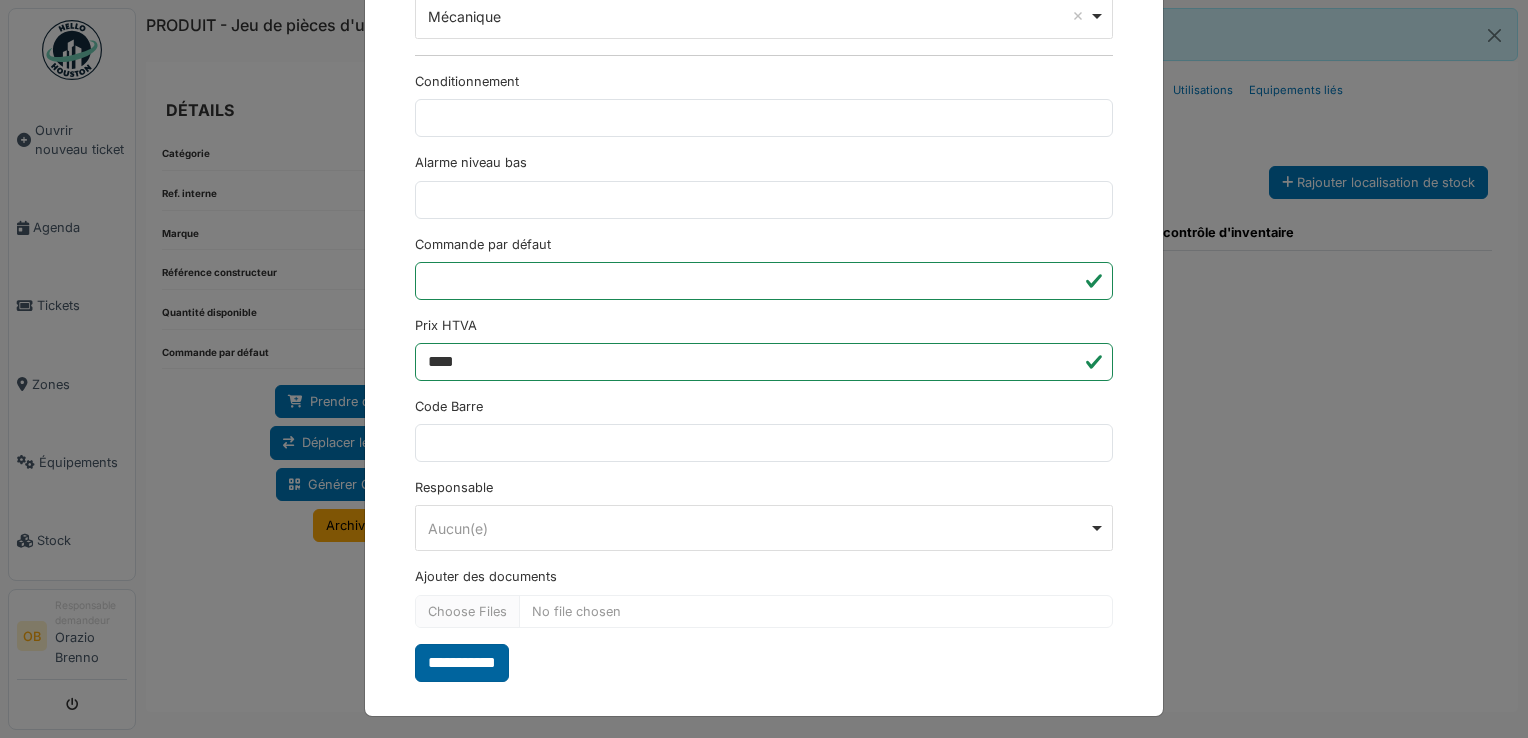 click on "**********" at bounding box center (462, 663) 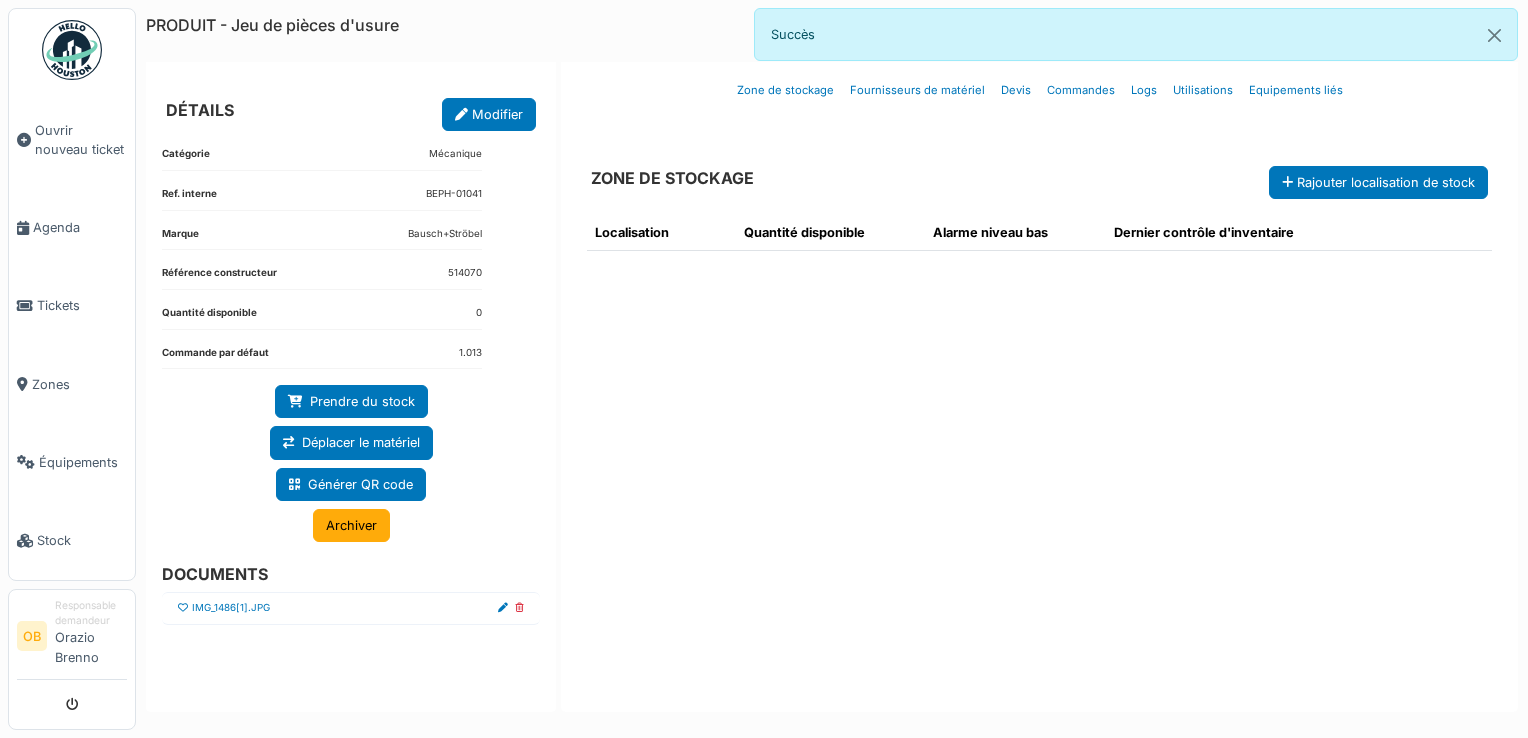 click at bounding box center [183, 608] 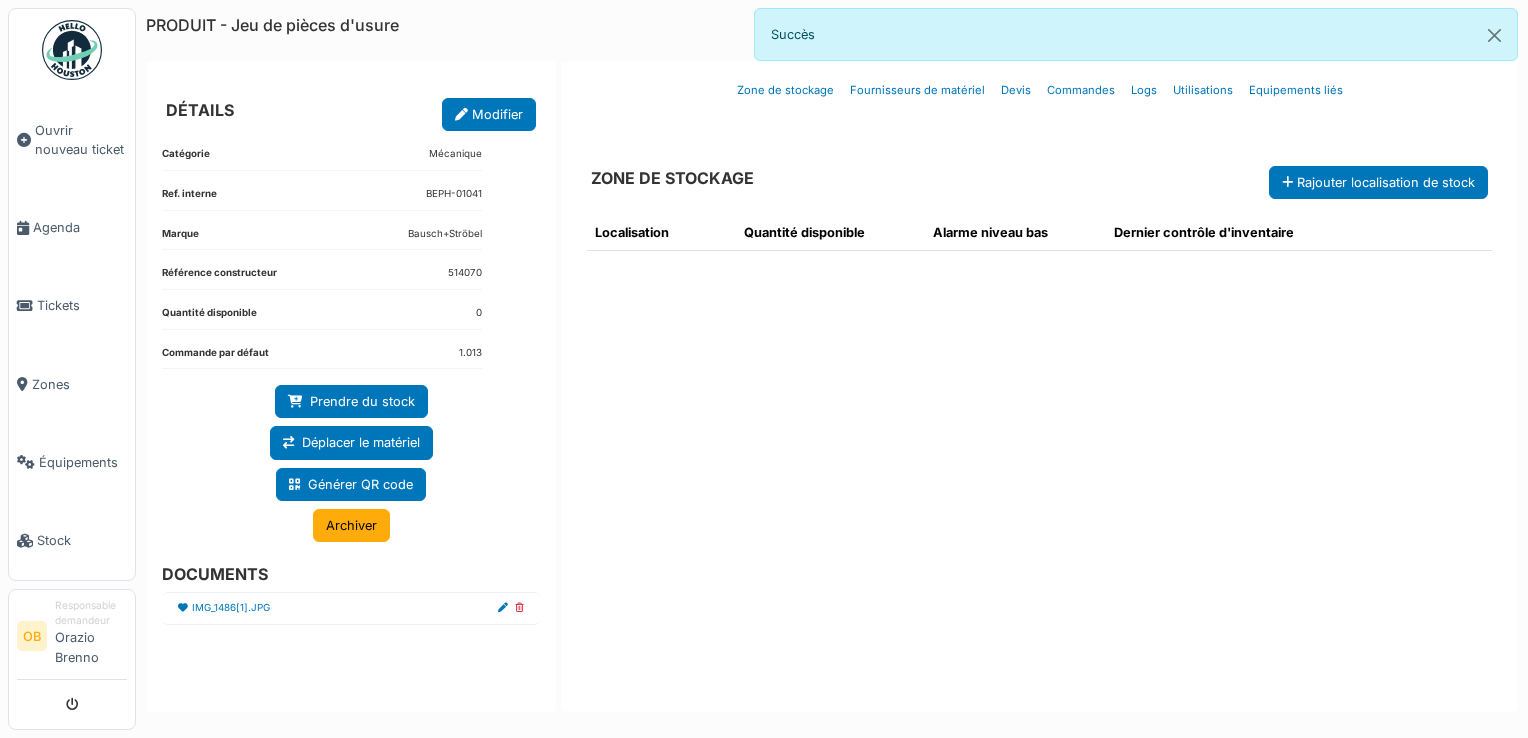 click on "ZONE DE STOCKAGE
Rajouter localisation de stock" at bounding box center (1039, 164) 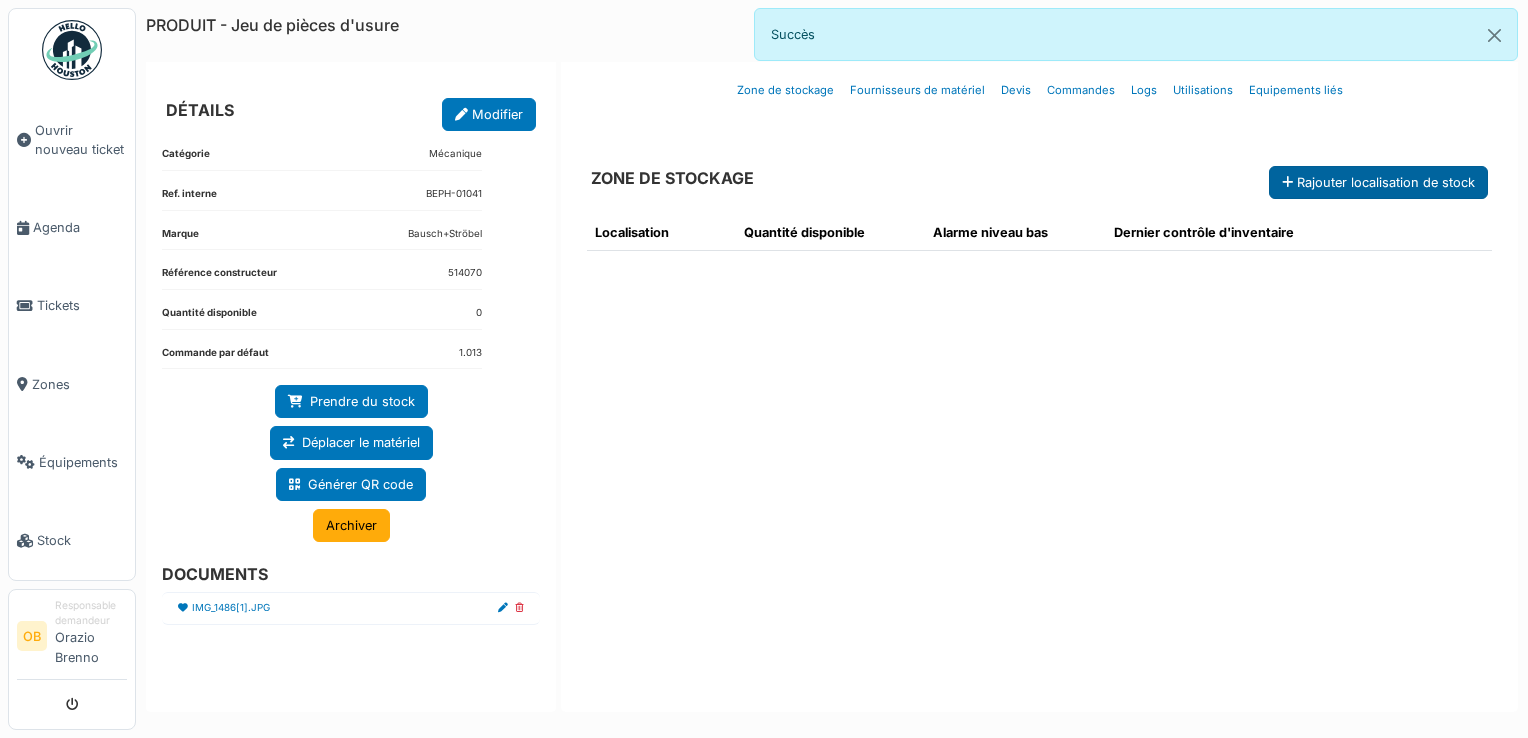 click on "Rajouter localisation de stock" at bounding box center (1378, 182) 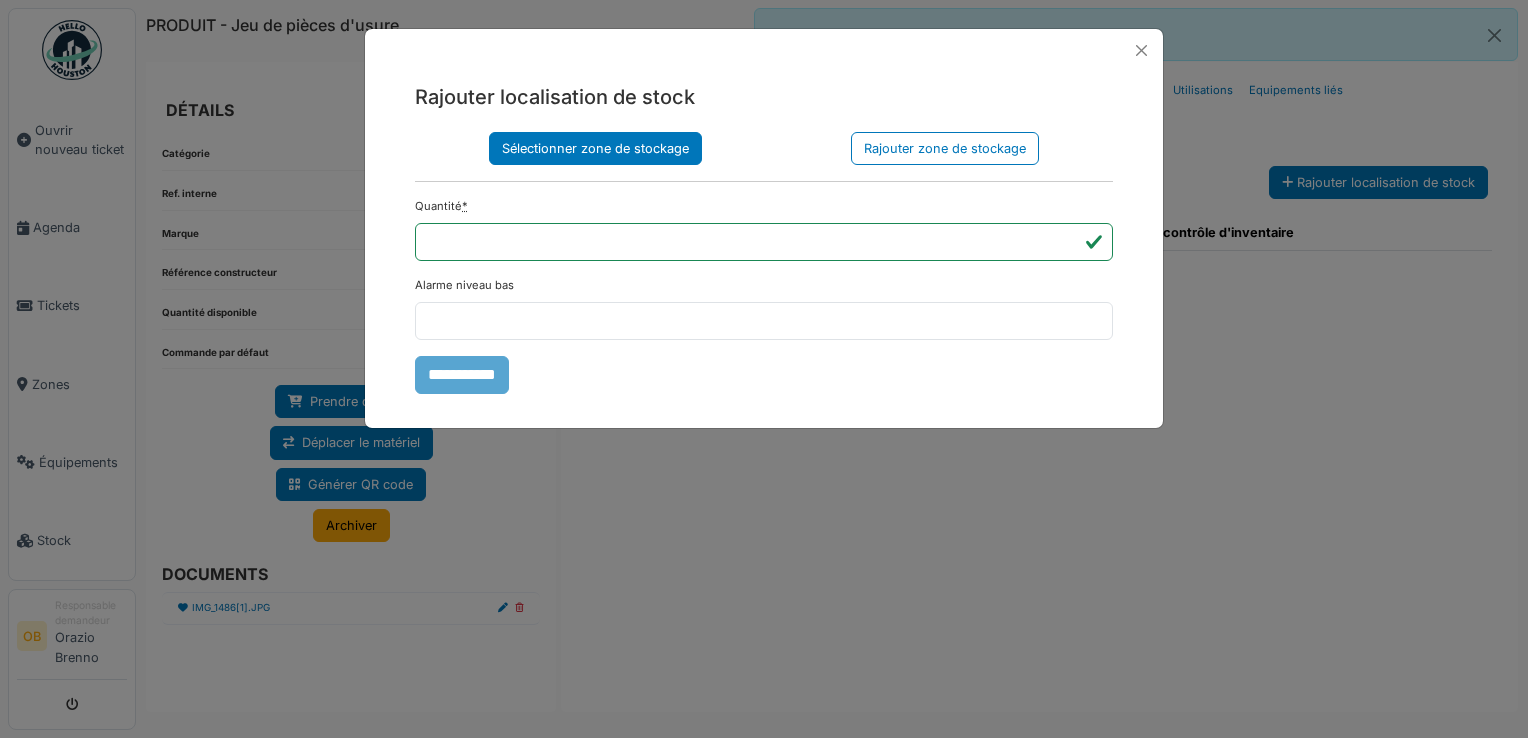 click on "Sélectionner zone de stockage" at bounding box center [595, 148] 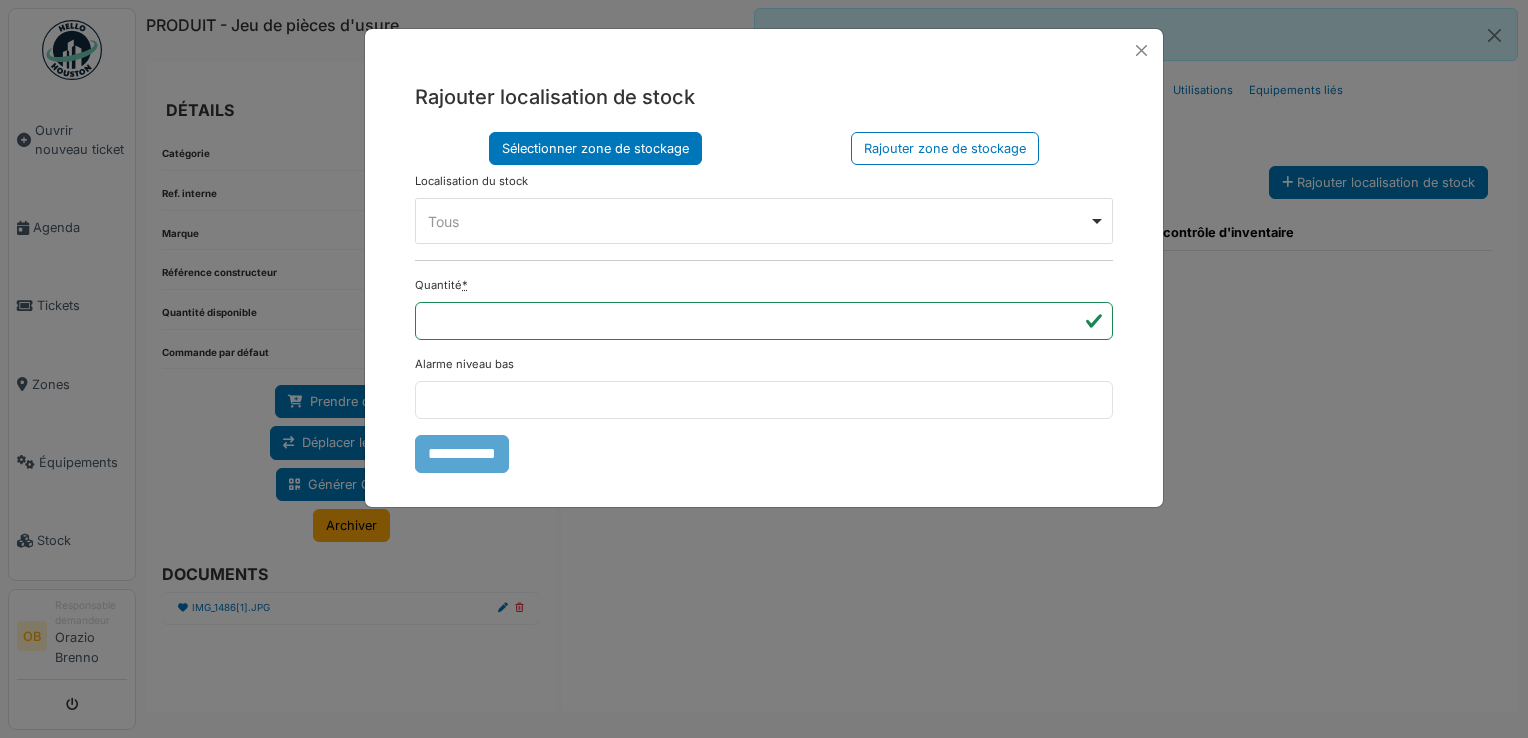click on "Tous Remove item" at bounding box center [758, 221] 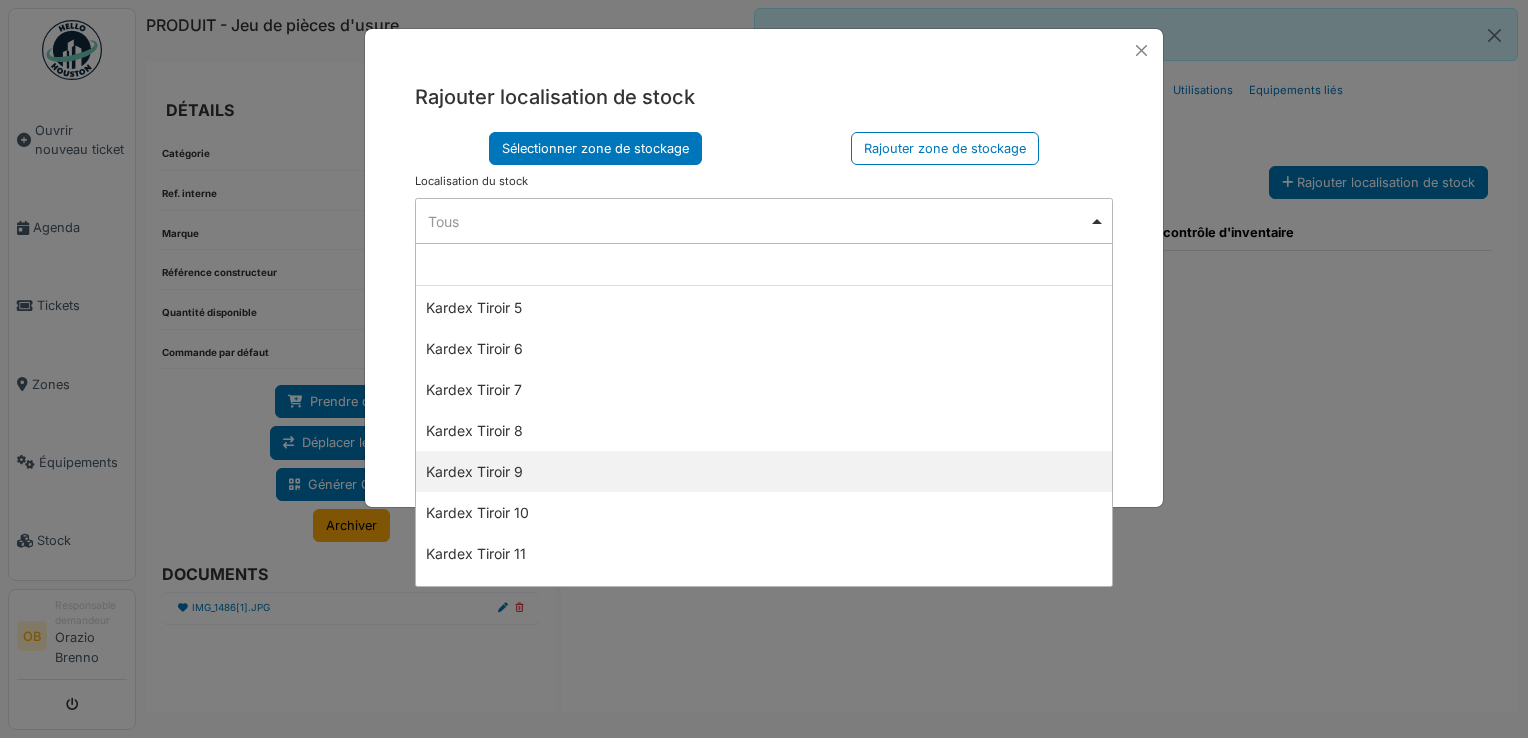 scroll, scrollTop: 533, scrollLeft: 0, axis: vertical 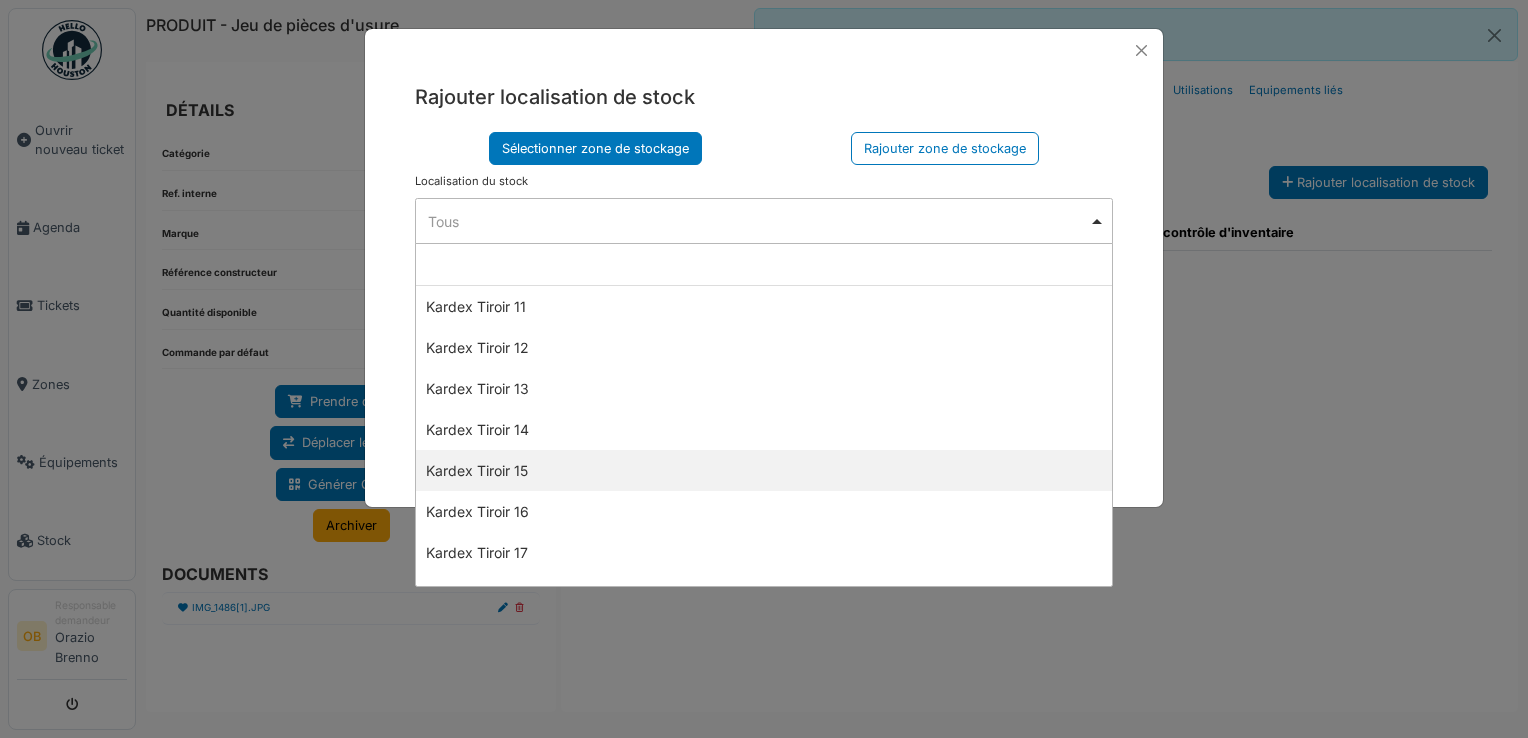 select on "****" 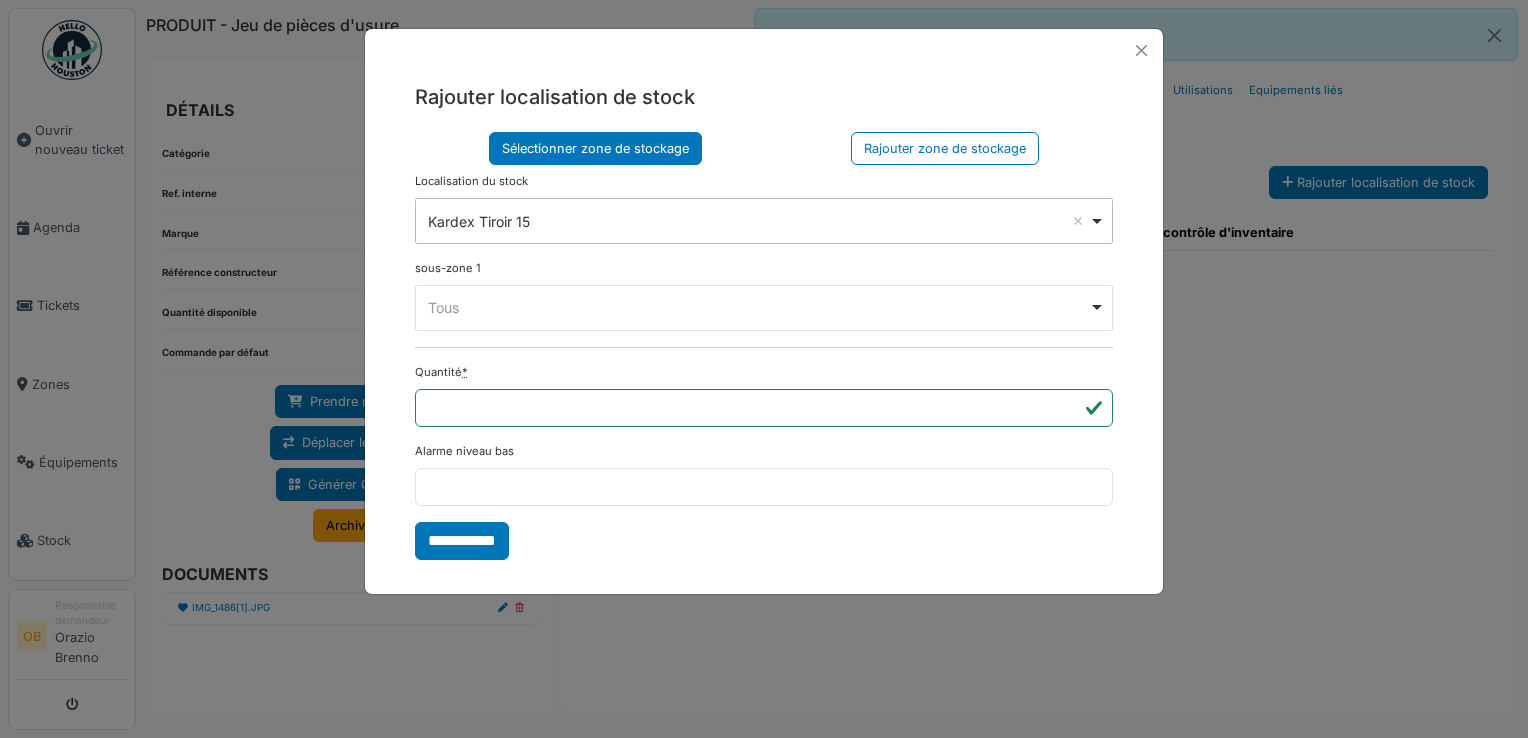 click on "Tous Remove item" at bounding box center (764, 307) 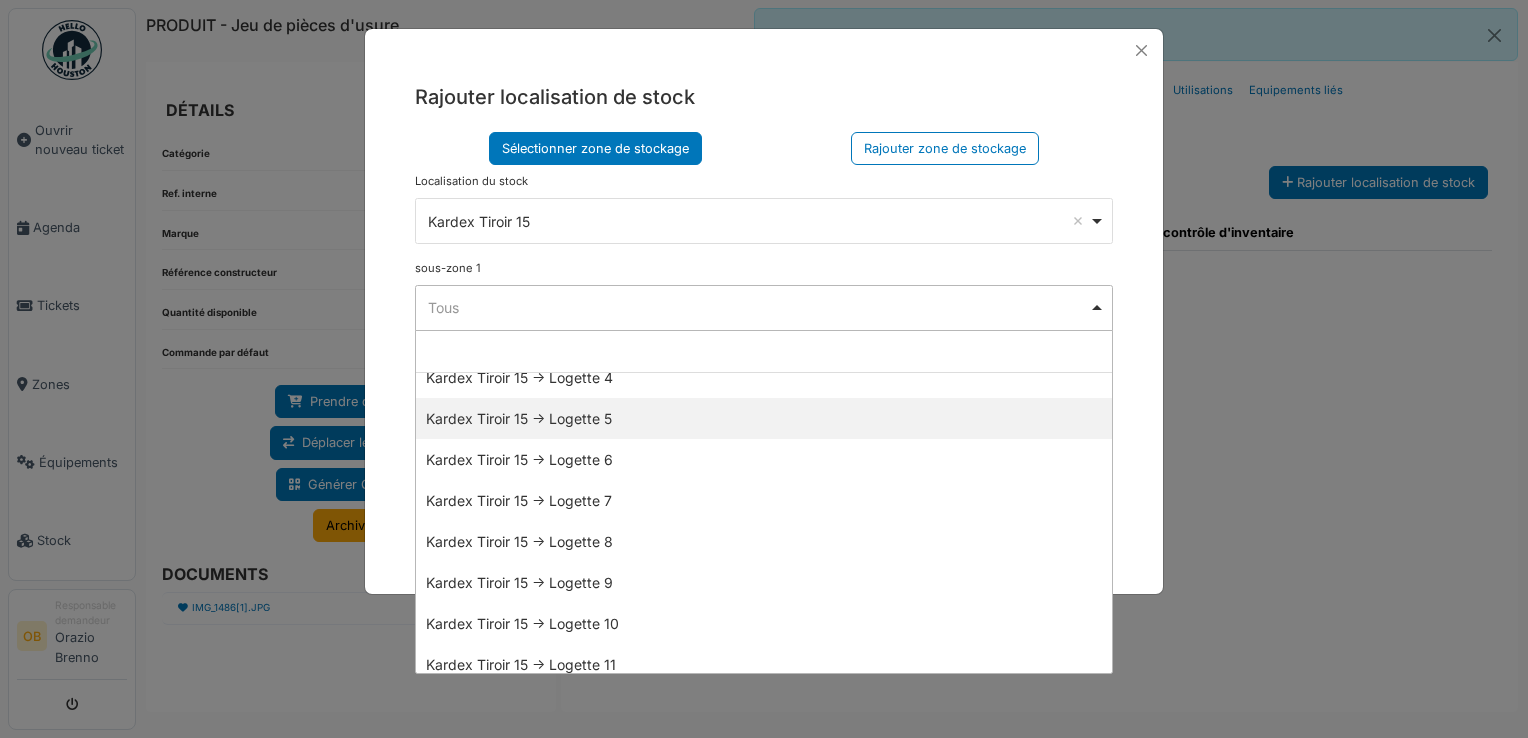 scroll, scrollTop: 232, scrollLeft: 0, axis: vertical 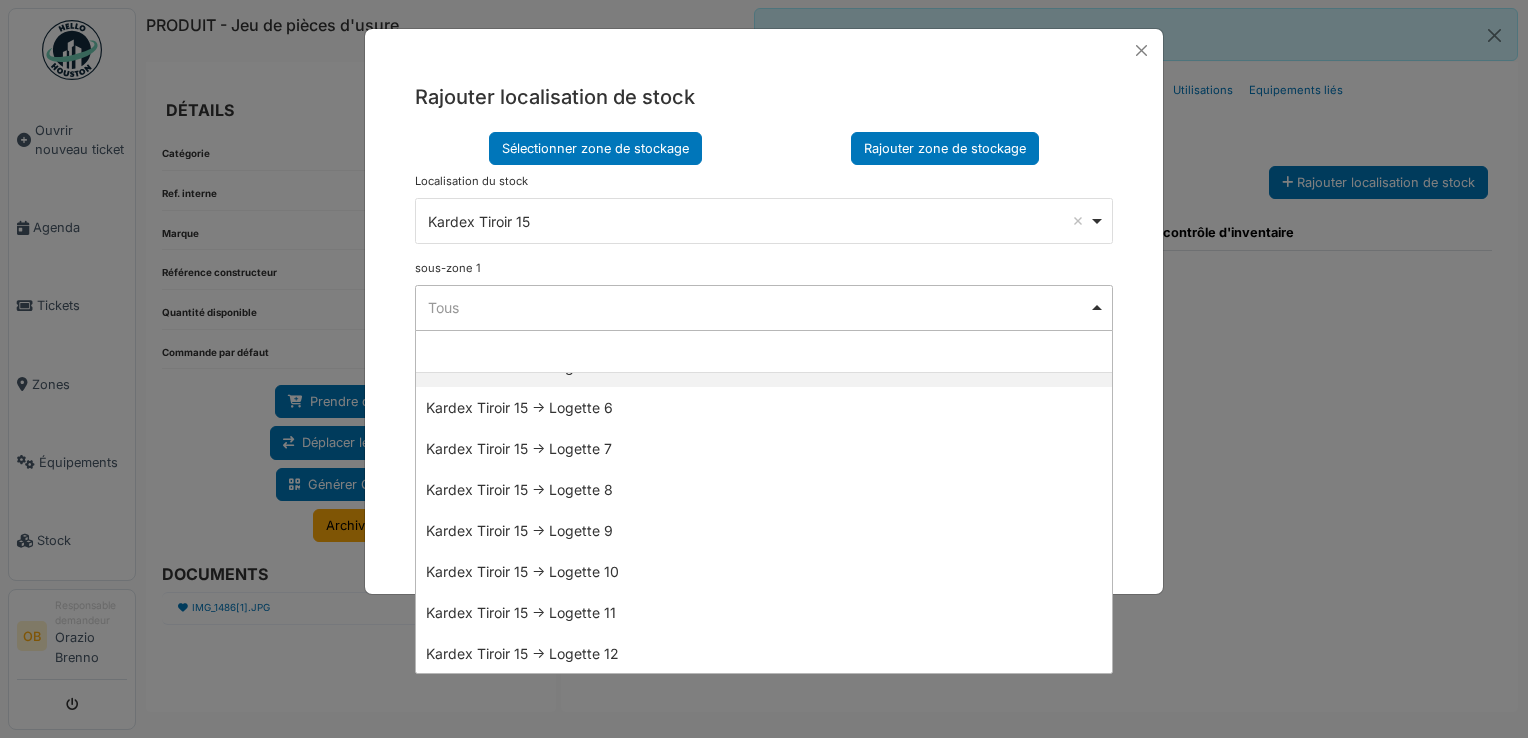 click on "Rajouter zone de stockage" at bounding box center [945, 148] 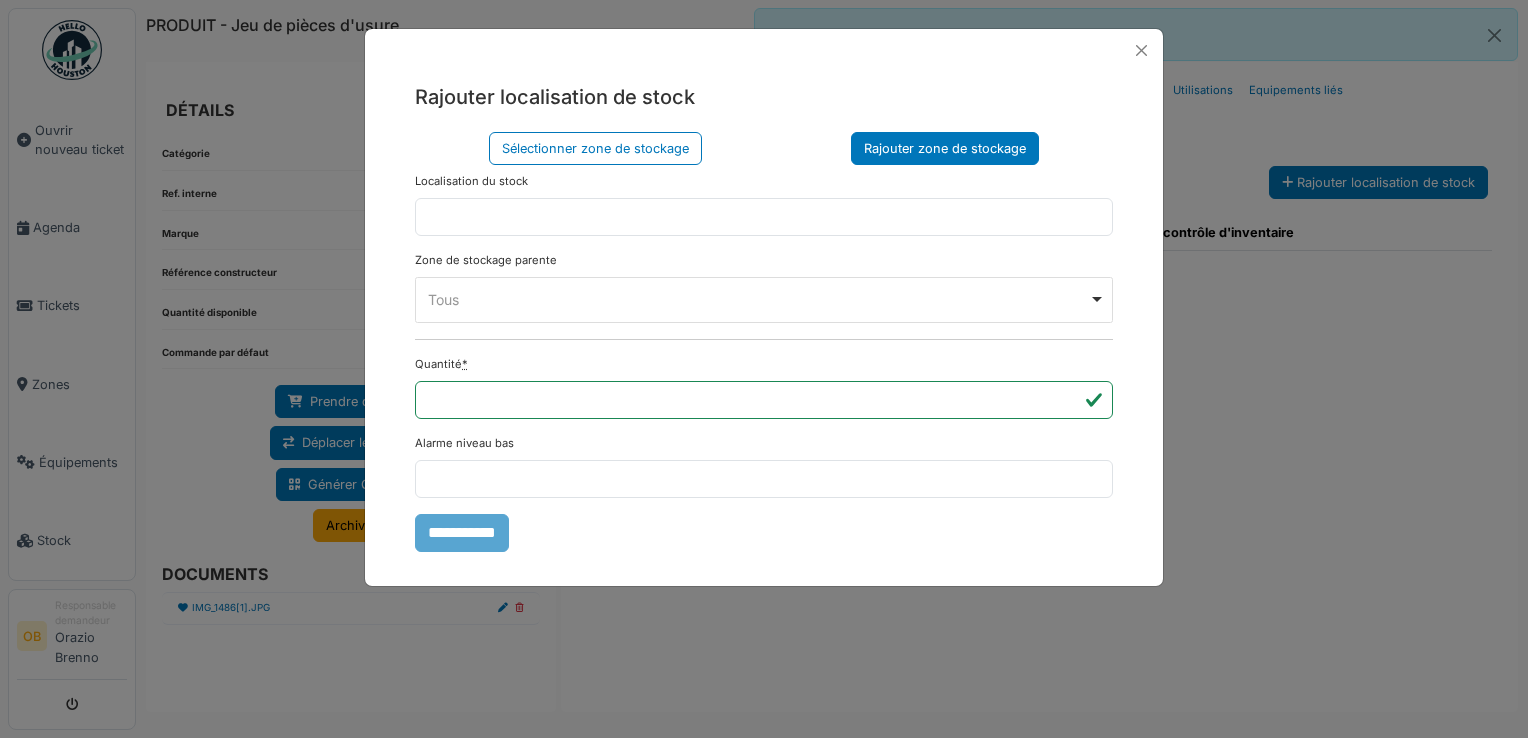 click on "Localisation du stock" at bounding box center (764, 204) 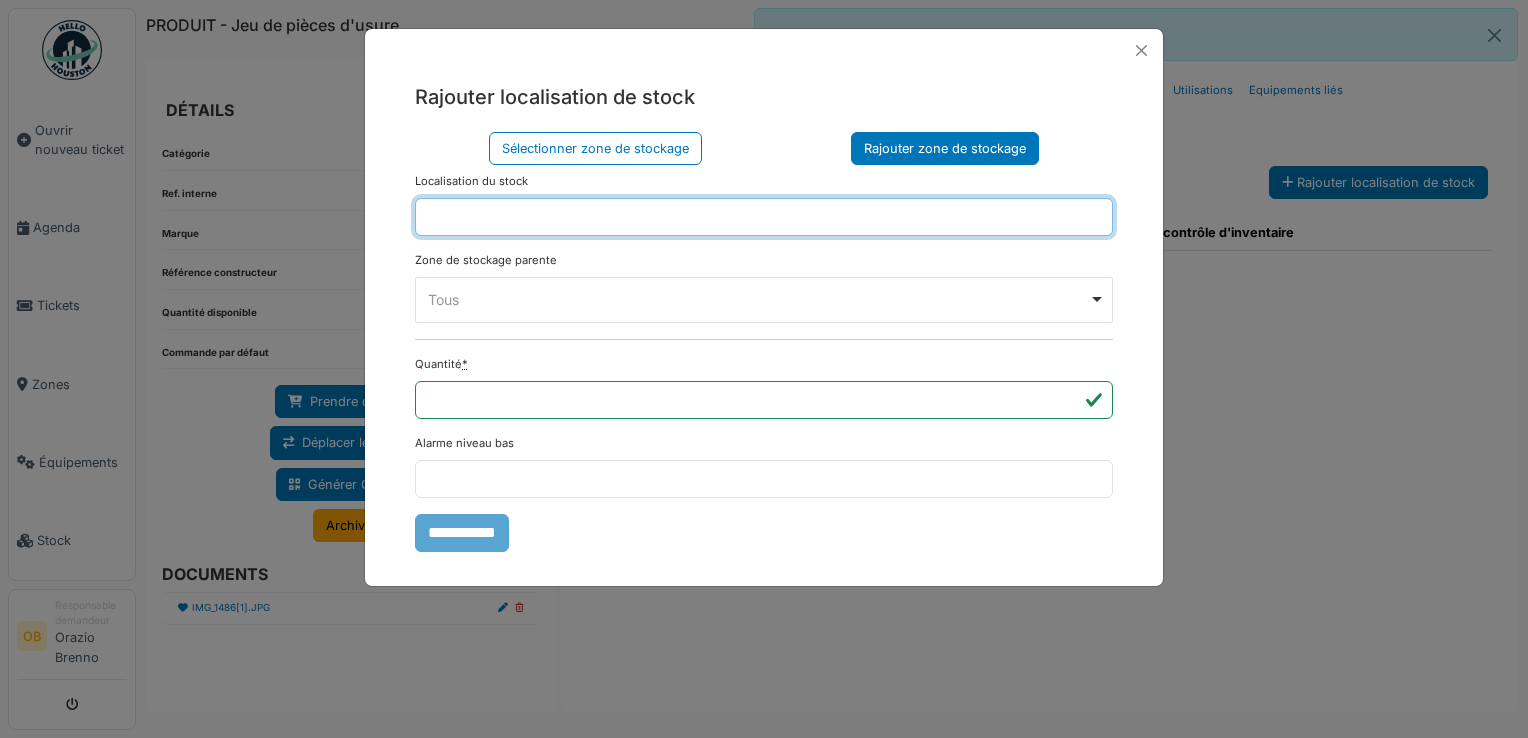 click at bounding box center [764, 217] 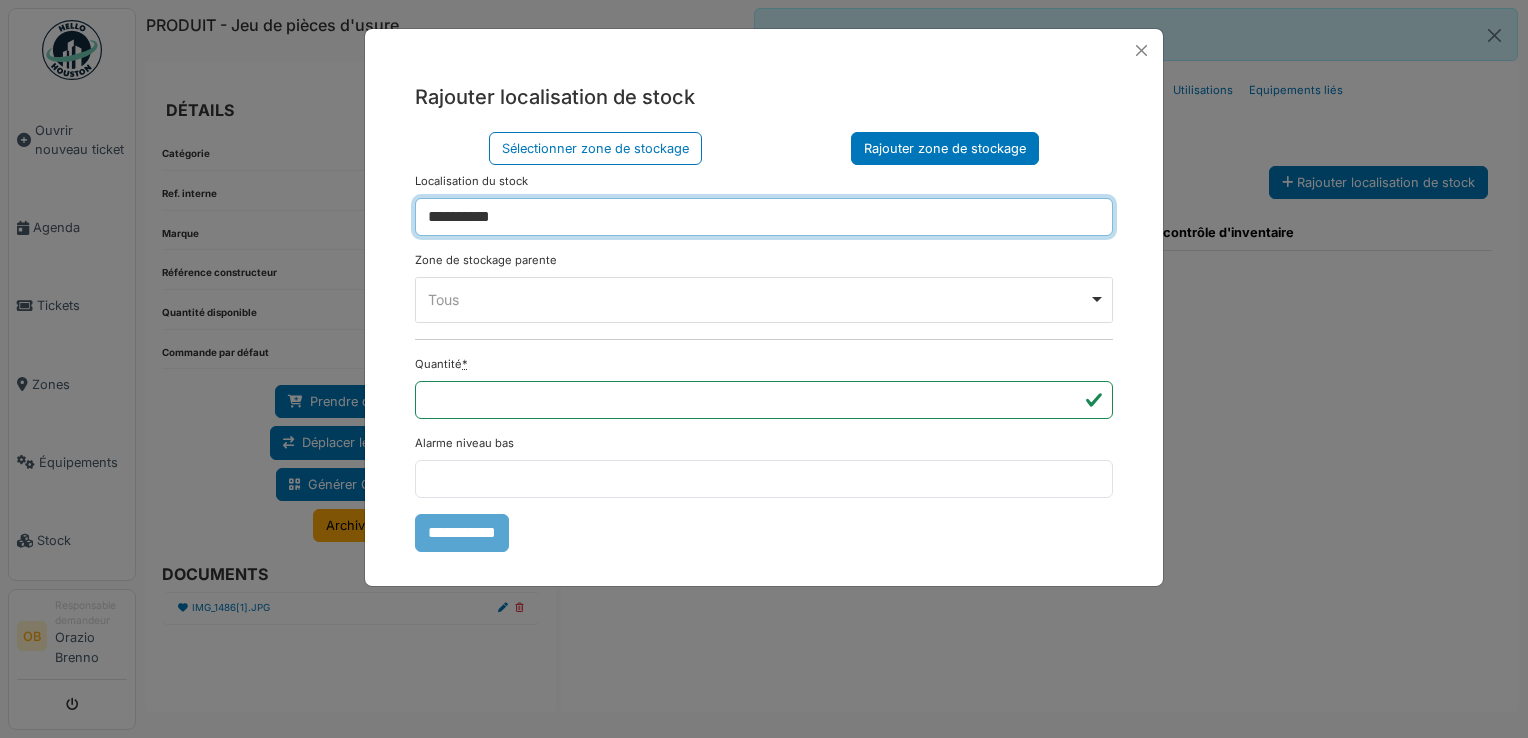 click on "Tous Remove item" at bounding box center (764, 299) 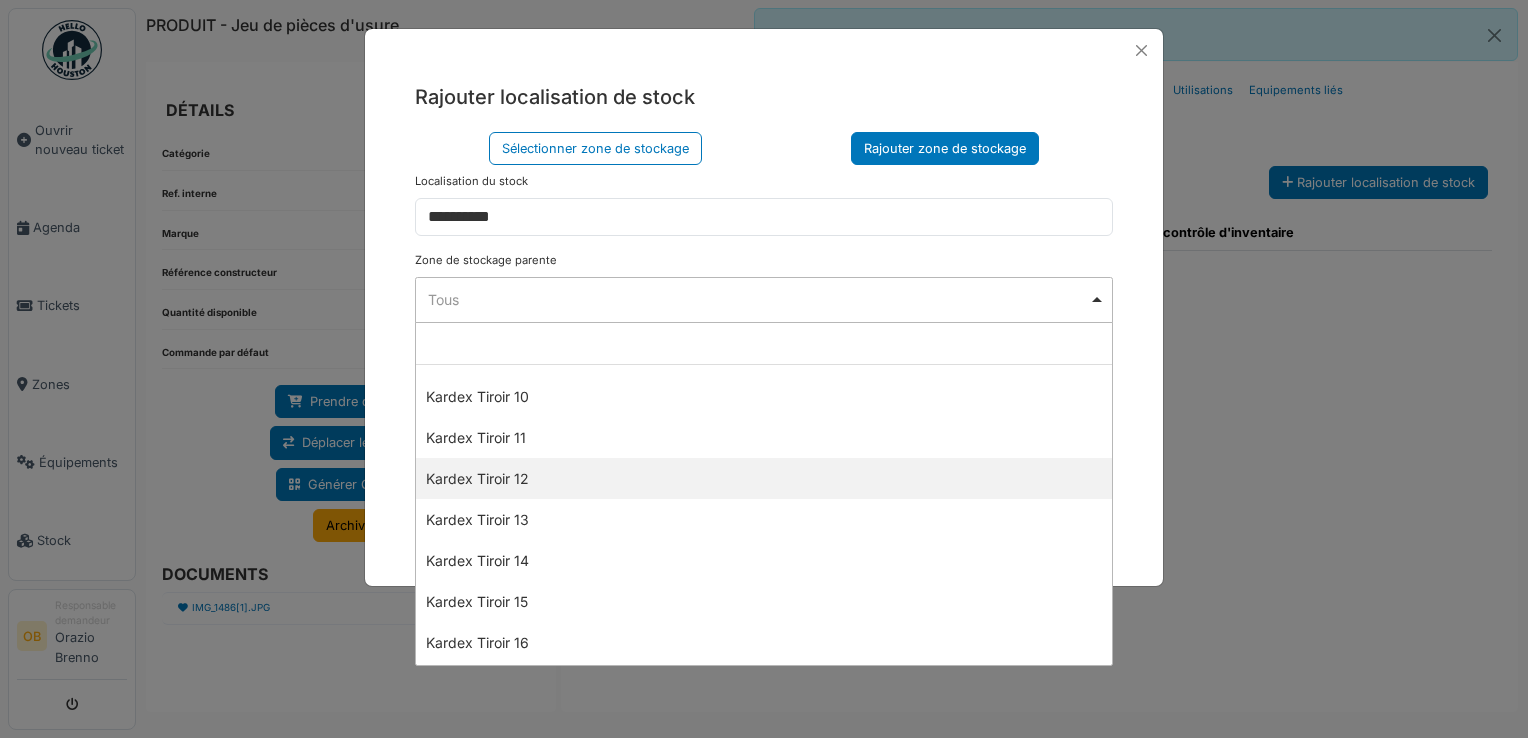 scroll, scrollTop: 533, scrollLeft: 0, axis: vertical 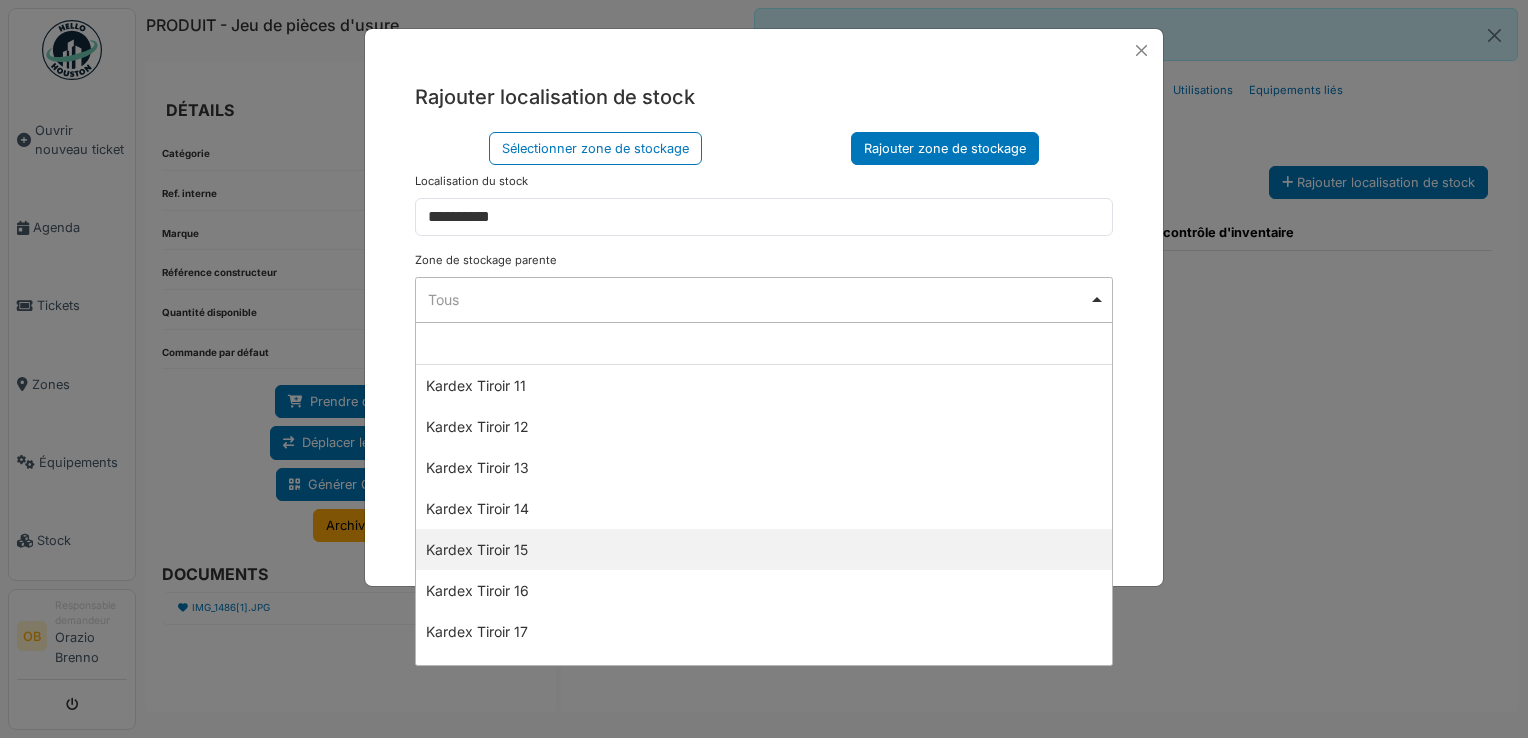select on "****" 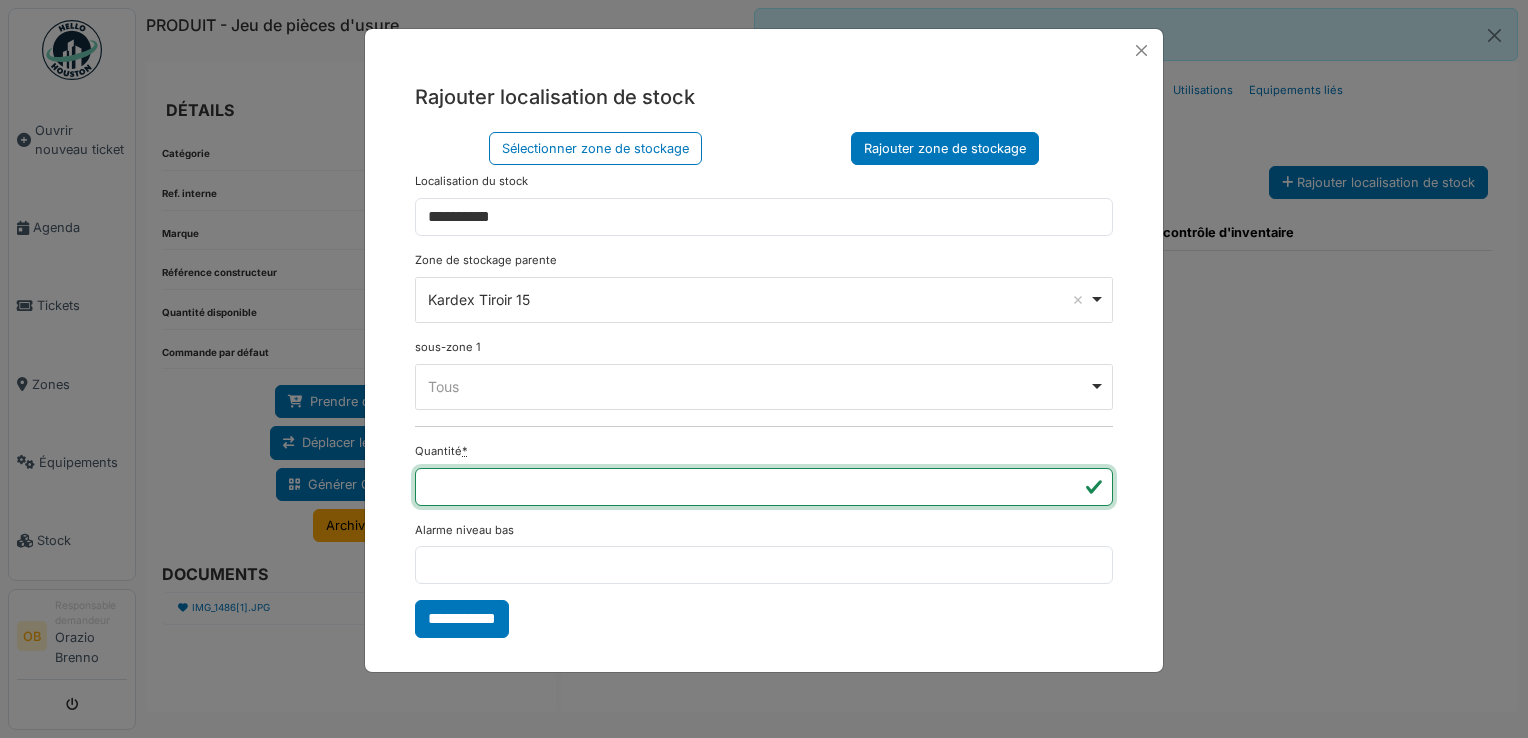 type on "*" 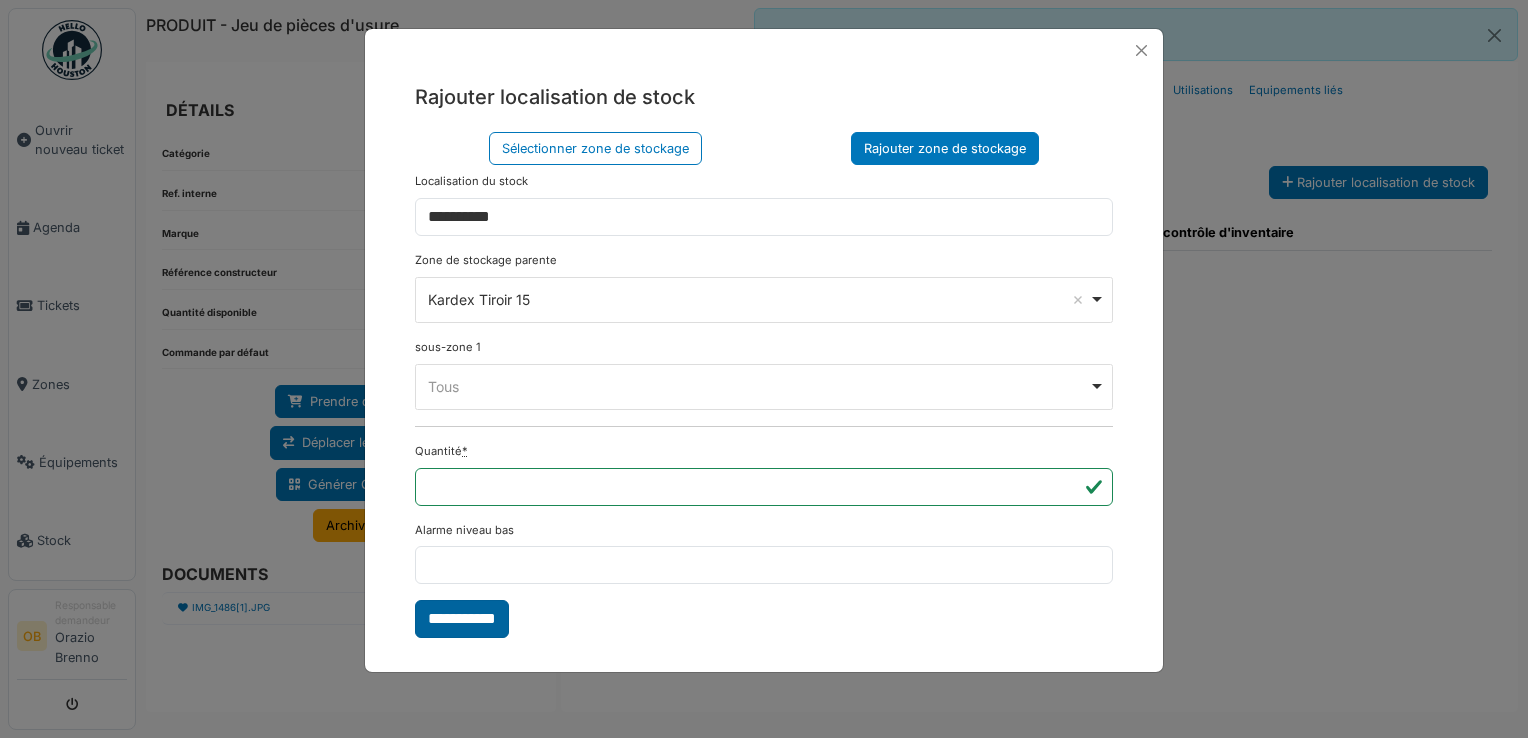 click on "**********" at bounding box center [462, 619] 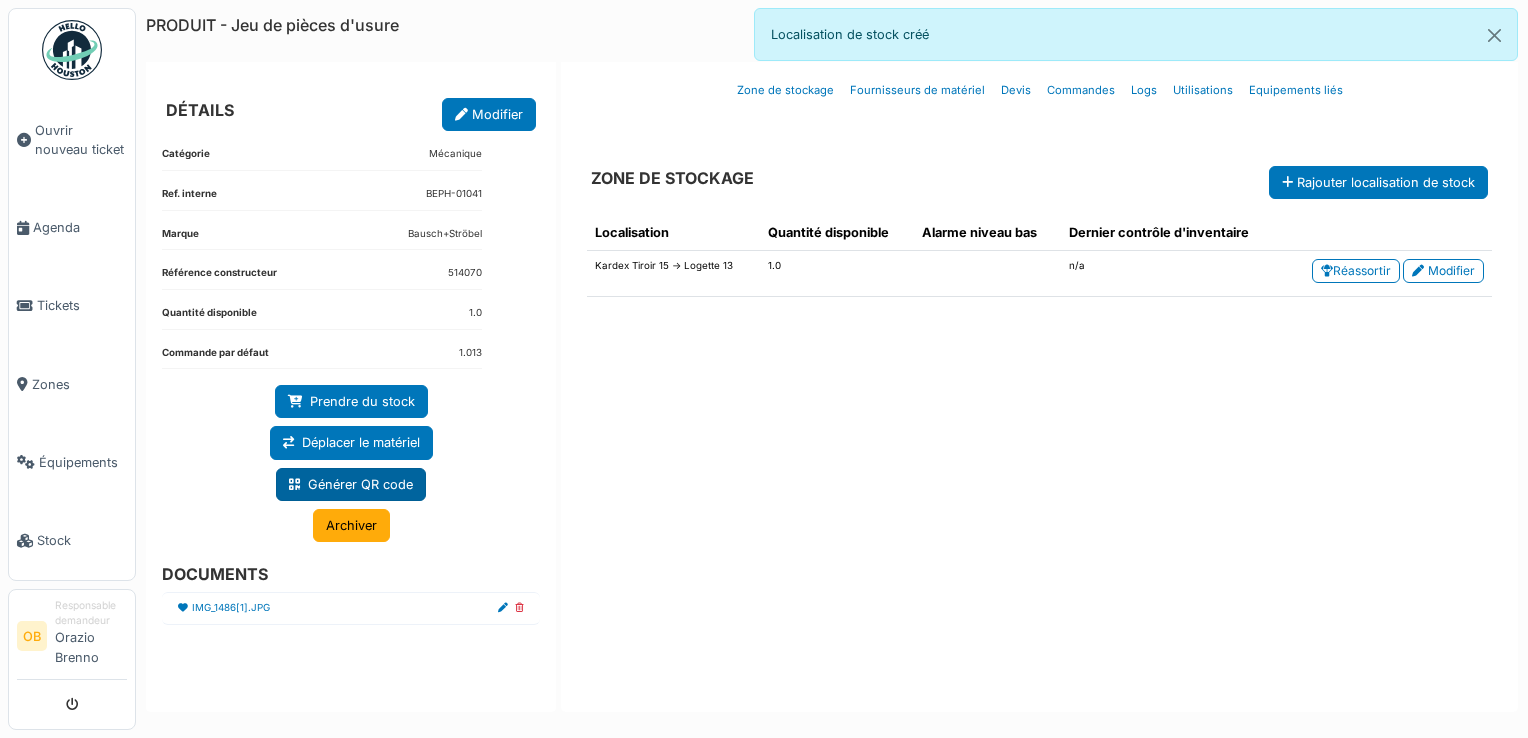 click on "Générer QR code" at bounding box center [351, 484] 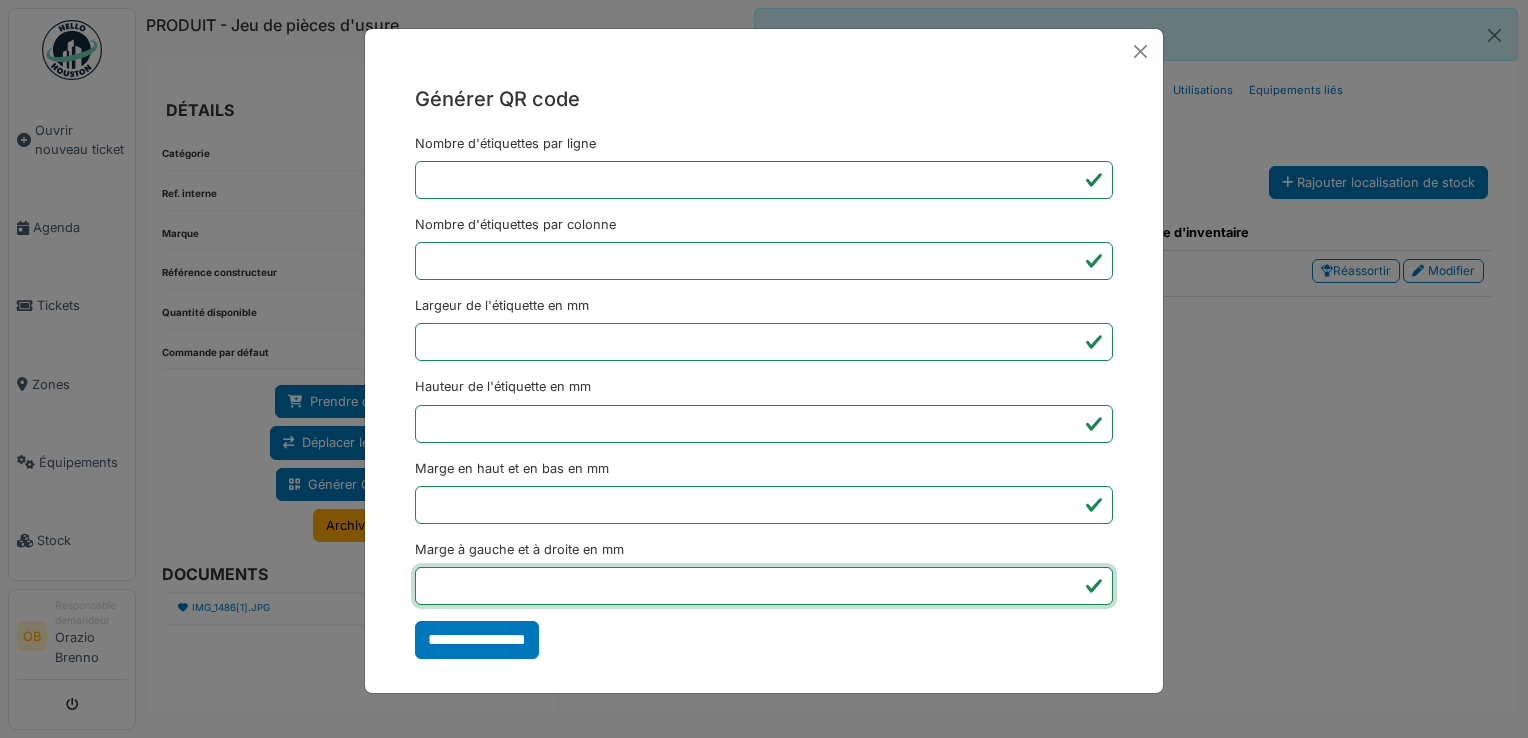 click on "*" at bounding box center [764, 586] 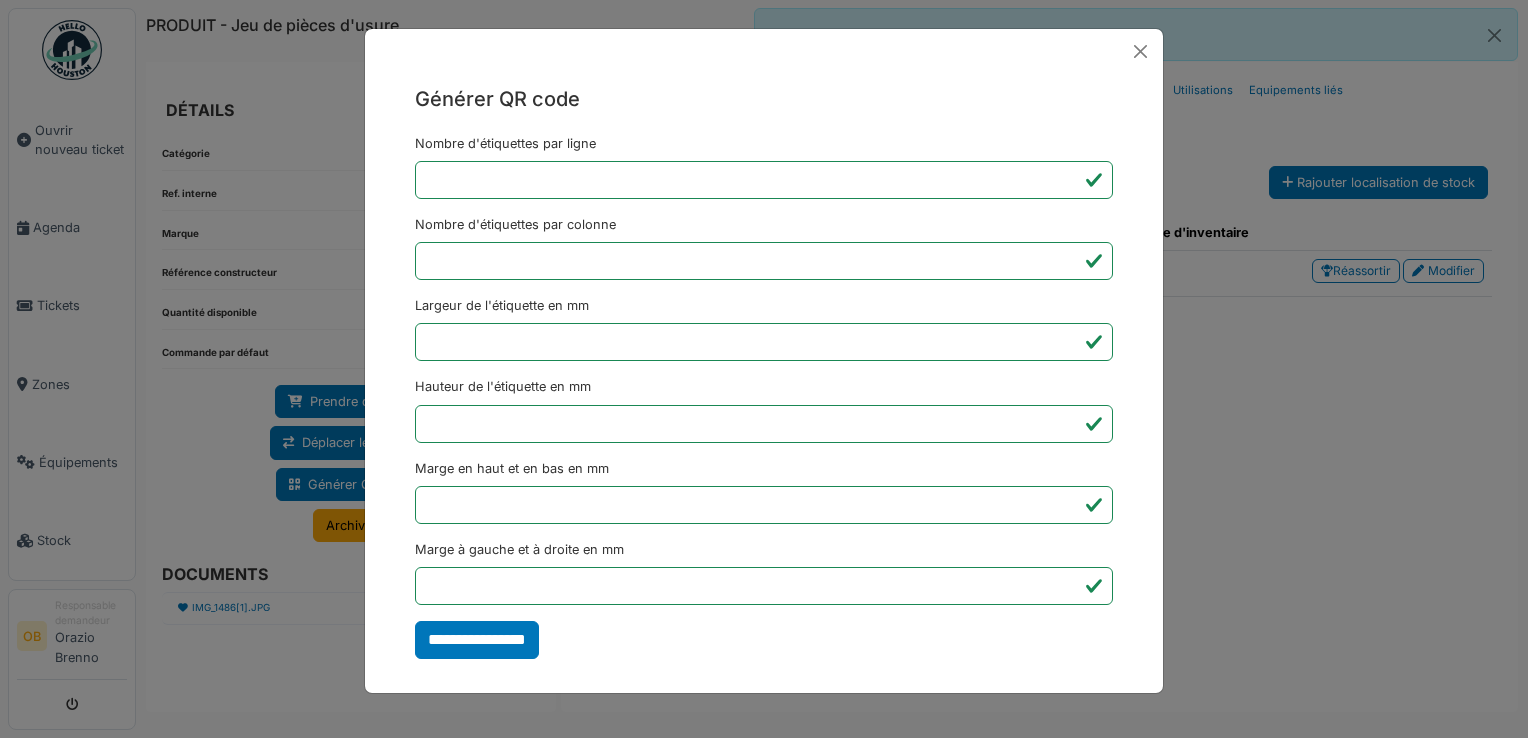 type on "*******" 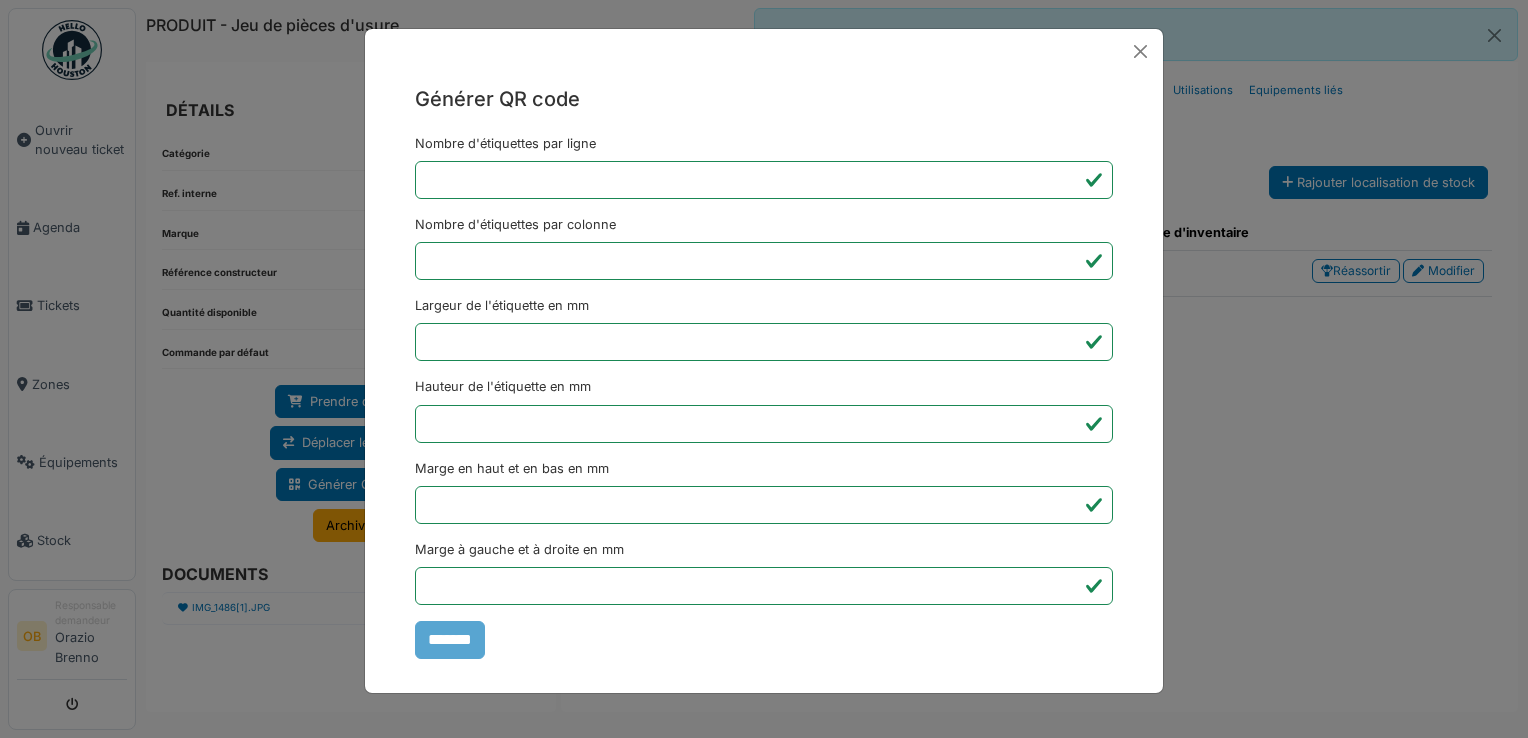 click on "Générer QR code
Nombre d'étiquettes par ligne
*
Nombre d'étiquettes par colonne
*
Largeur de l'étiquette en mm
**
Hauteur de l'étiquette en mm
**
Marge en haut et en bas en mm
*
Marge à gauche et à droite en mm
***
*******" at bounding box center [764, 369] 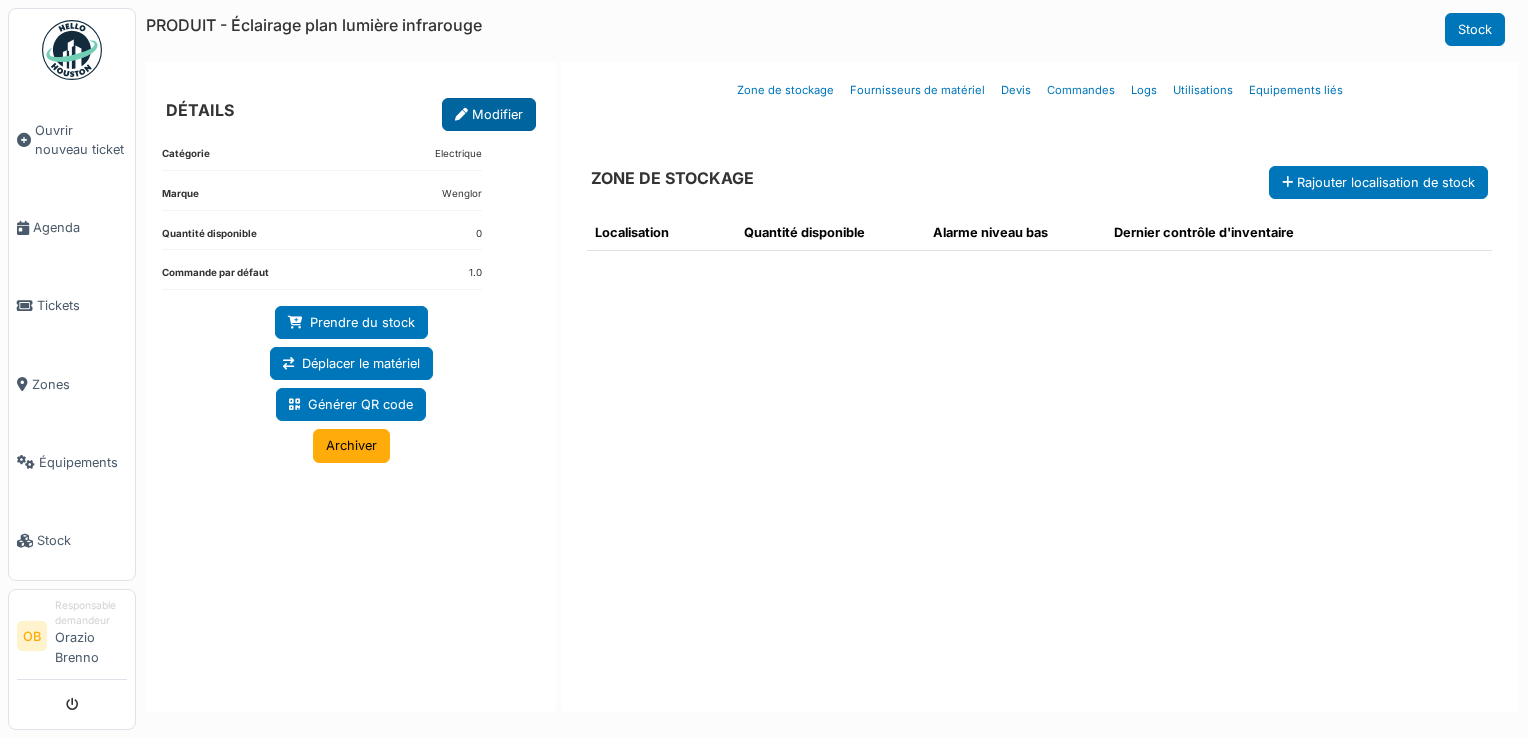 scroll, scrollTop: 0, scrollLeft: 0, axis: both 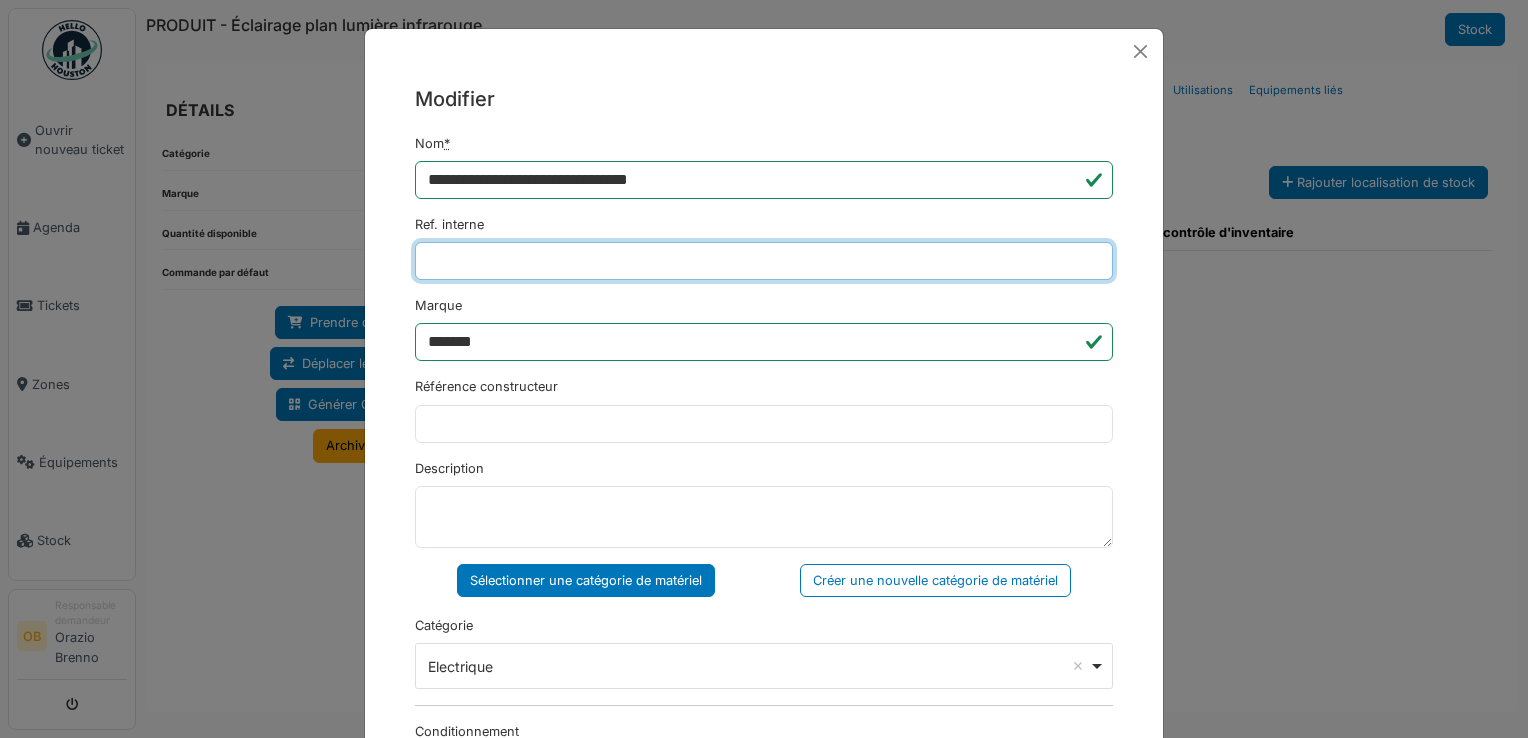 click on "Ref. interne" at bounding box center [764, 261] 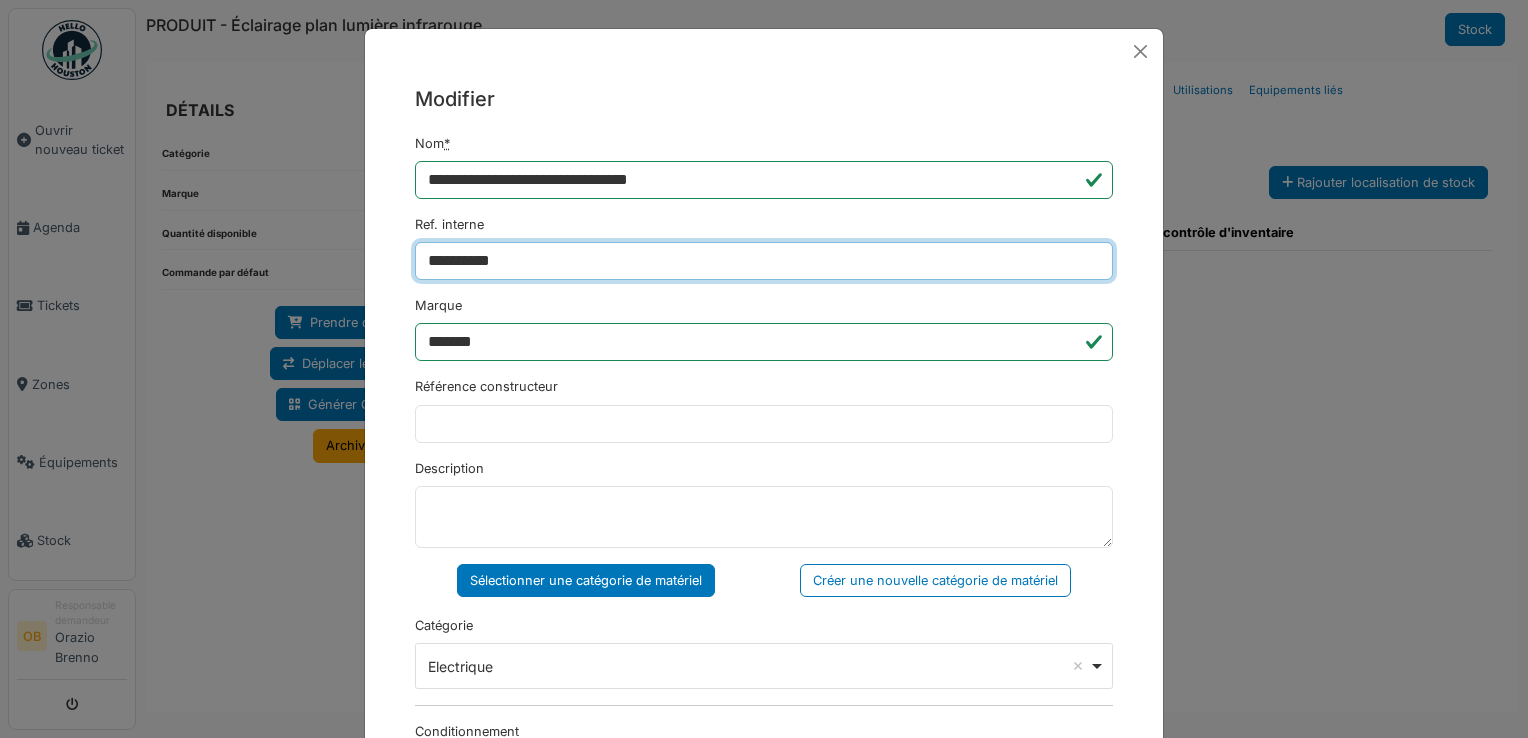 type on "**********" 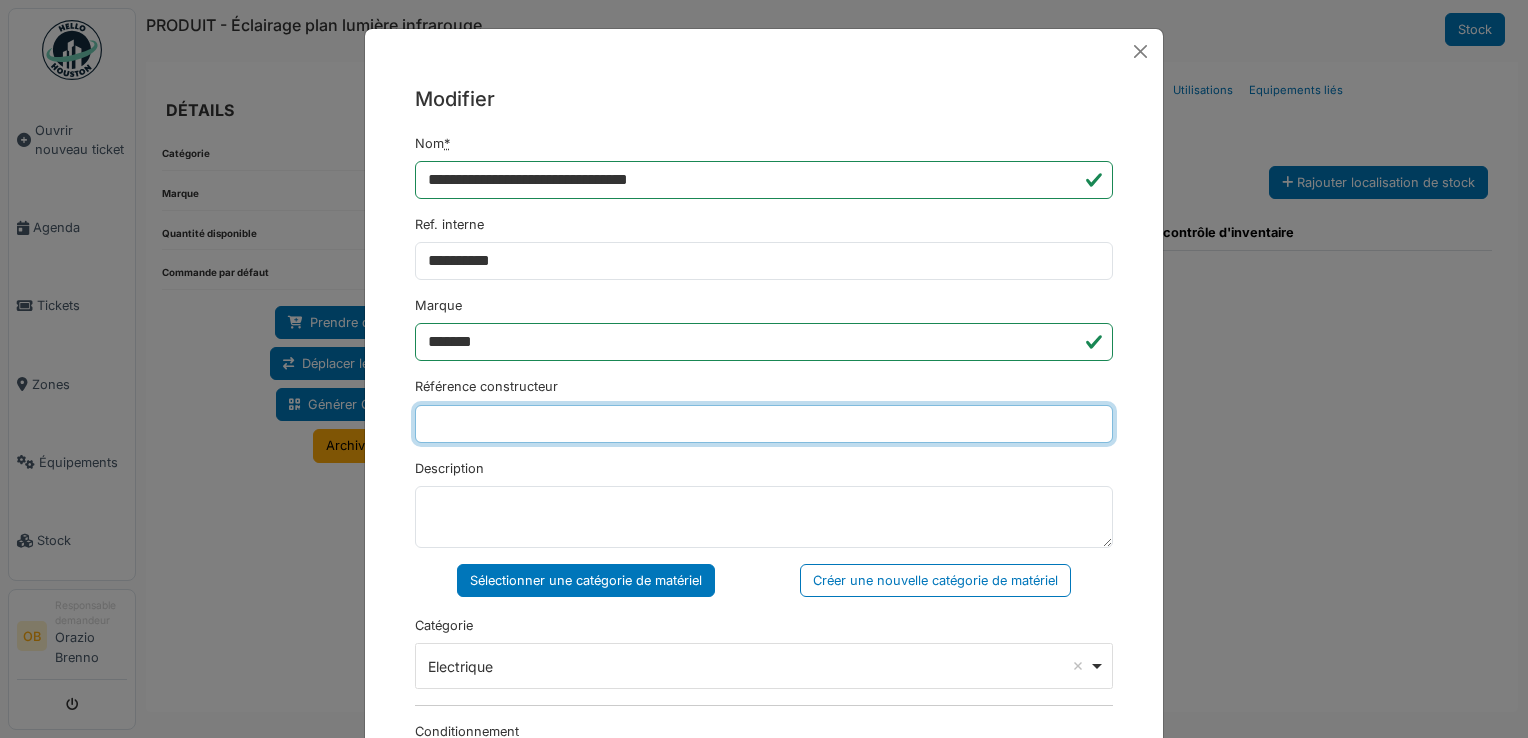 click on "Référence constructeur" at bounding box center [764, 424] 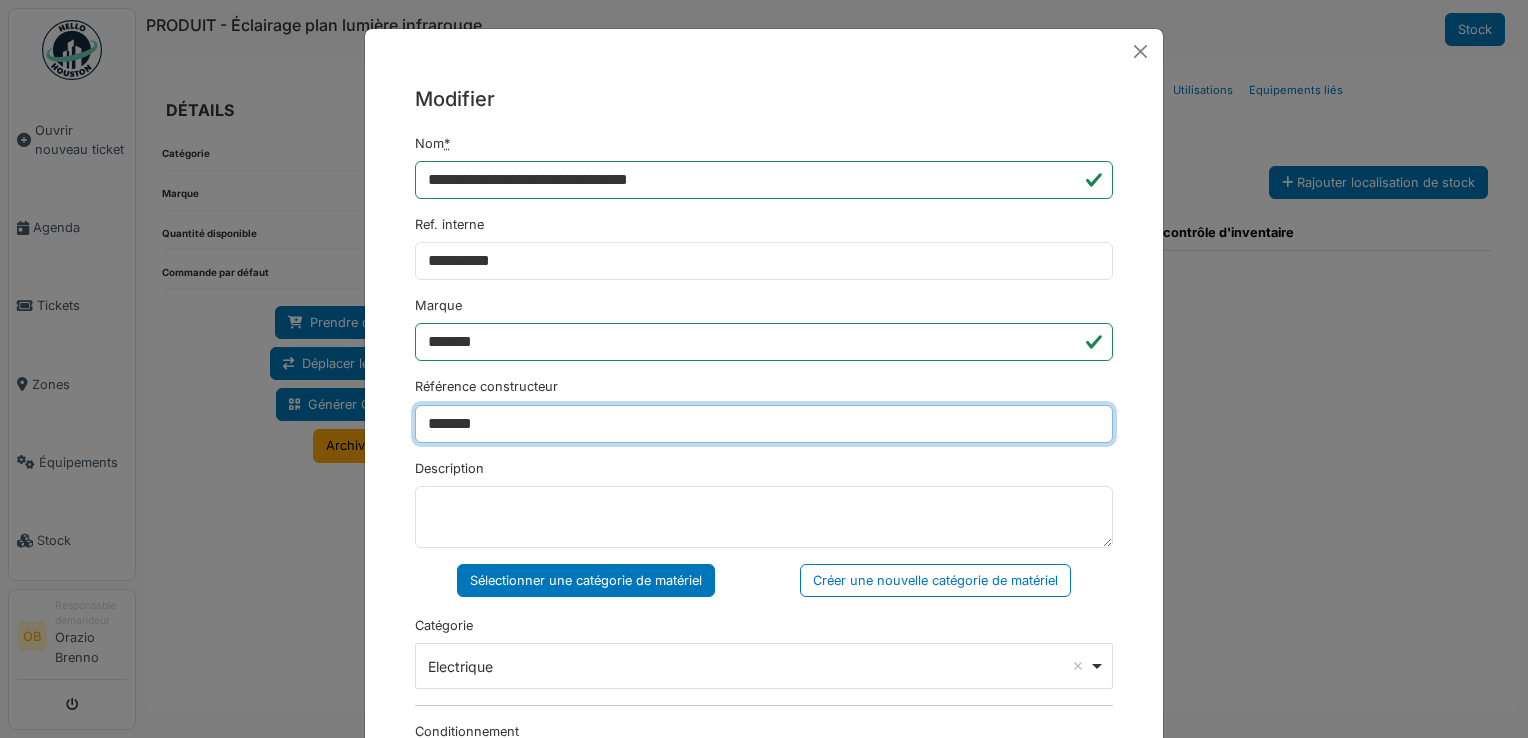 type on "*******" 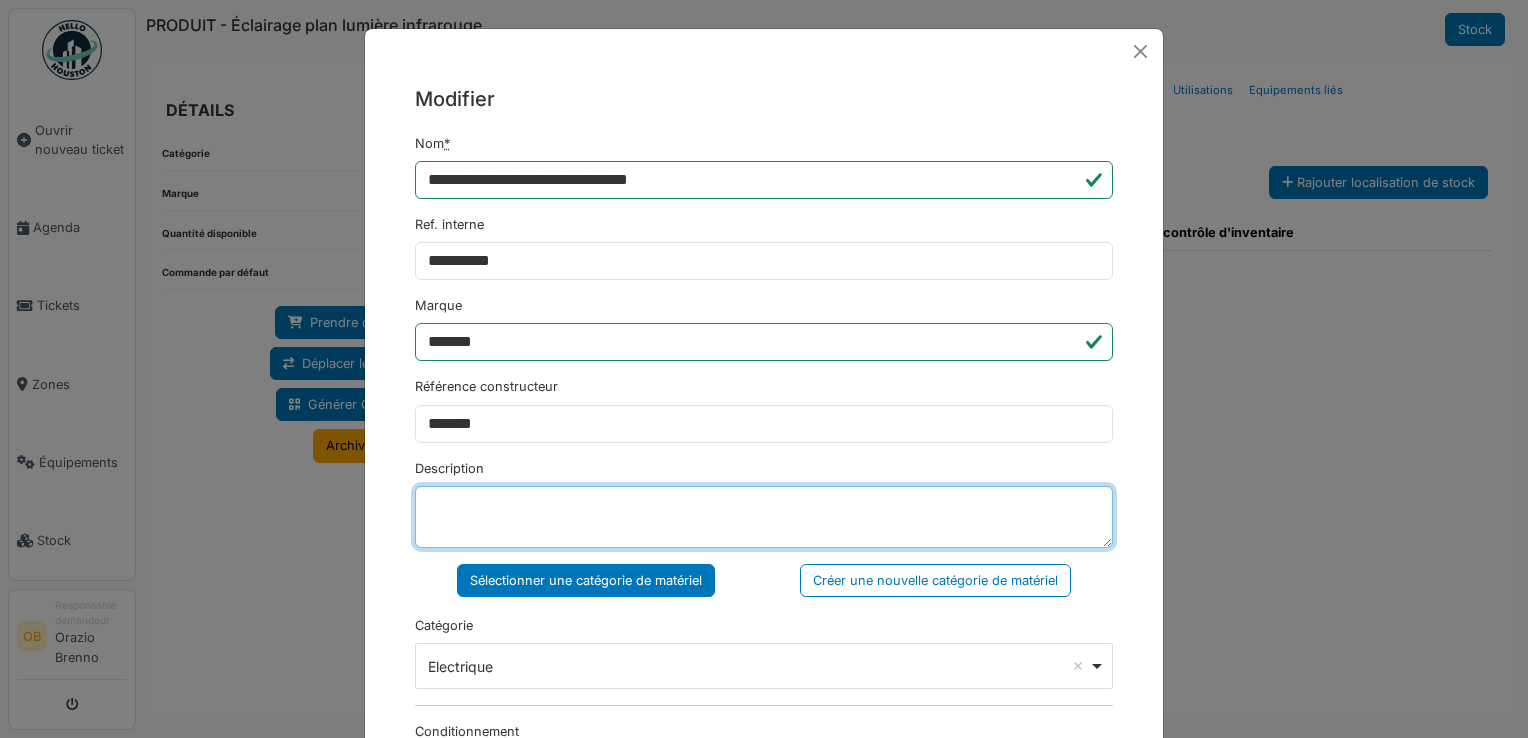 click on "Description" at bounding box center [764, 517] 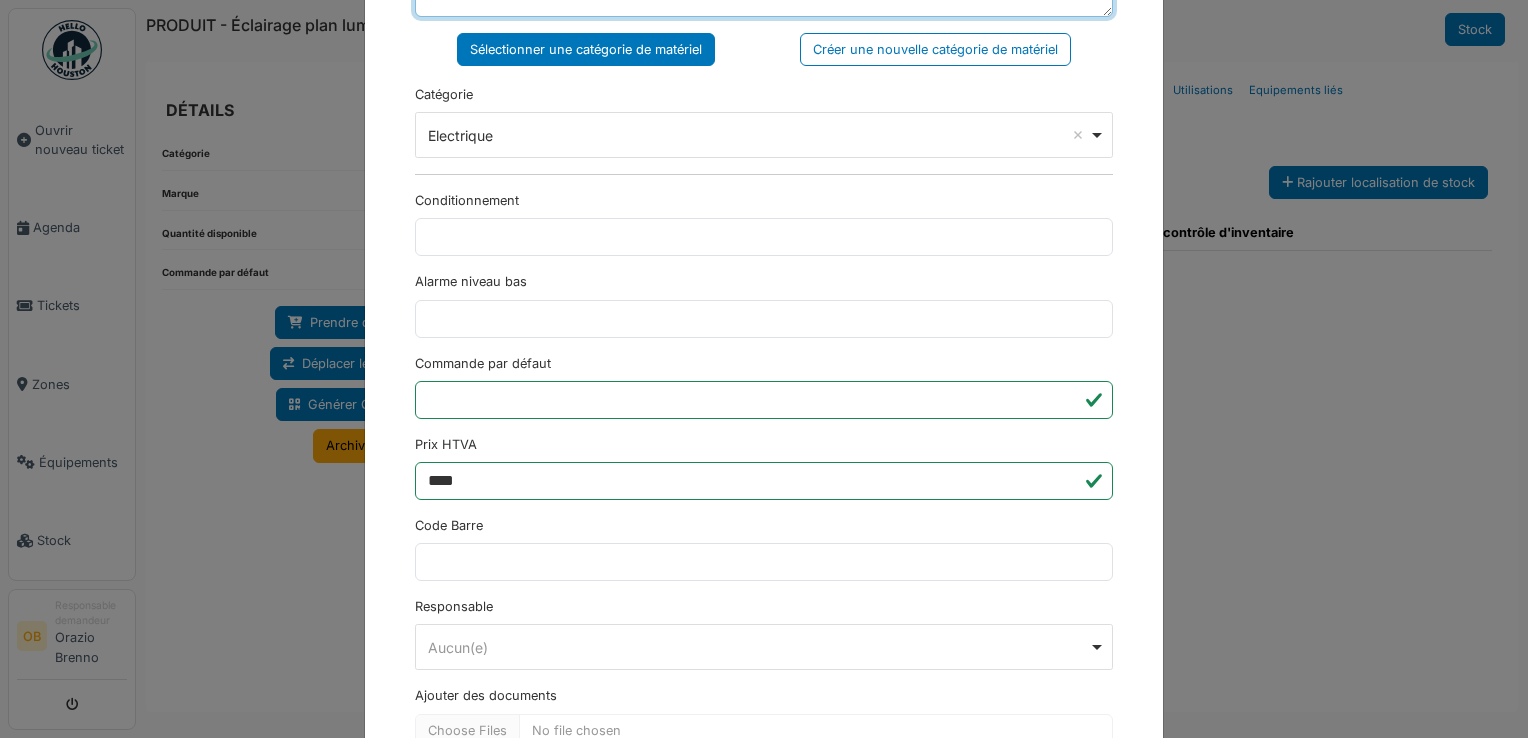 scroll, scrollTop: 533, scrollLeft: 0, axis: vertical 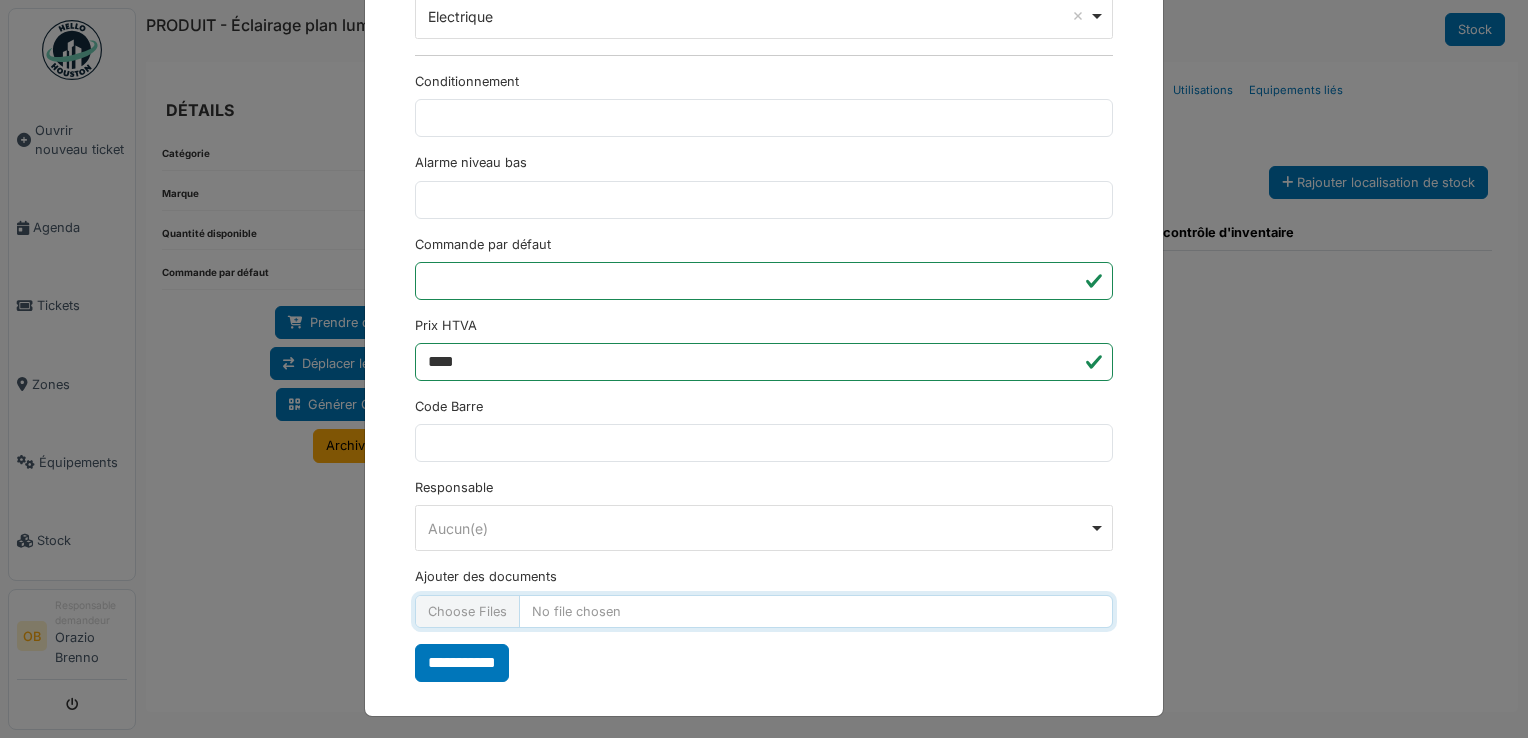 click on "Ajouter des documents" at bounding box center [764, 611] 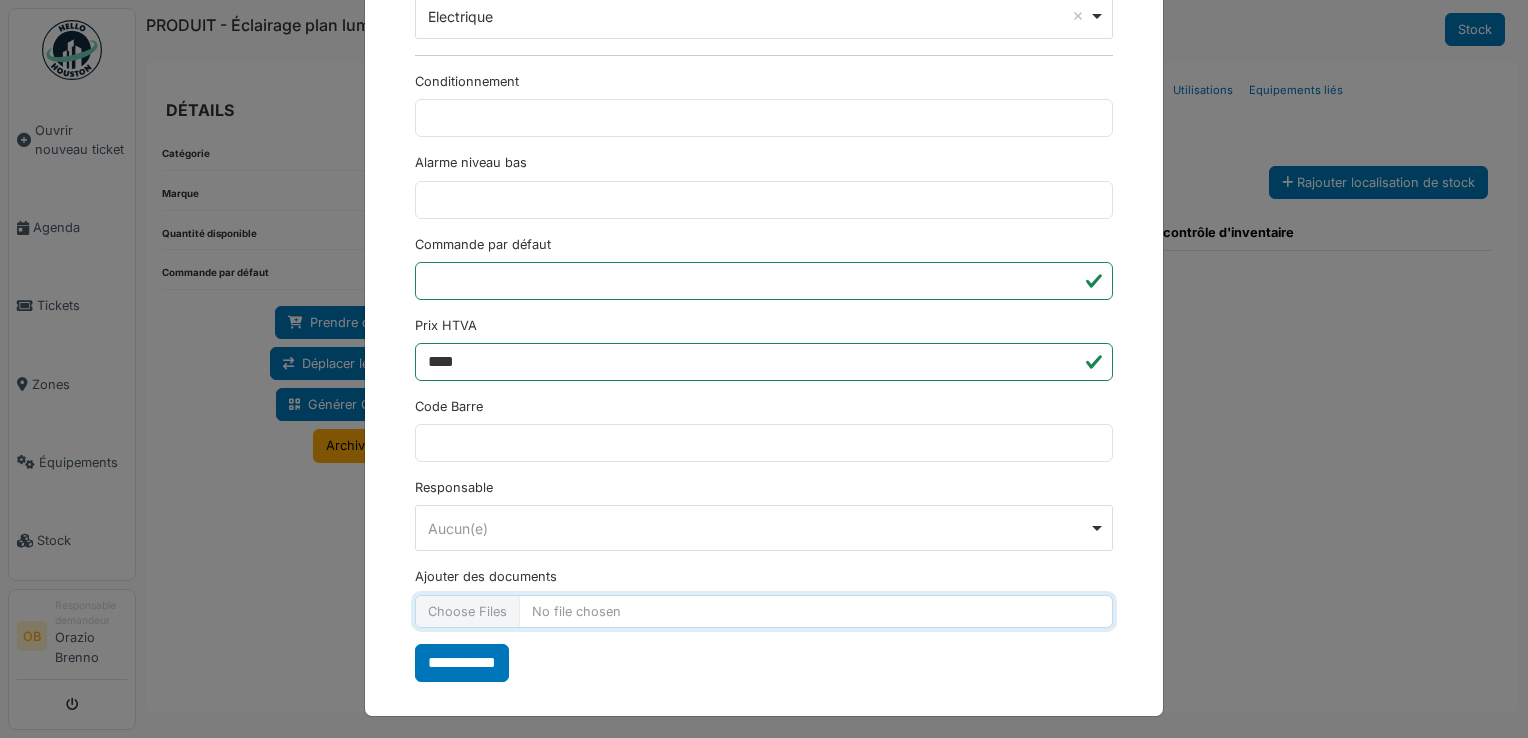 type on "**********" 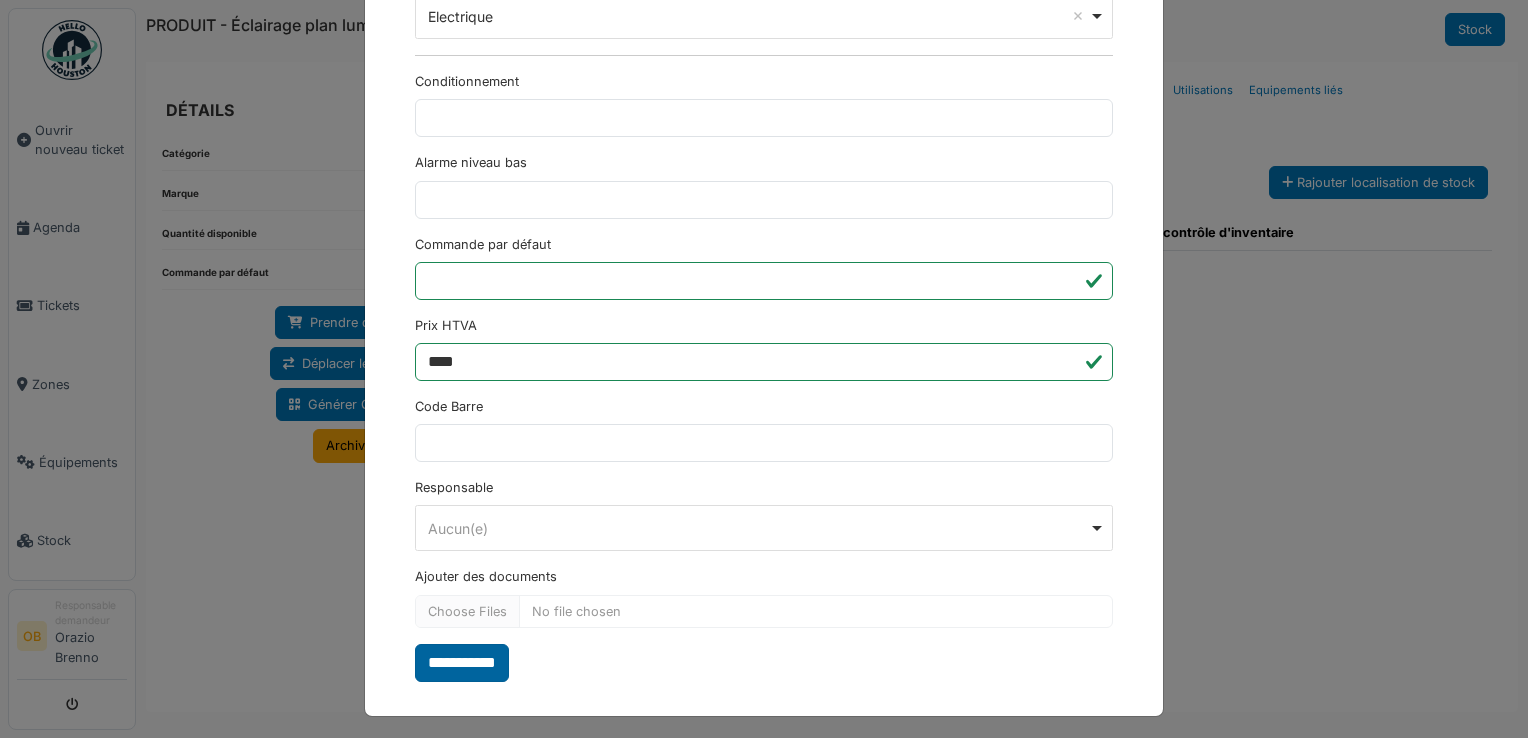 click on "**********" at bounding box center (462, 663) 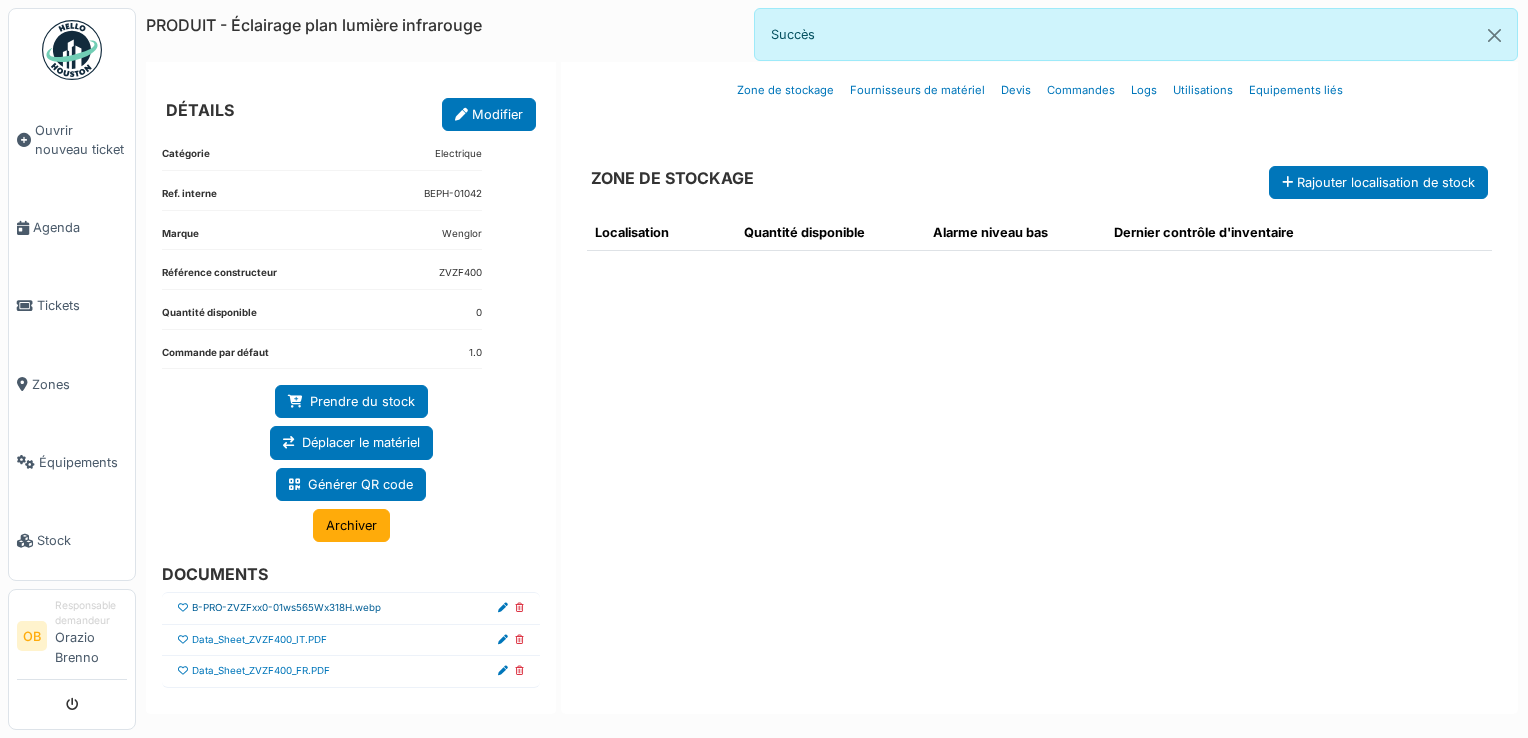 click on "B-PRO-ZVZFxx0-01ws565Wx318H.webp" at bounding box center (286, 608) 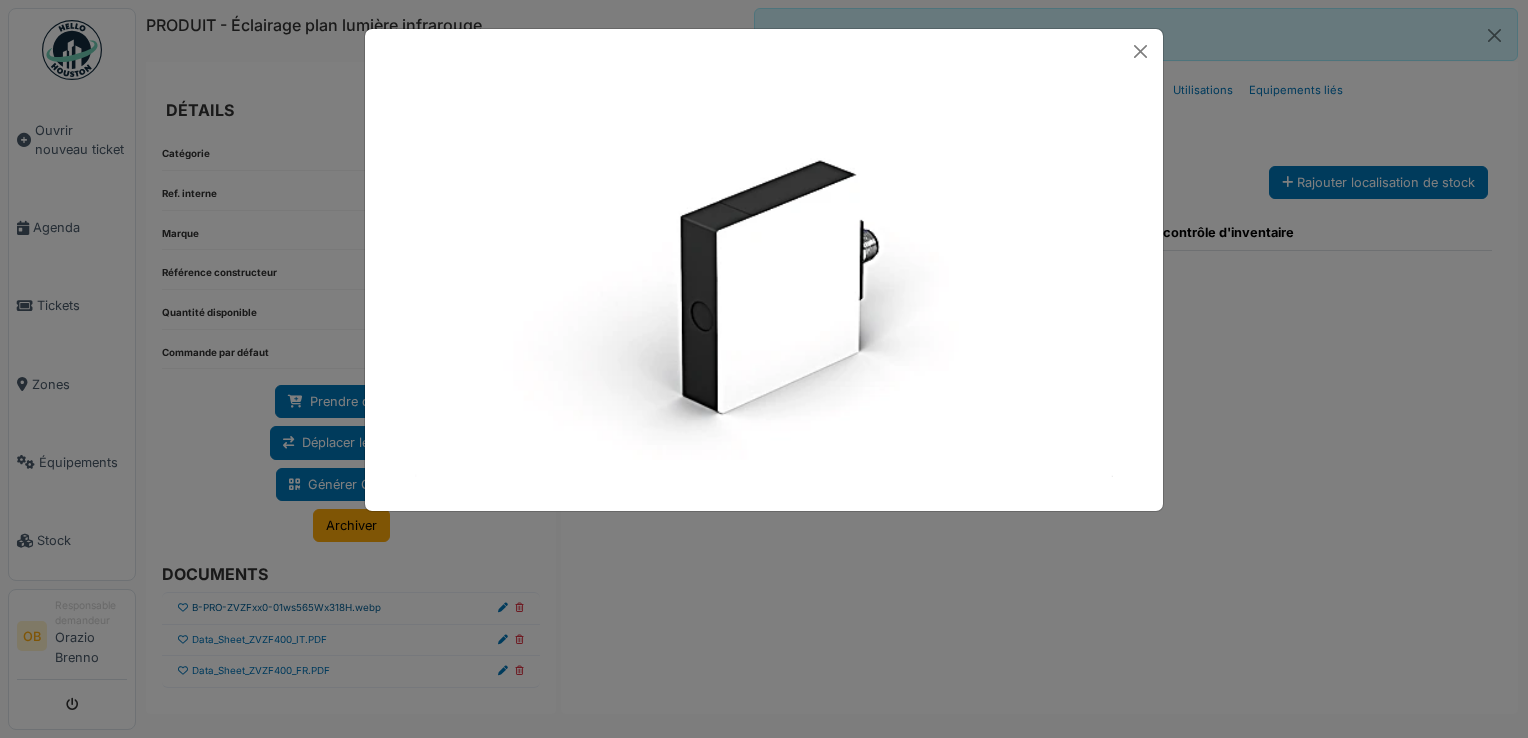click at bounding box center [764, 369] 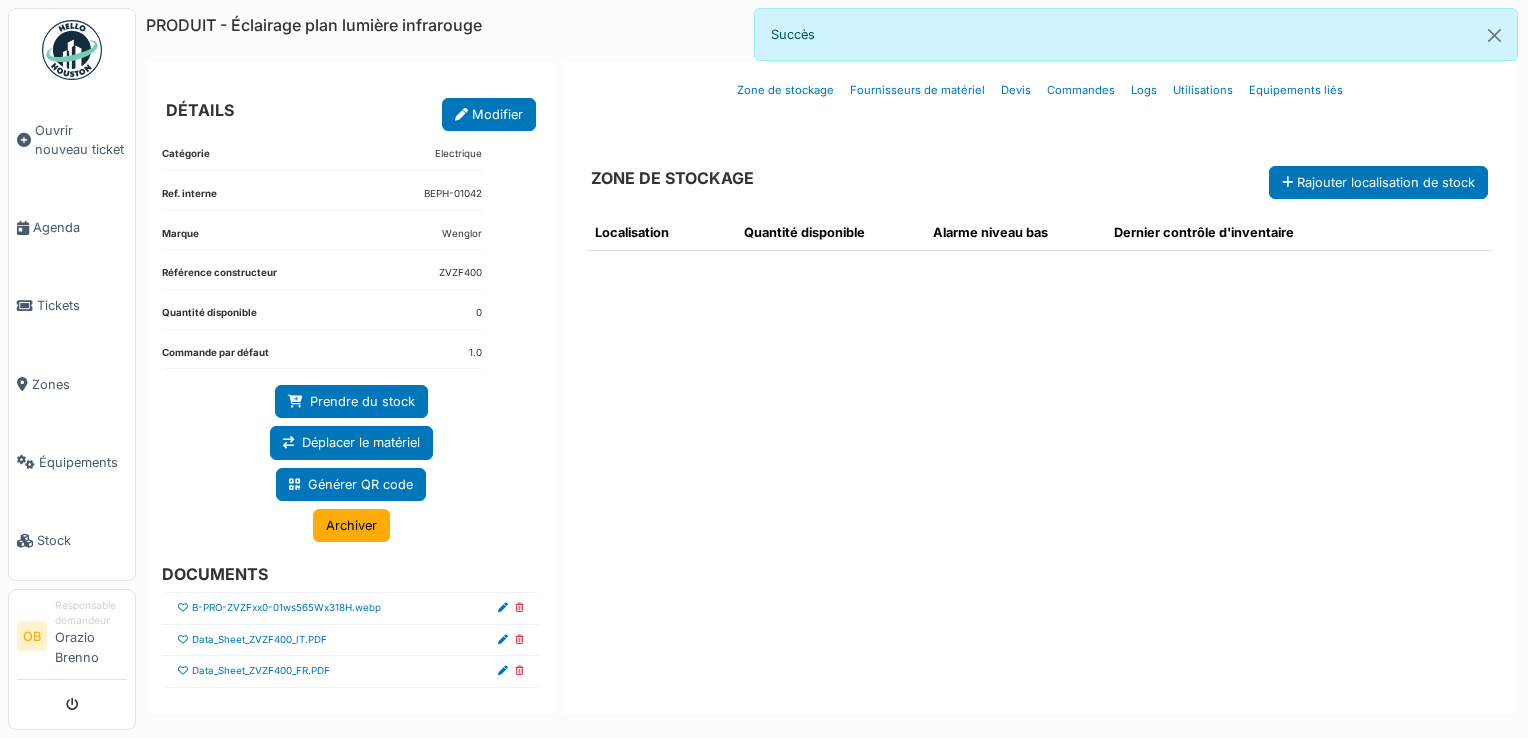 click at bounding box center (183, 608) 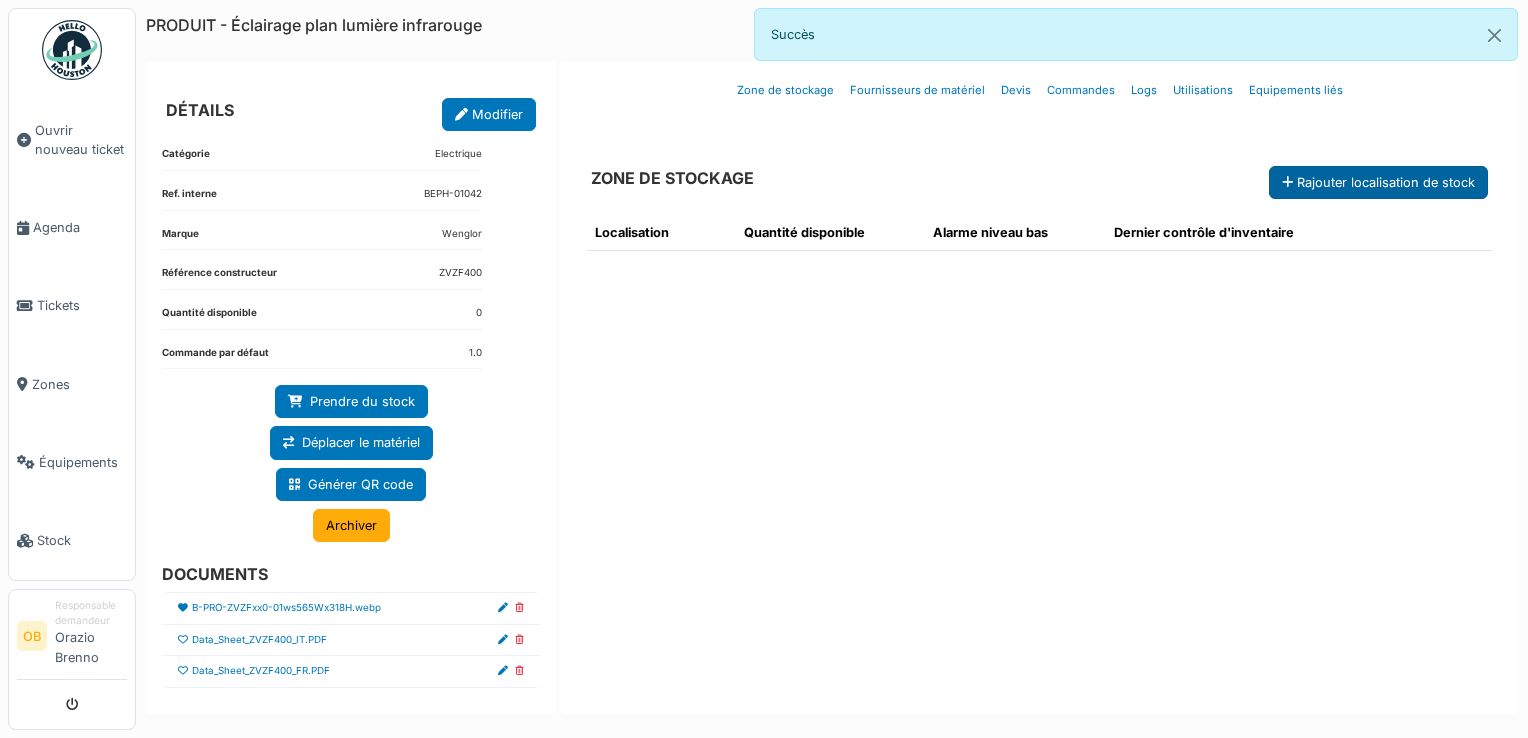 click on "Rajouter localisation de stock" at bounding box center (1378, 182) 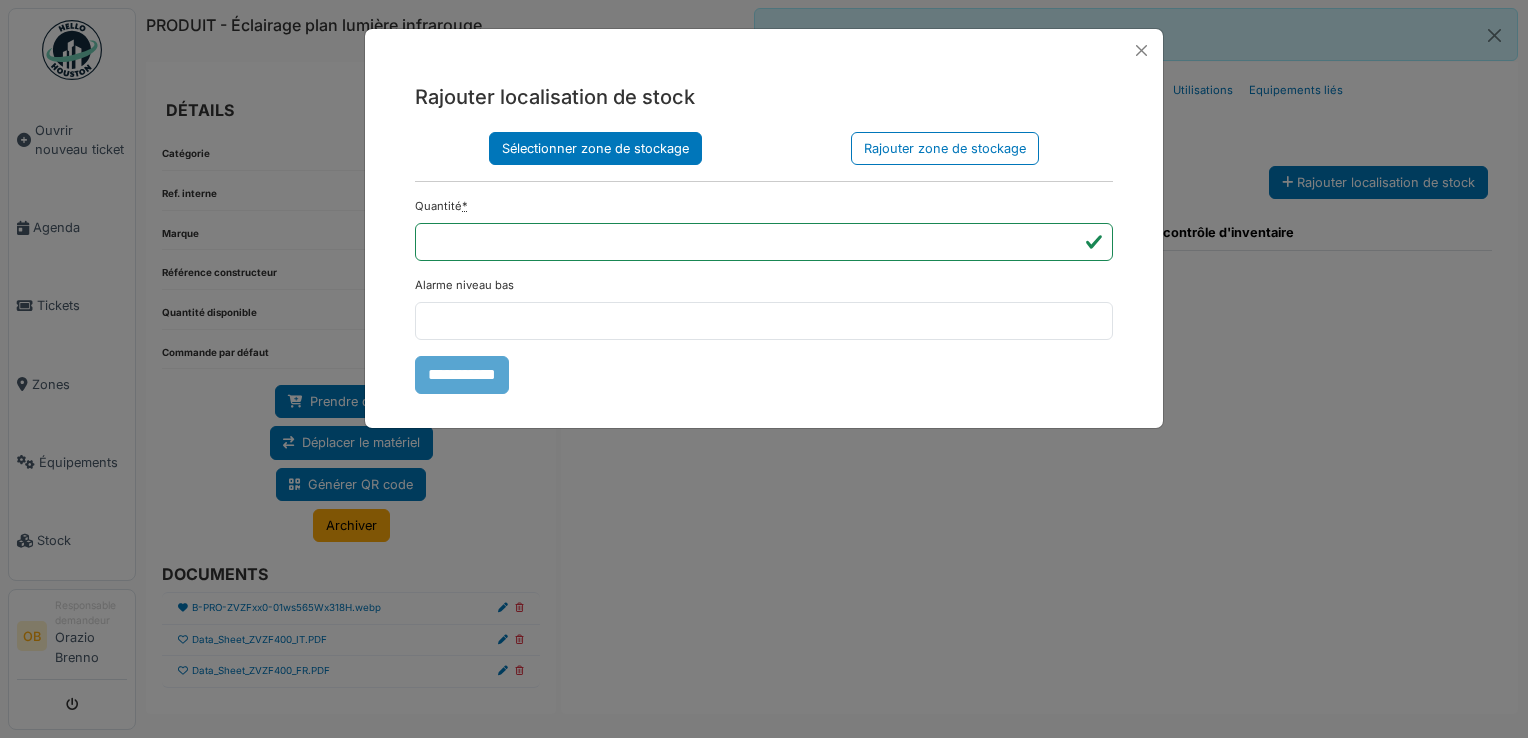 click on "Sélectionner zone de stockage" at bounding box center (595, 148) 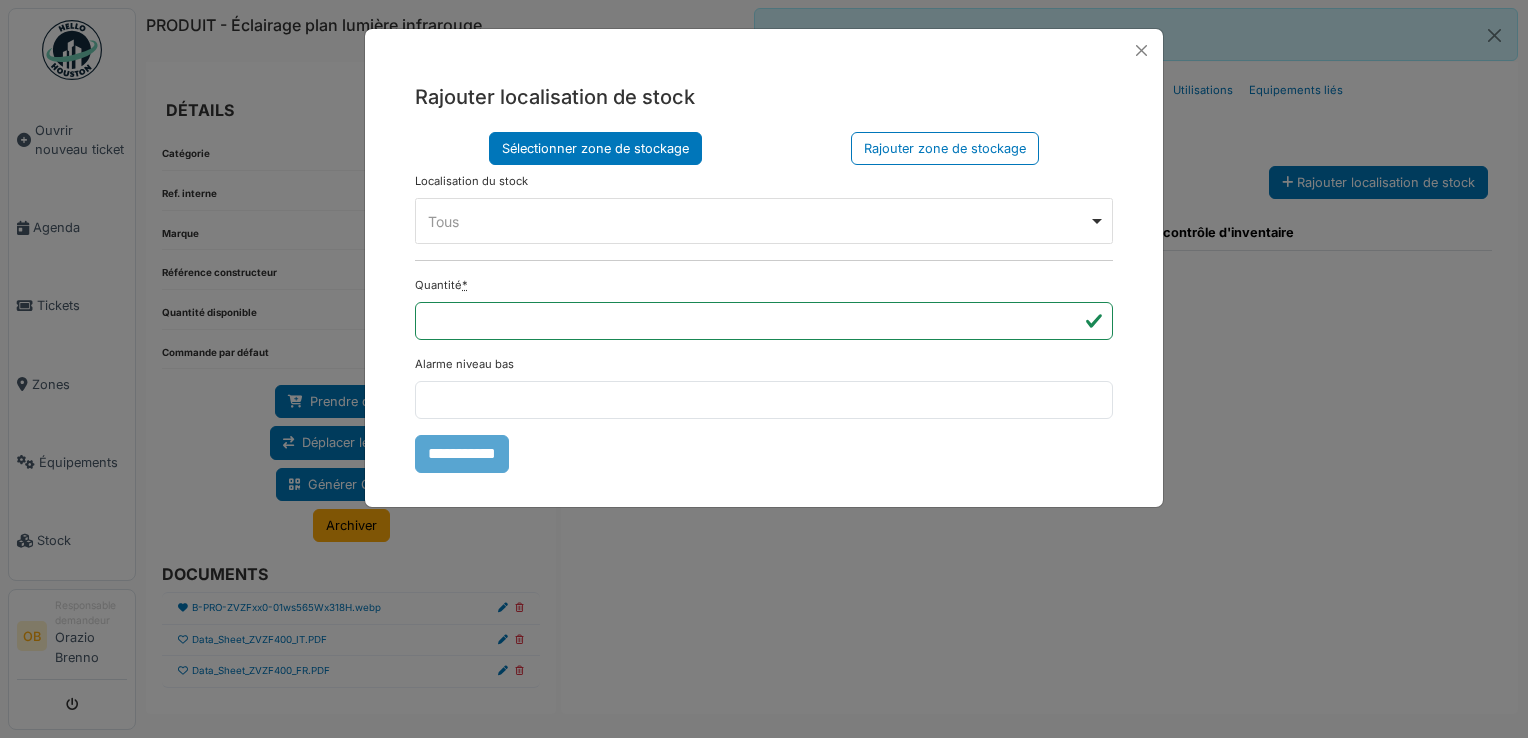 click on "Tous Remove item" at bounding box center (758, 221) 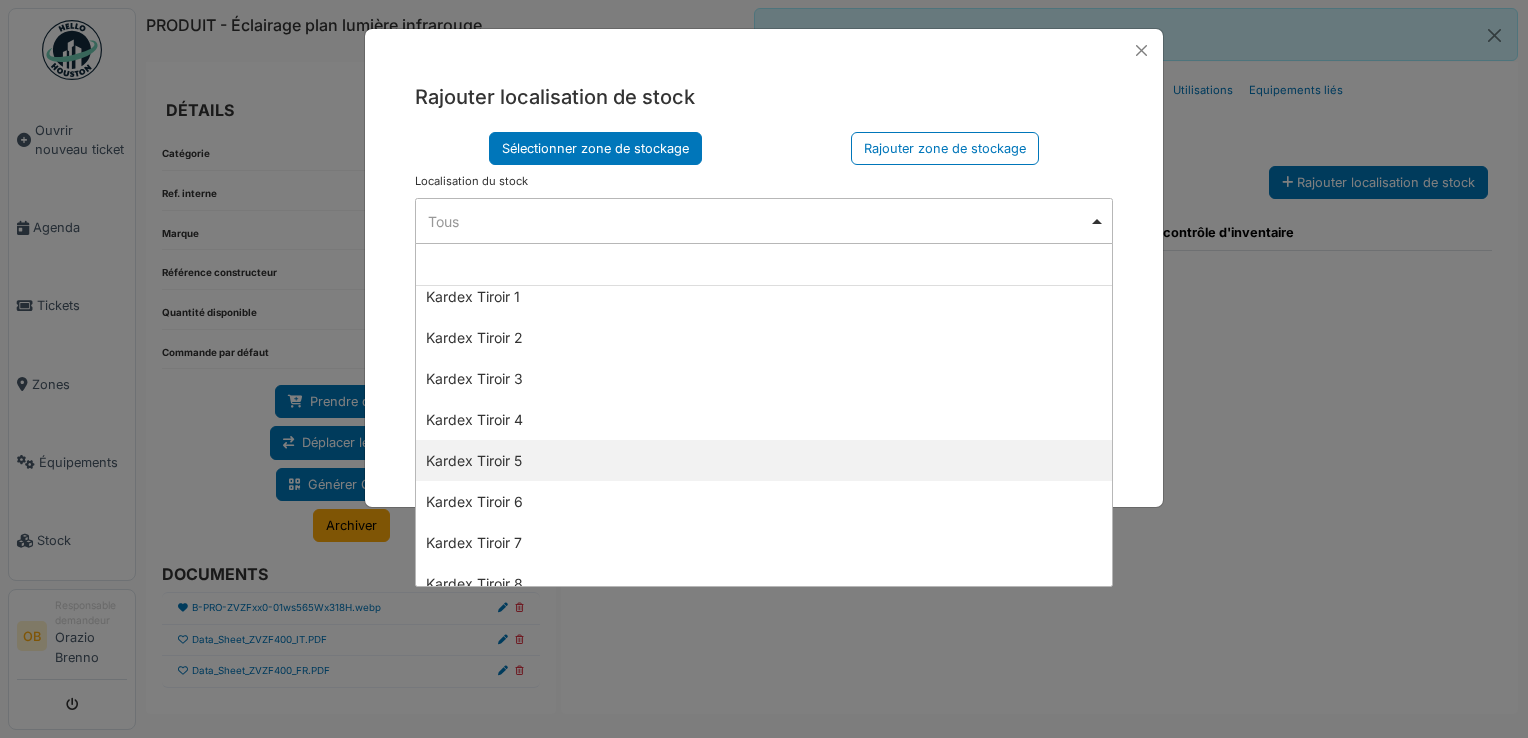 scroll, scrollTop: 0, scrollLeft: 0, axis: both 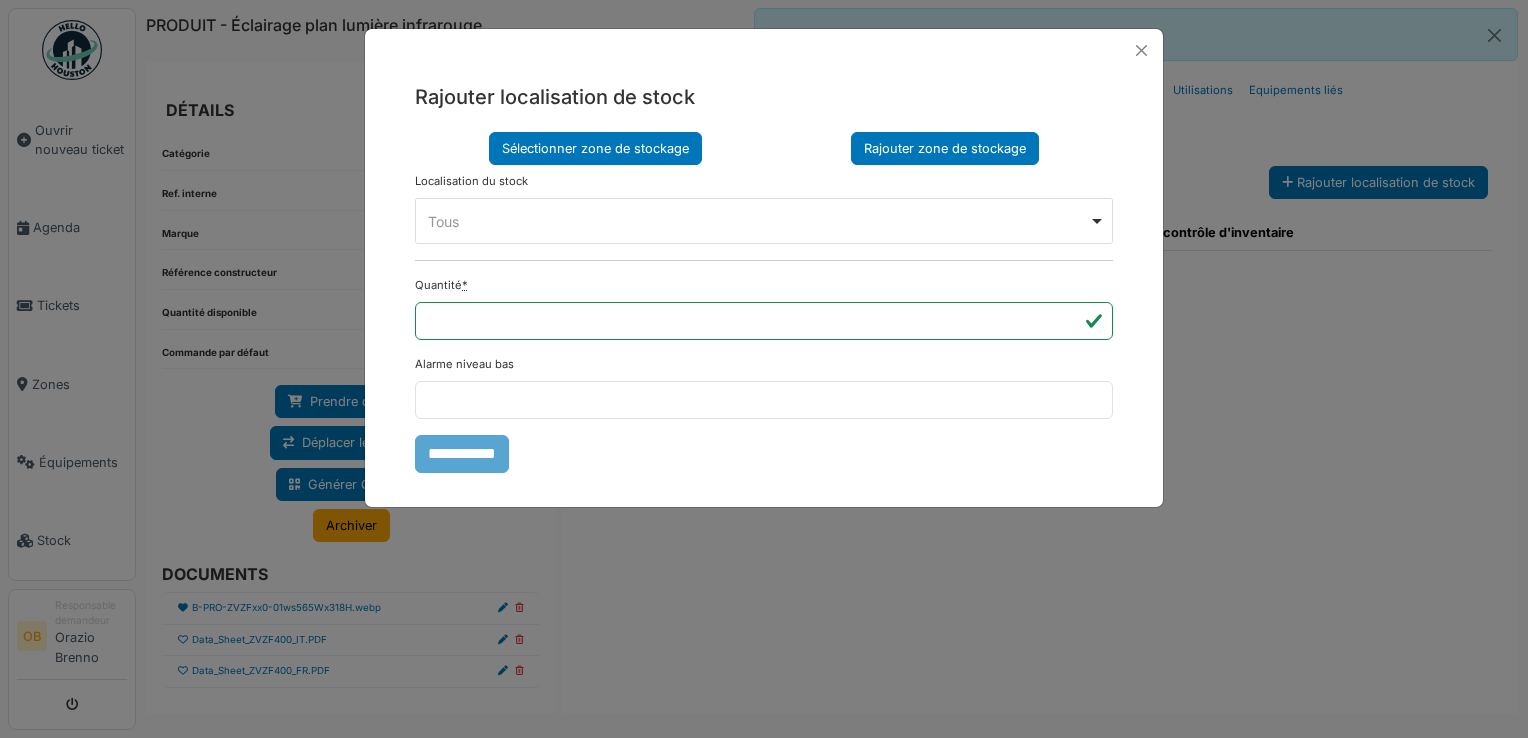 click on "Rajouter zone de stockage" at bounding box center (945, 148) 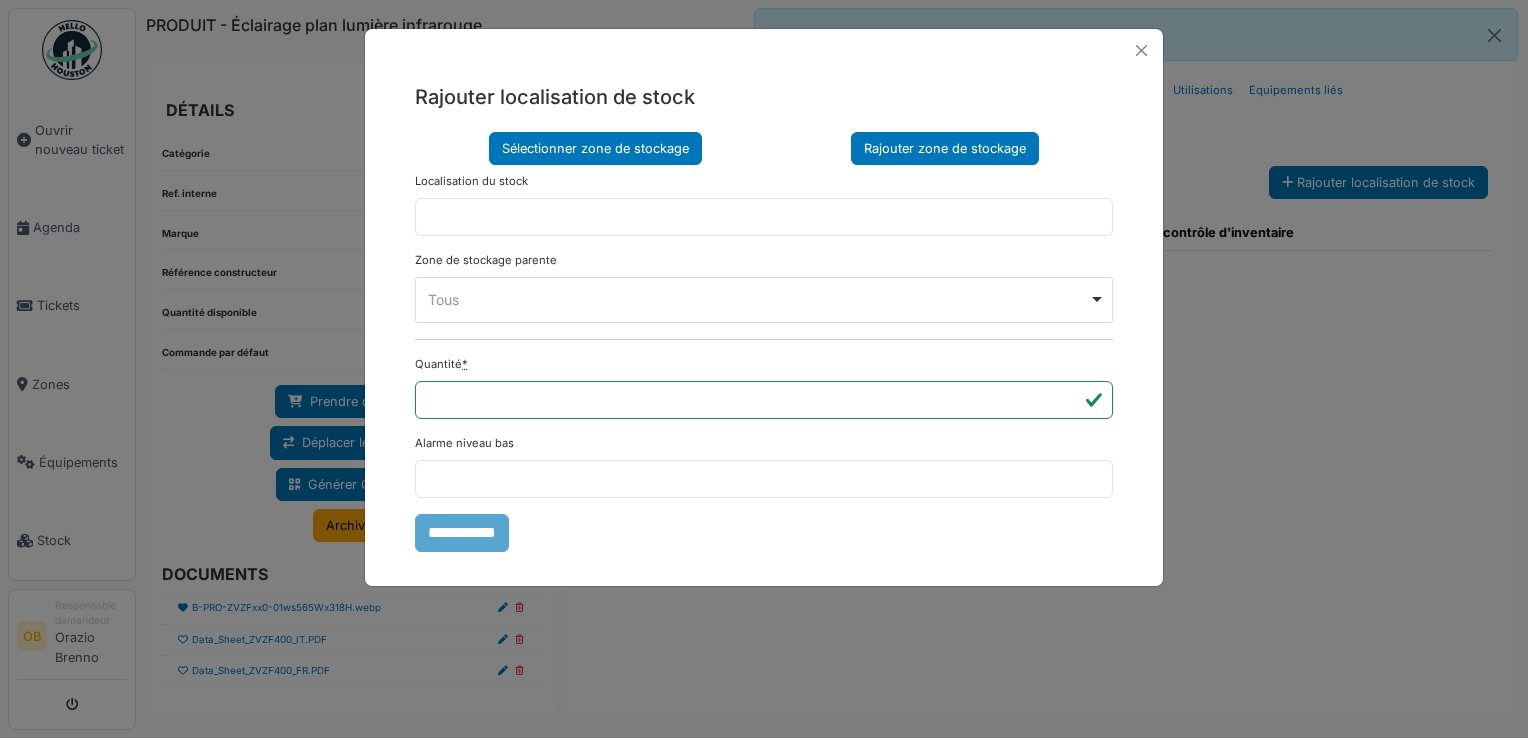 click on "Sélectionner zone de stockage" at bounding box center [595, 148] 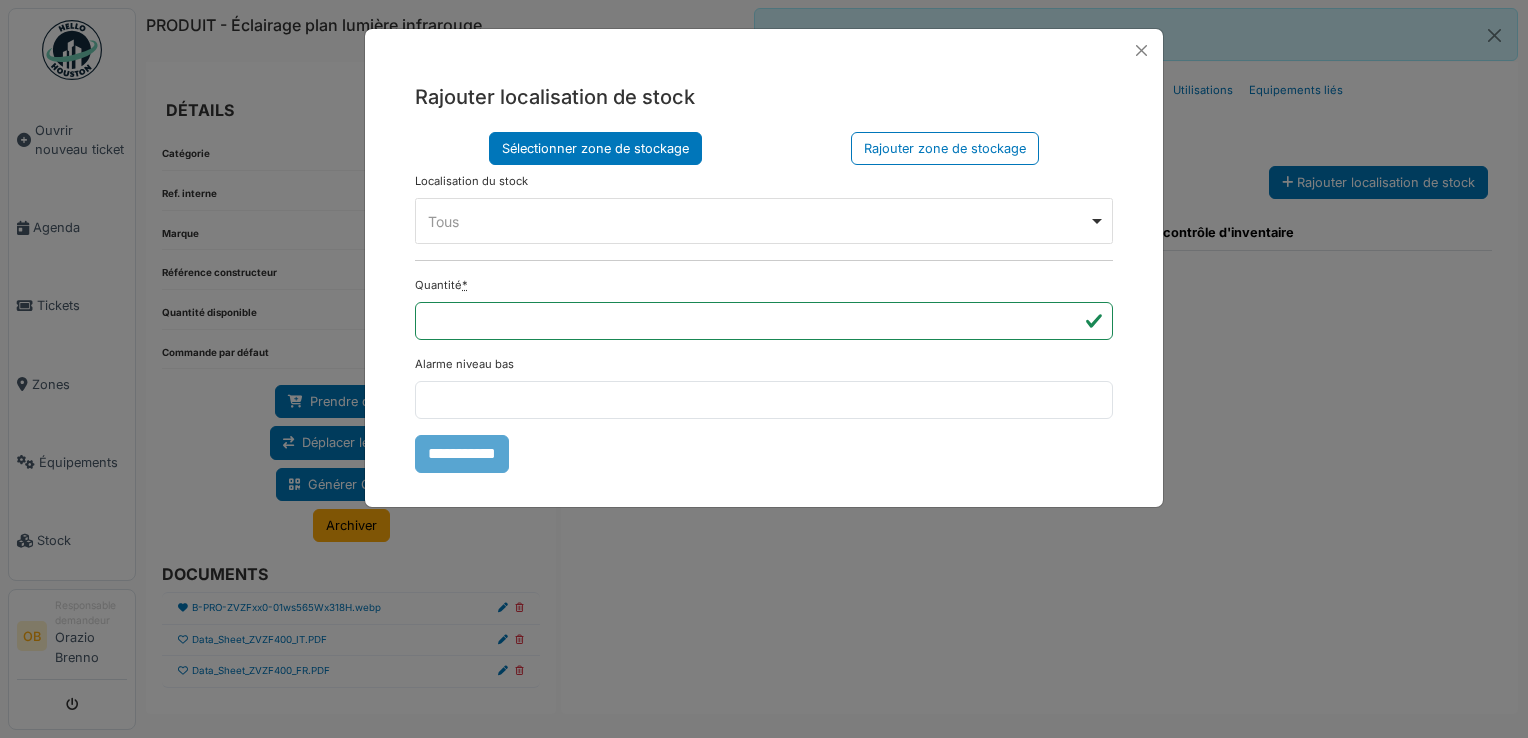 click on "Tous Remove item" at bounding box center [758, 221] 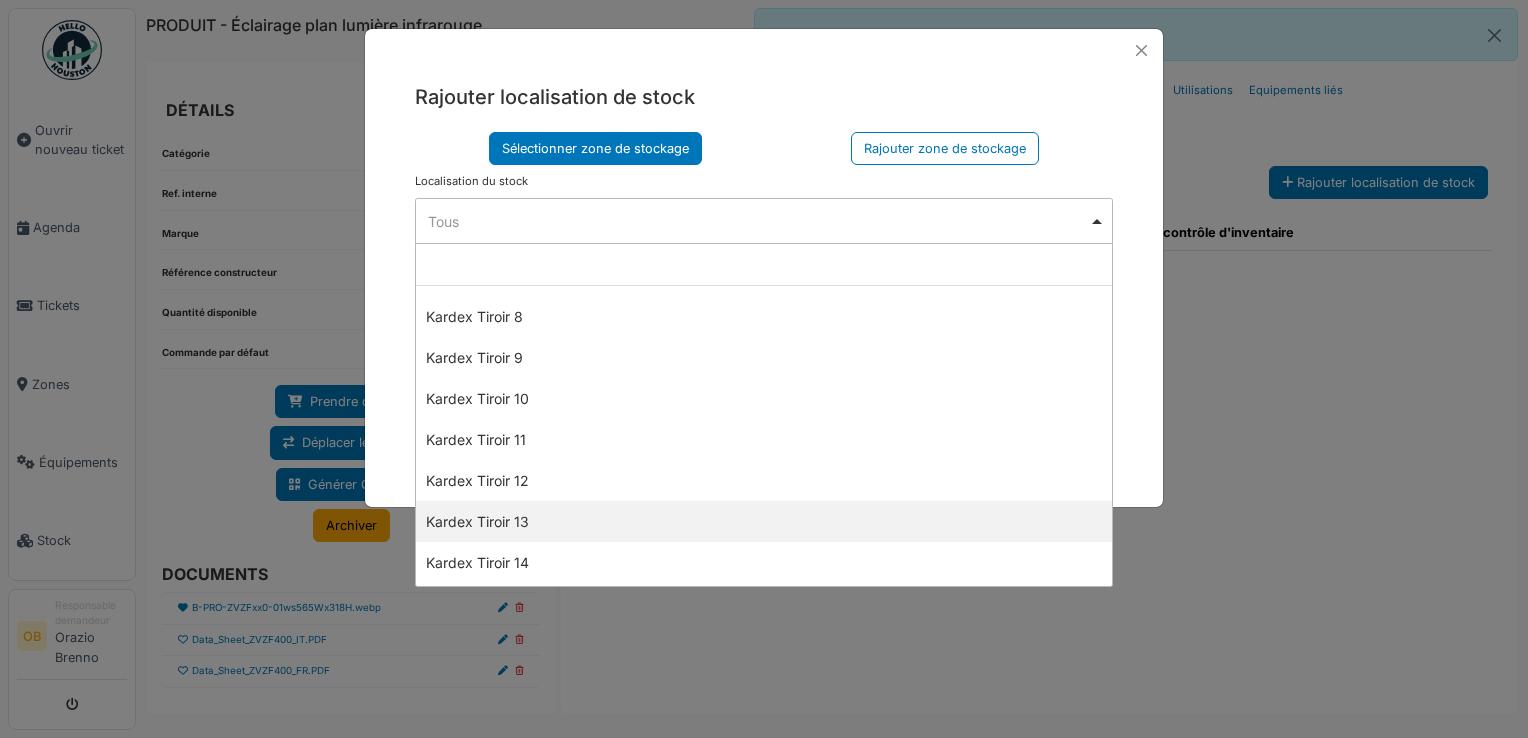 scroll, scrollTop: 533, scrollLeft: 0, axis: vertical 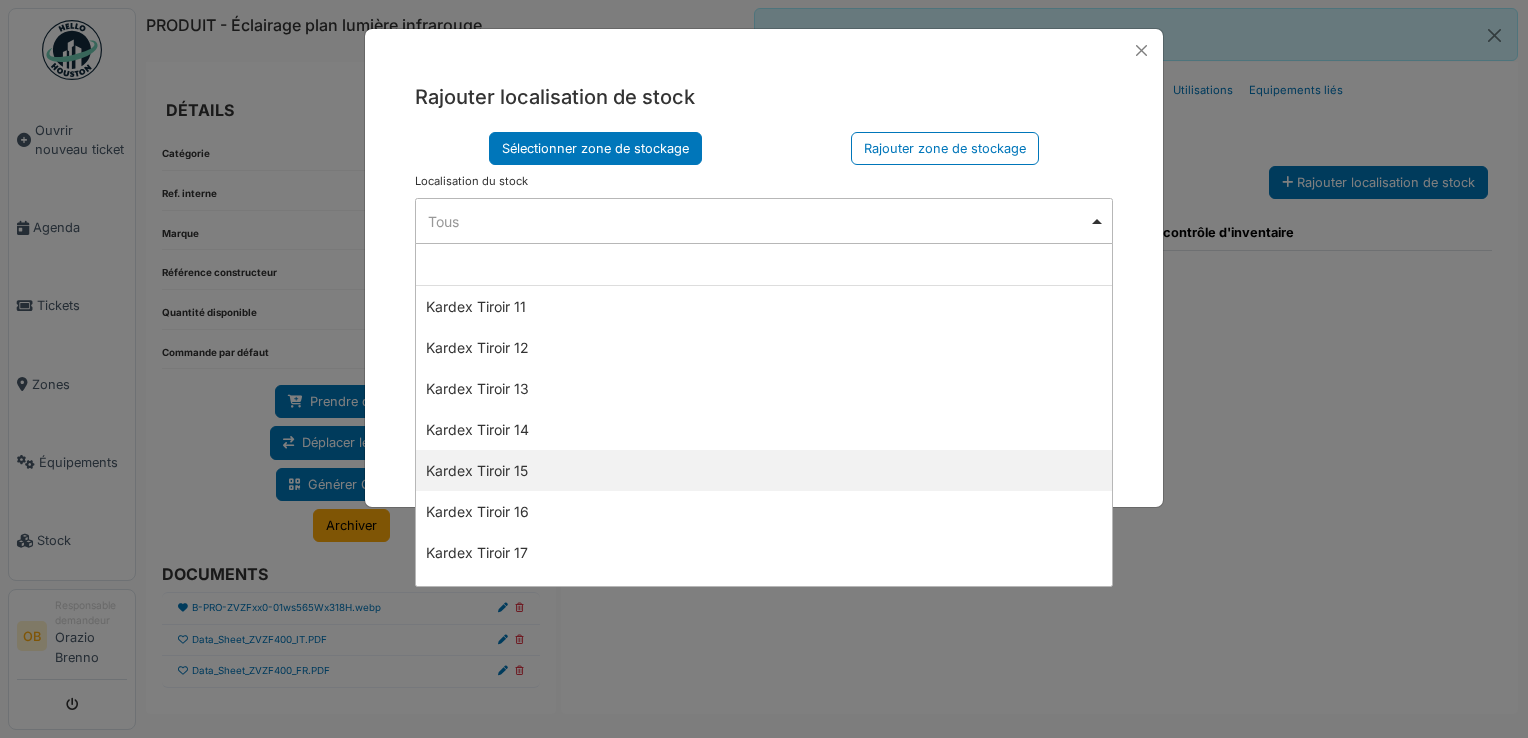 select on "****" 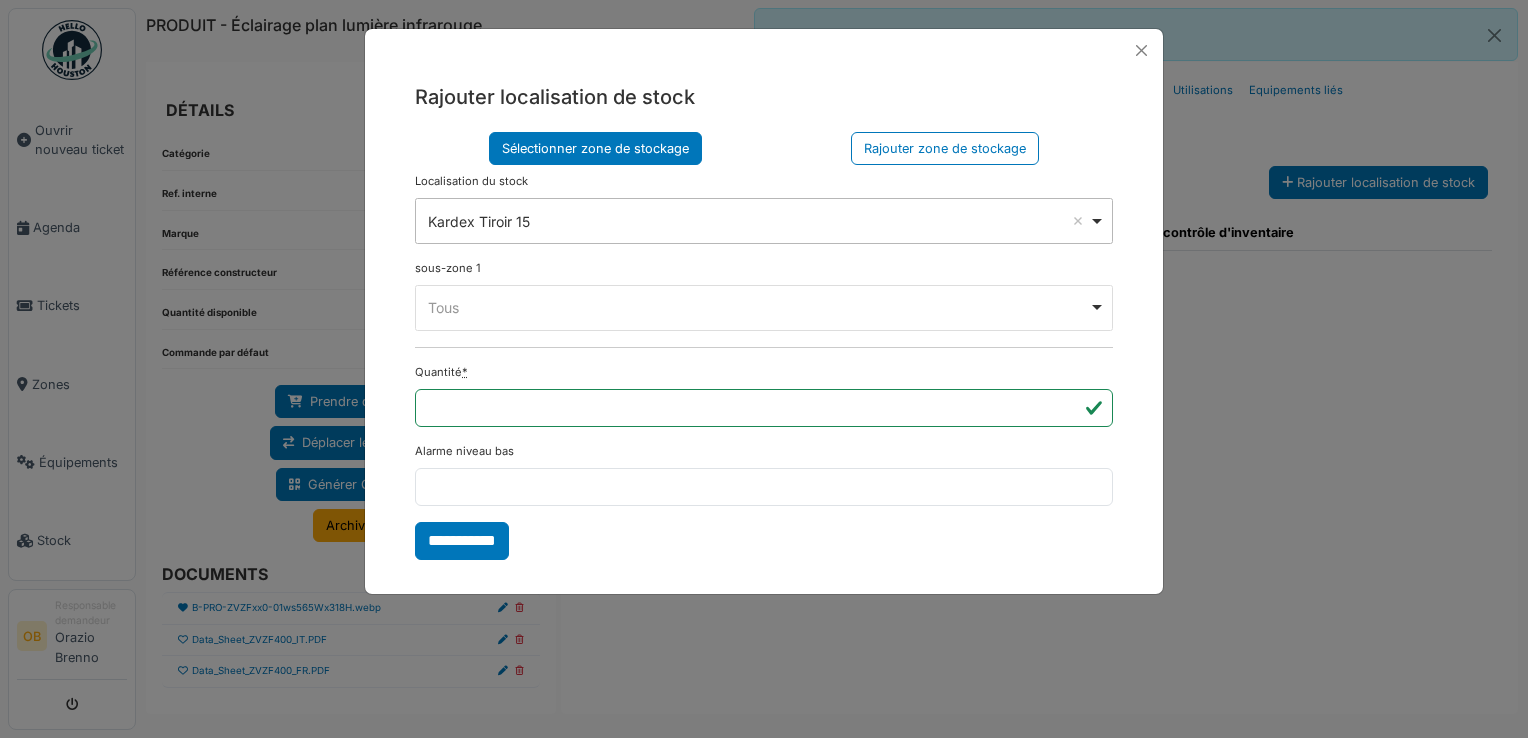 click on "Tous Remove item" at bounding box center [758, 307] 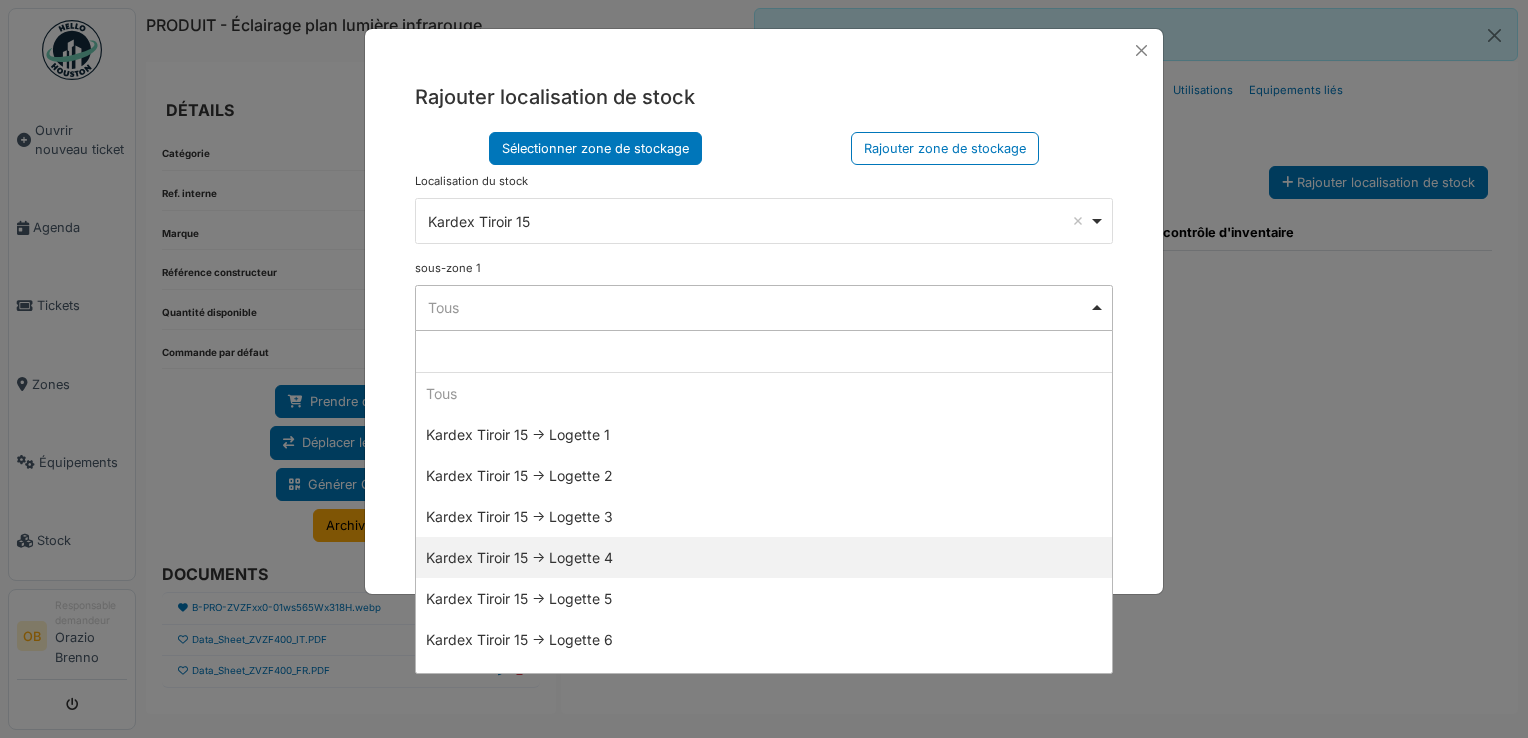scroll, scrollTop: 274, scrollLeft: 0, axis: vertical 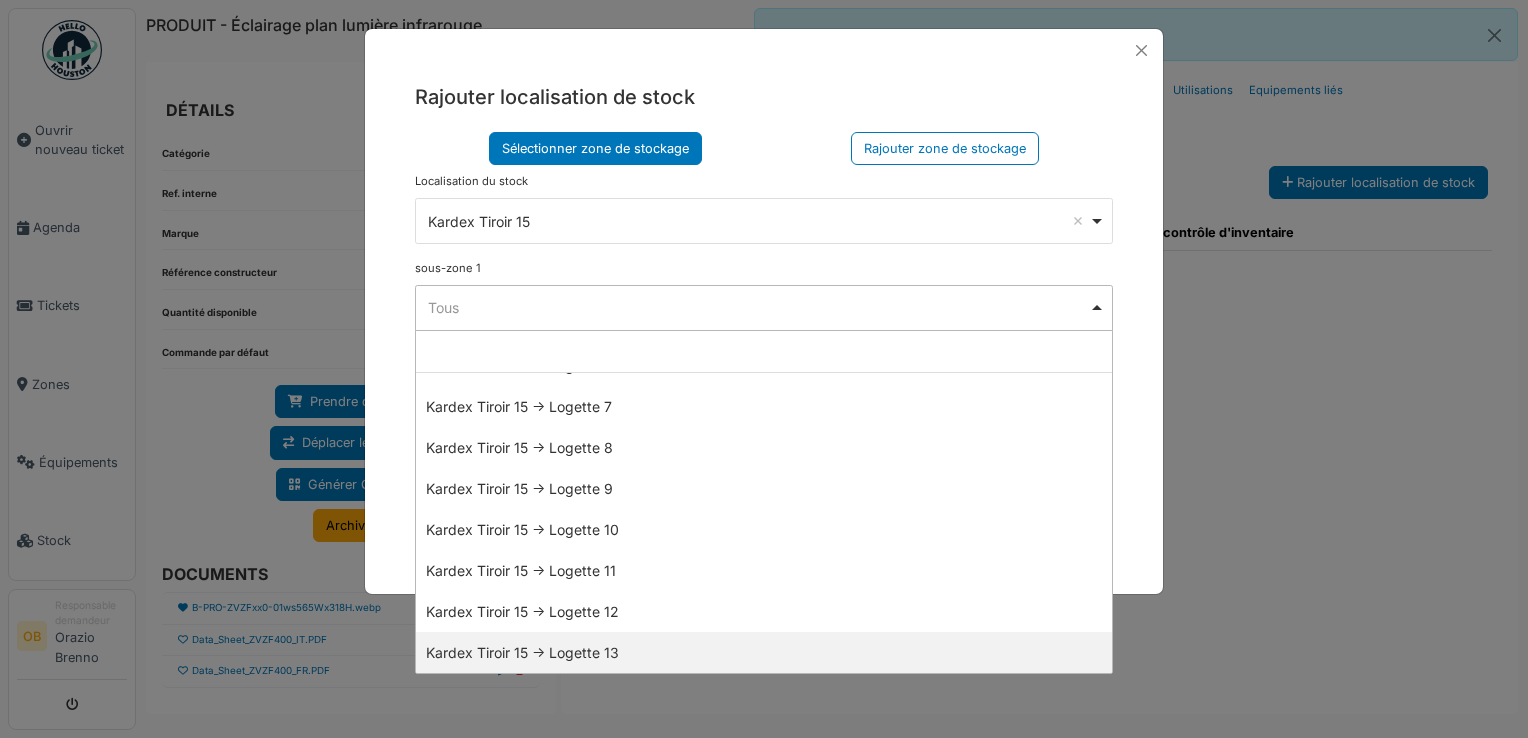 select on "*****" 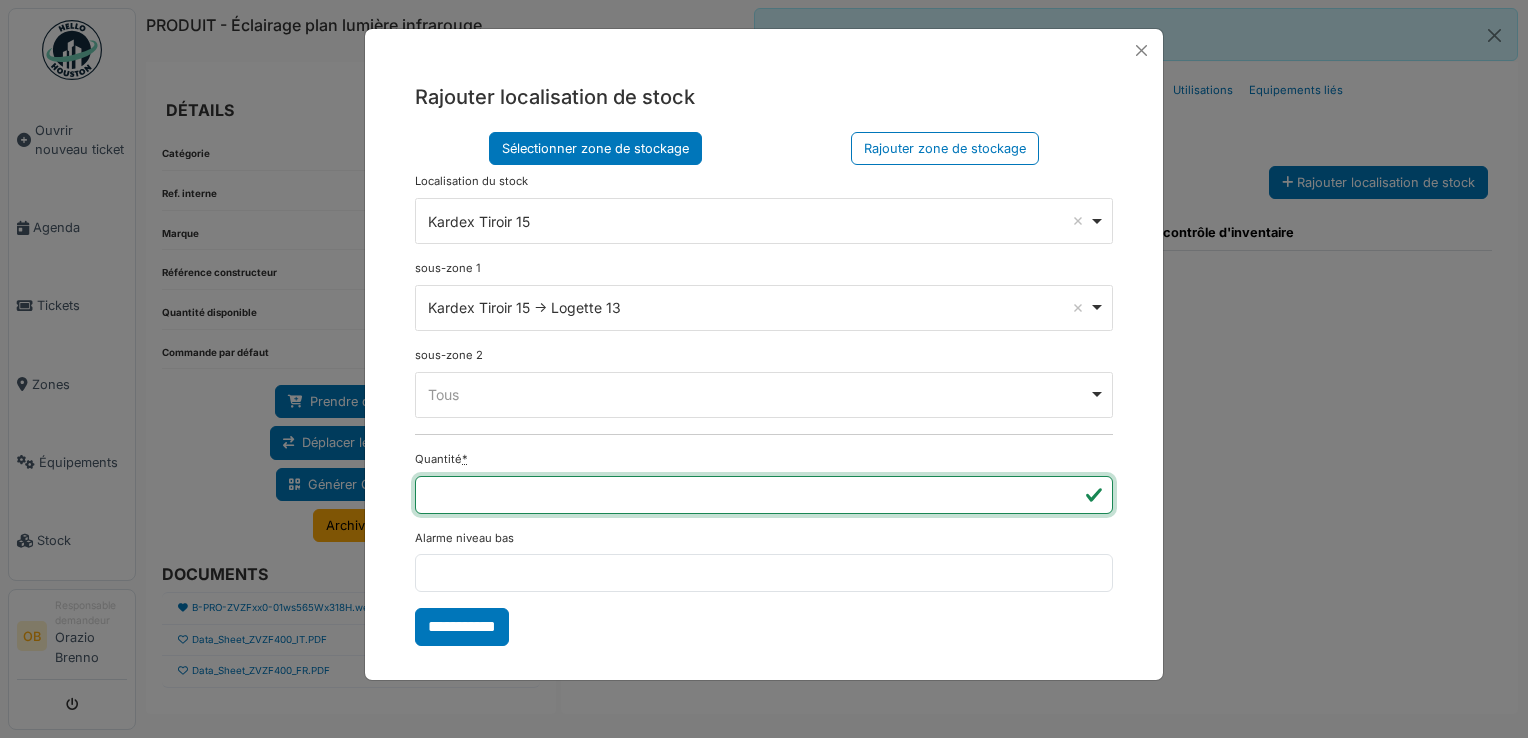 click on "***" at bounding box center (764, 495) 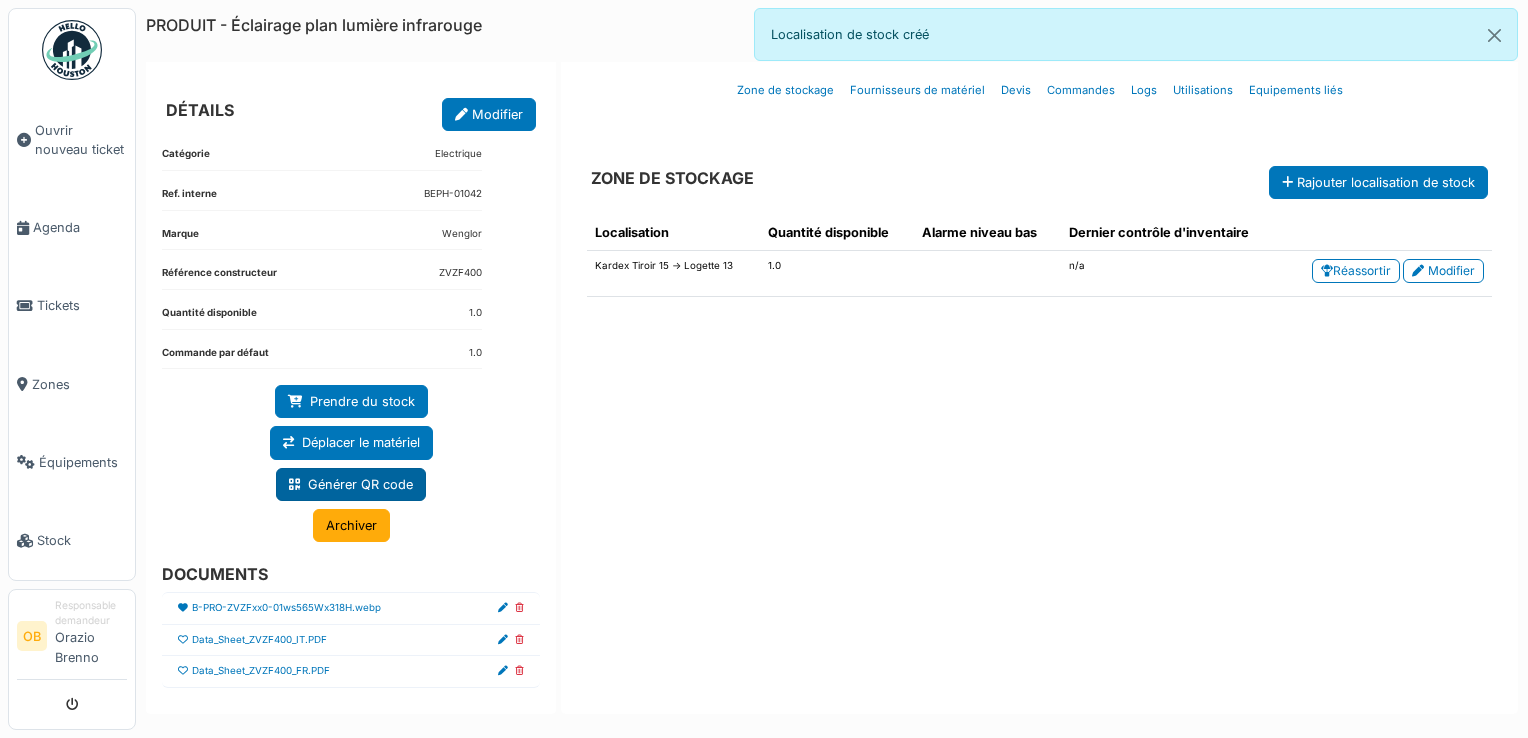 click on "Générer QR code" at bounding box center [351, 484] 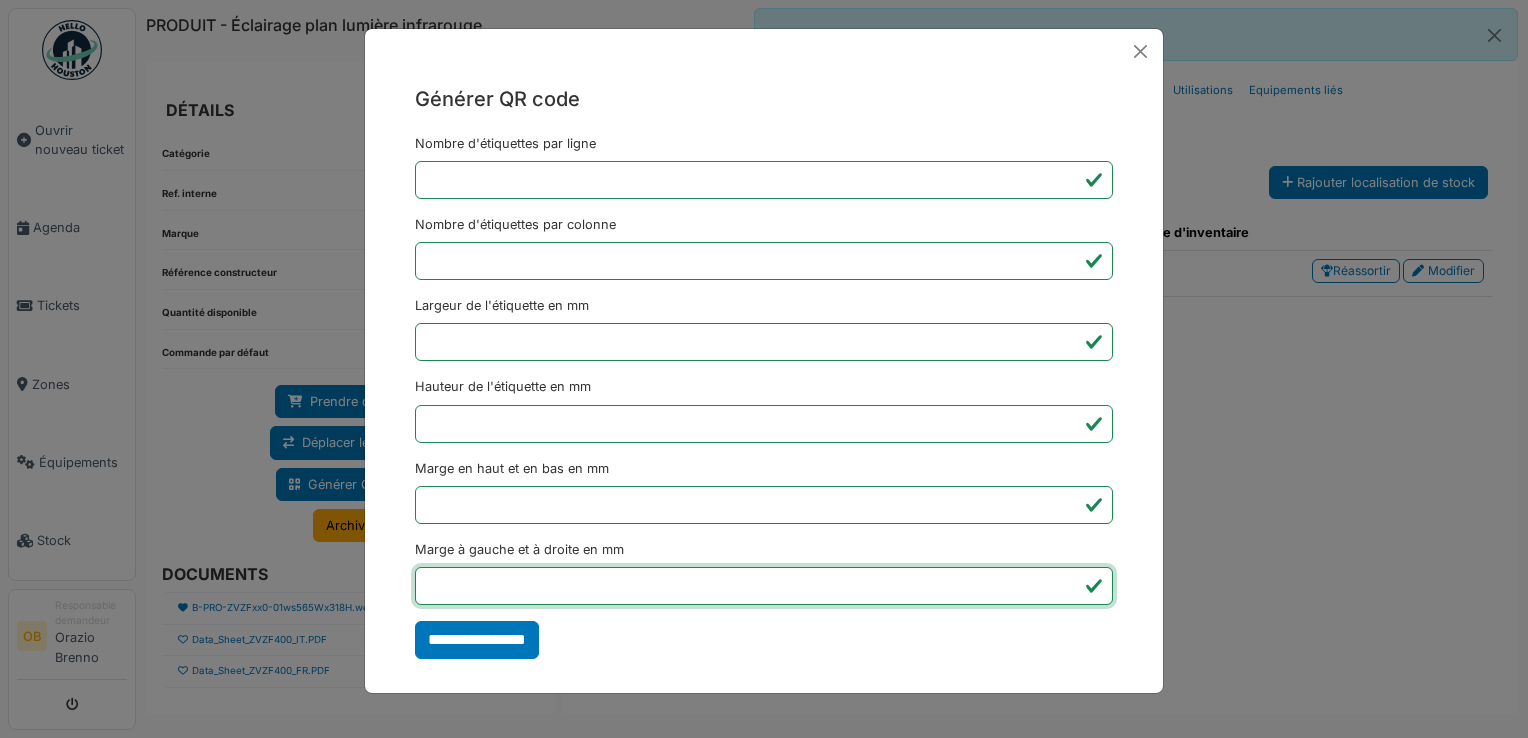 click on "*" at bounding box center (764, 586) 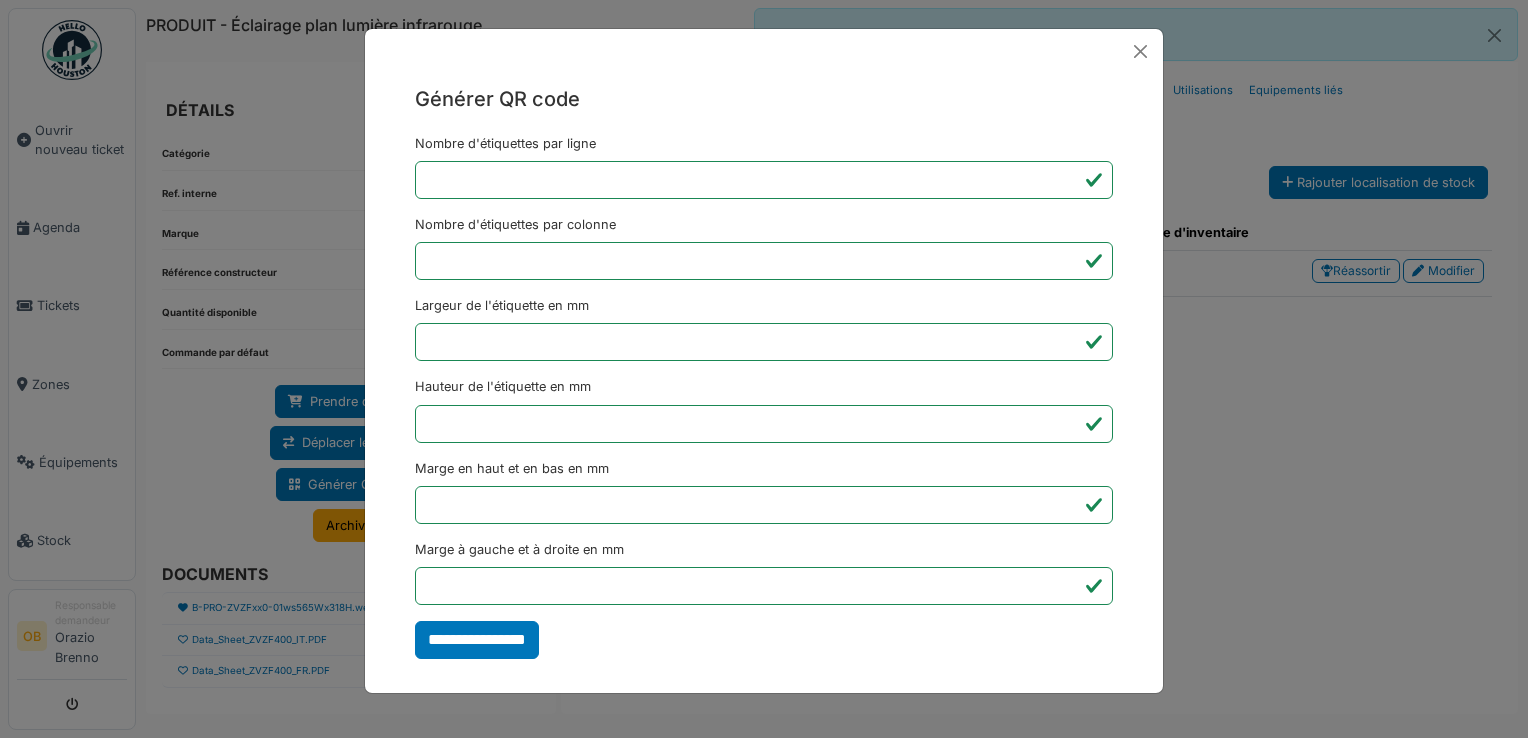 type on "*******" 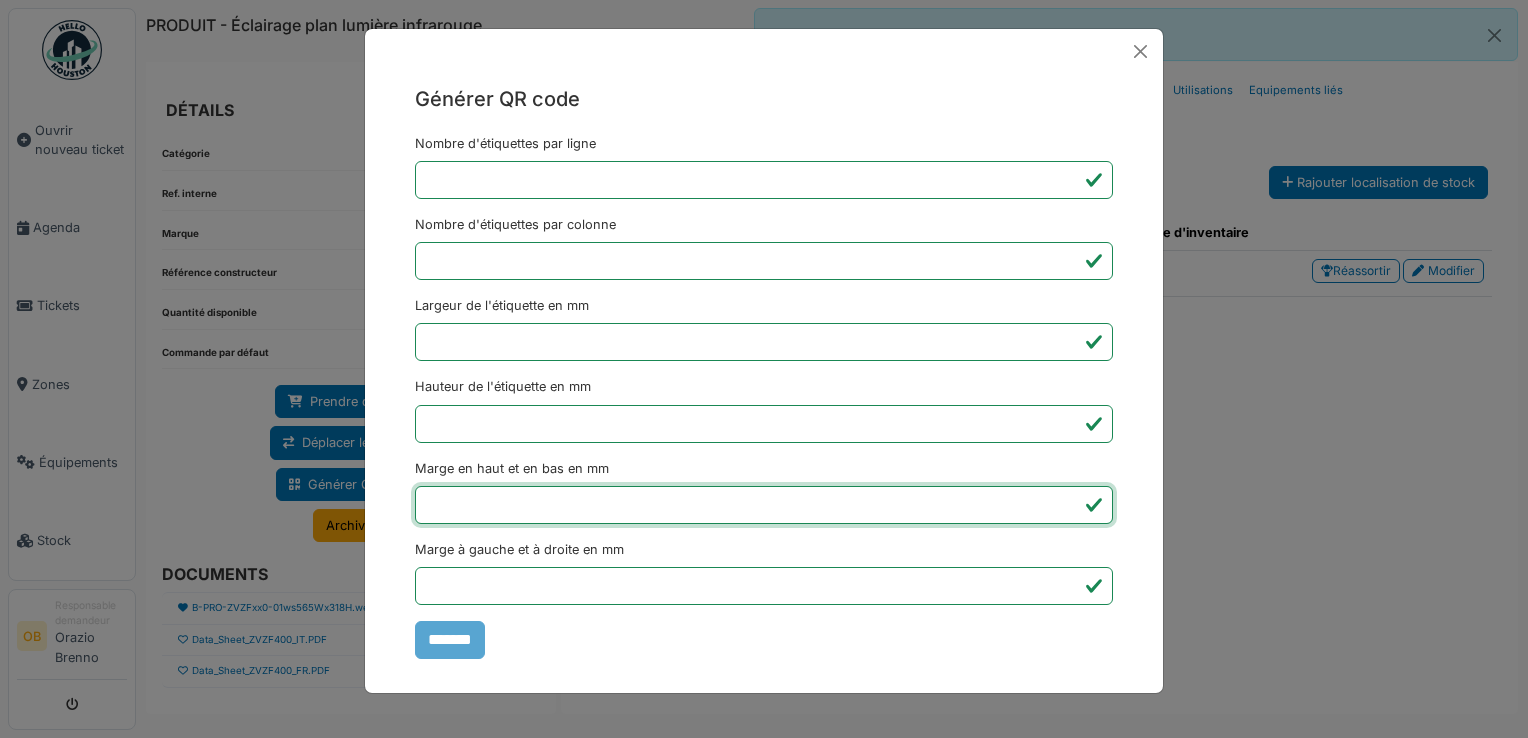 drag, startPoint x: 1460, startPoint y: 517, endPoint x: 1398, endPoint y: 426, distance: 110.11358 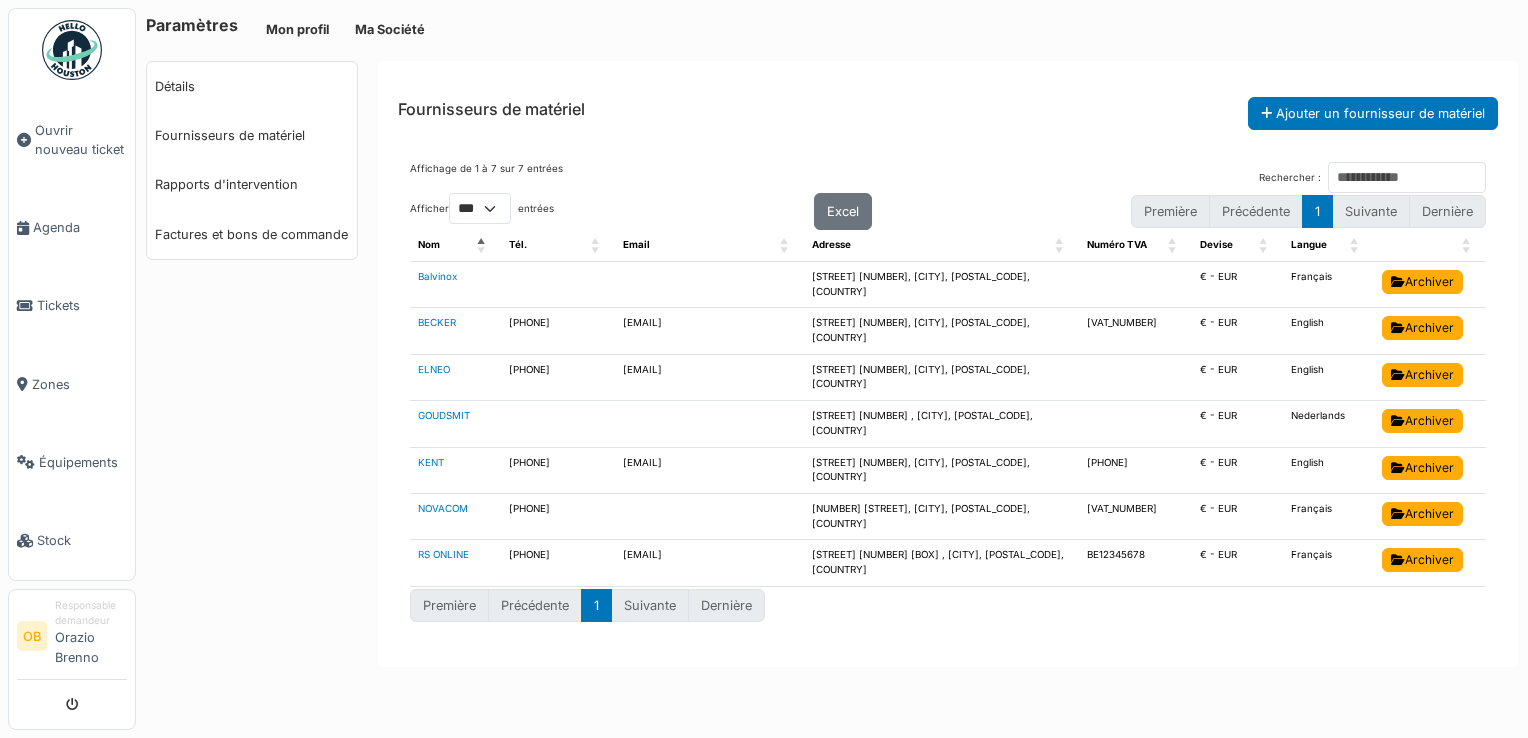 select on "***" 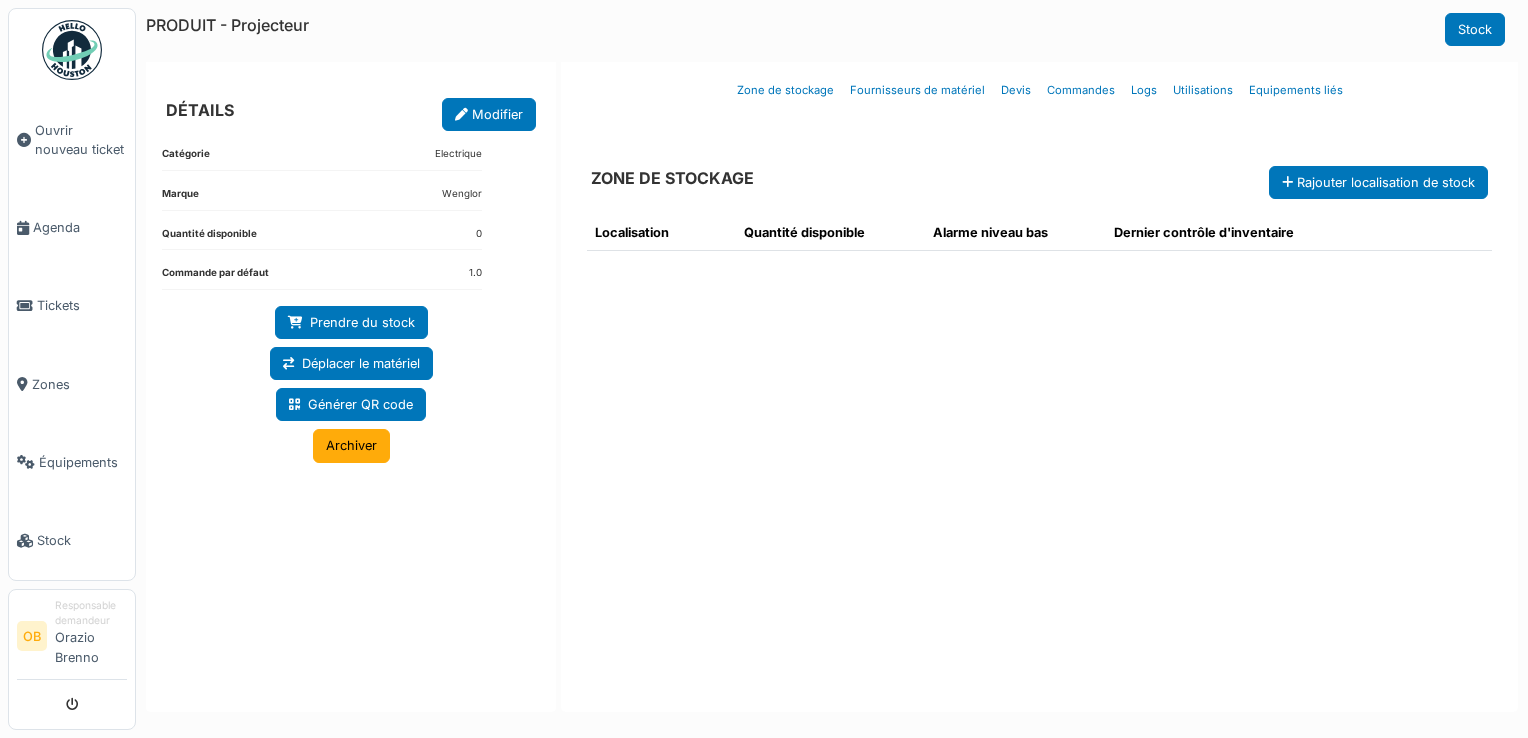 scroll, scrollTop: 0, scrollLeft: 0, axis: both 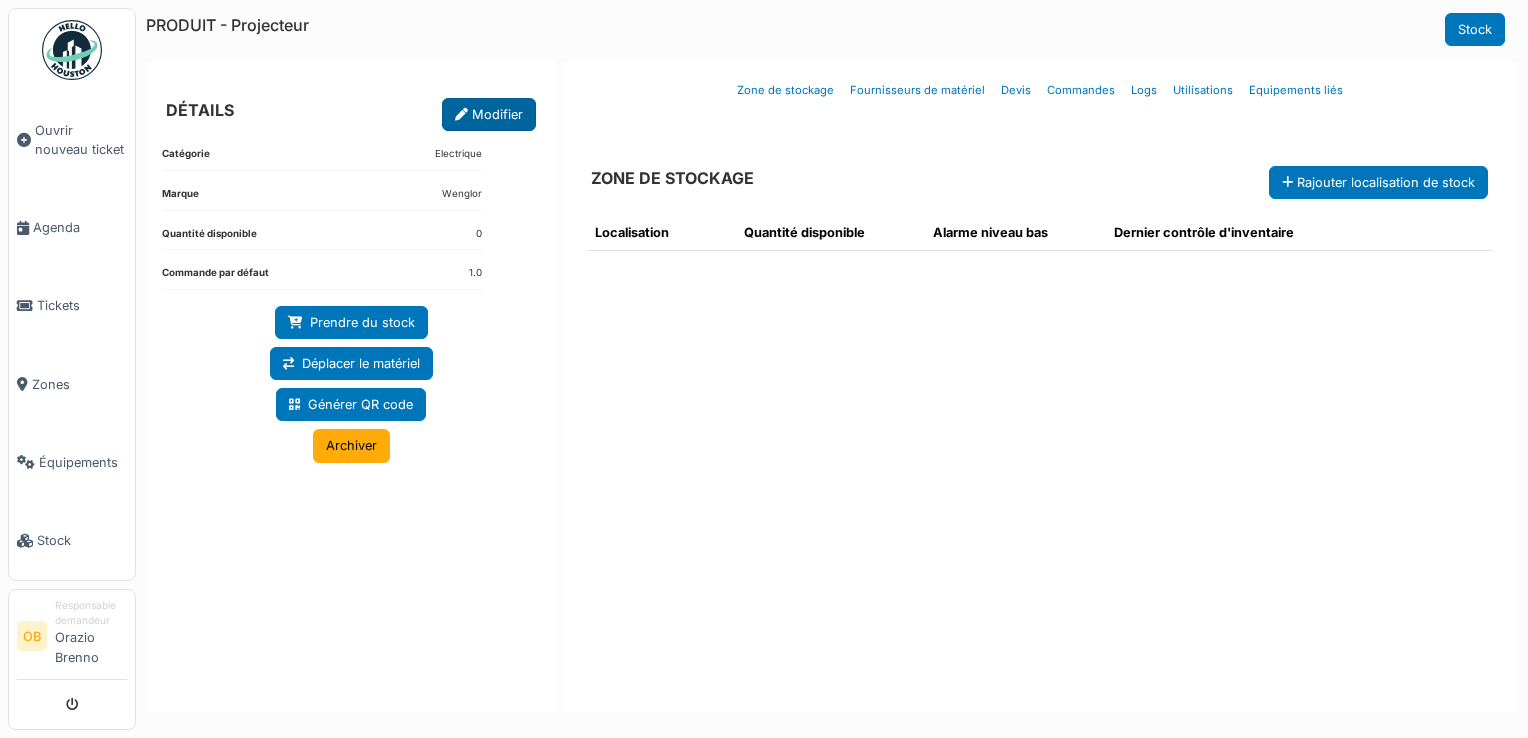 click on "Modifier" at bounding box center [489, 114] 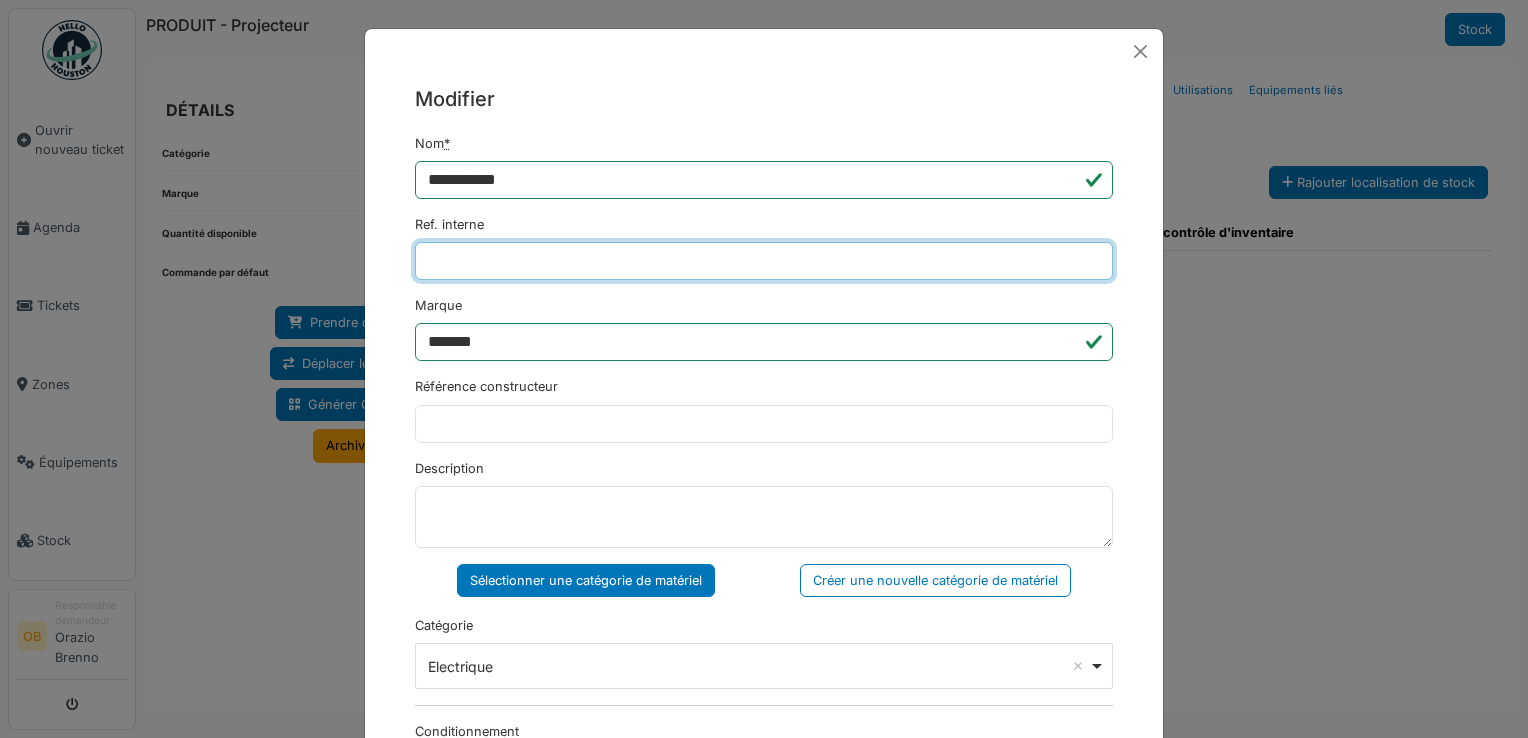 click on "Ref. interne" at bounding box center [764, 261] 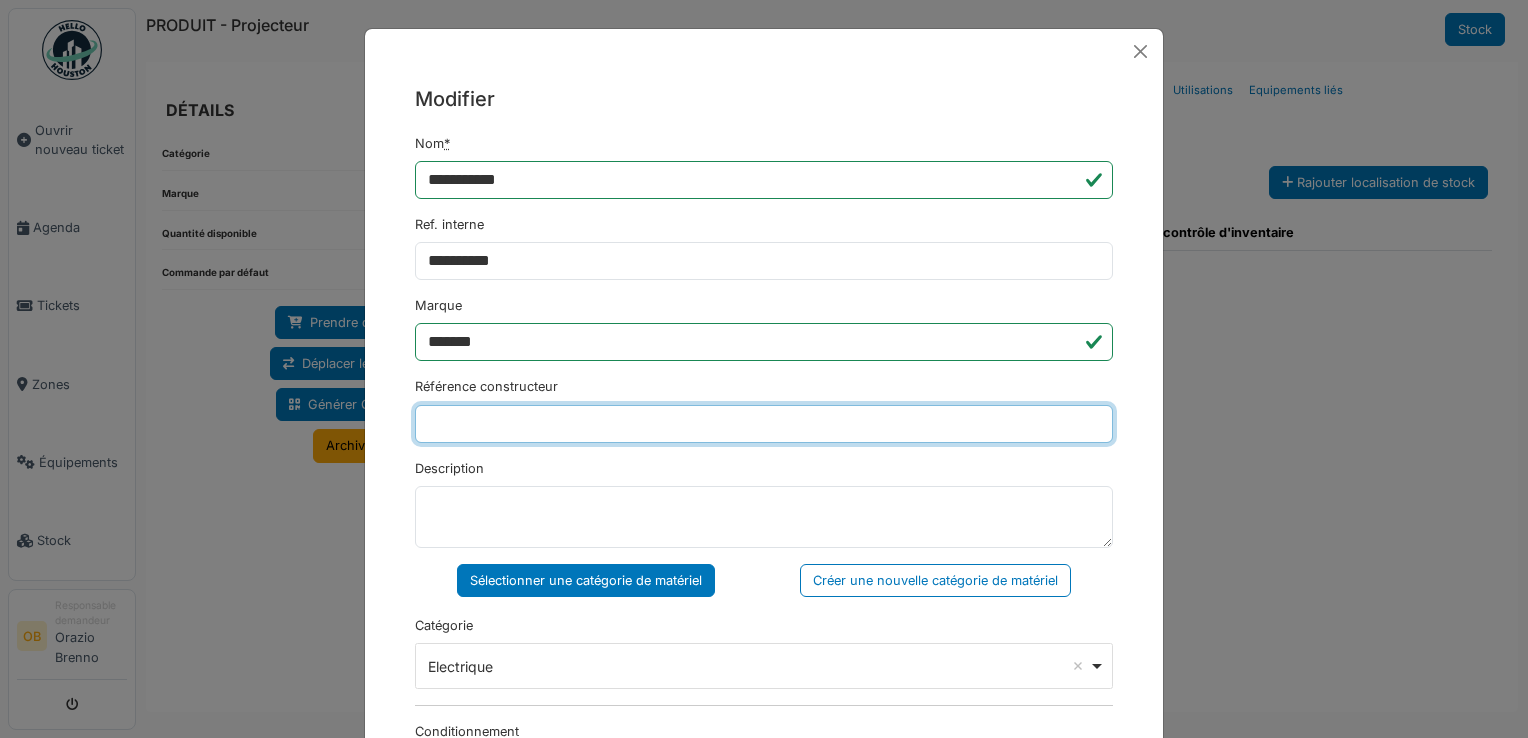 type on "*******" 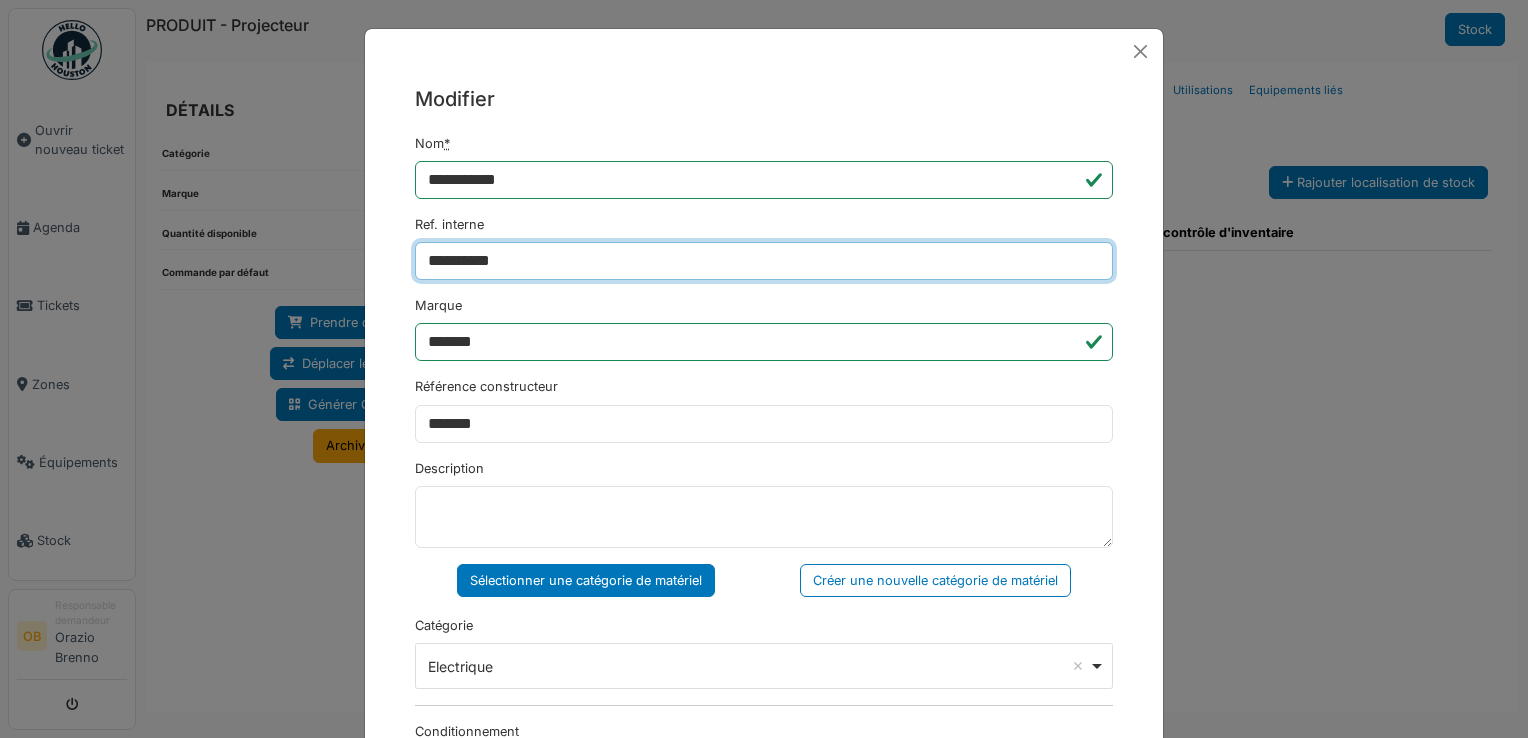 type on "**********" 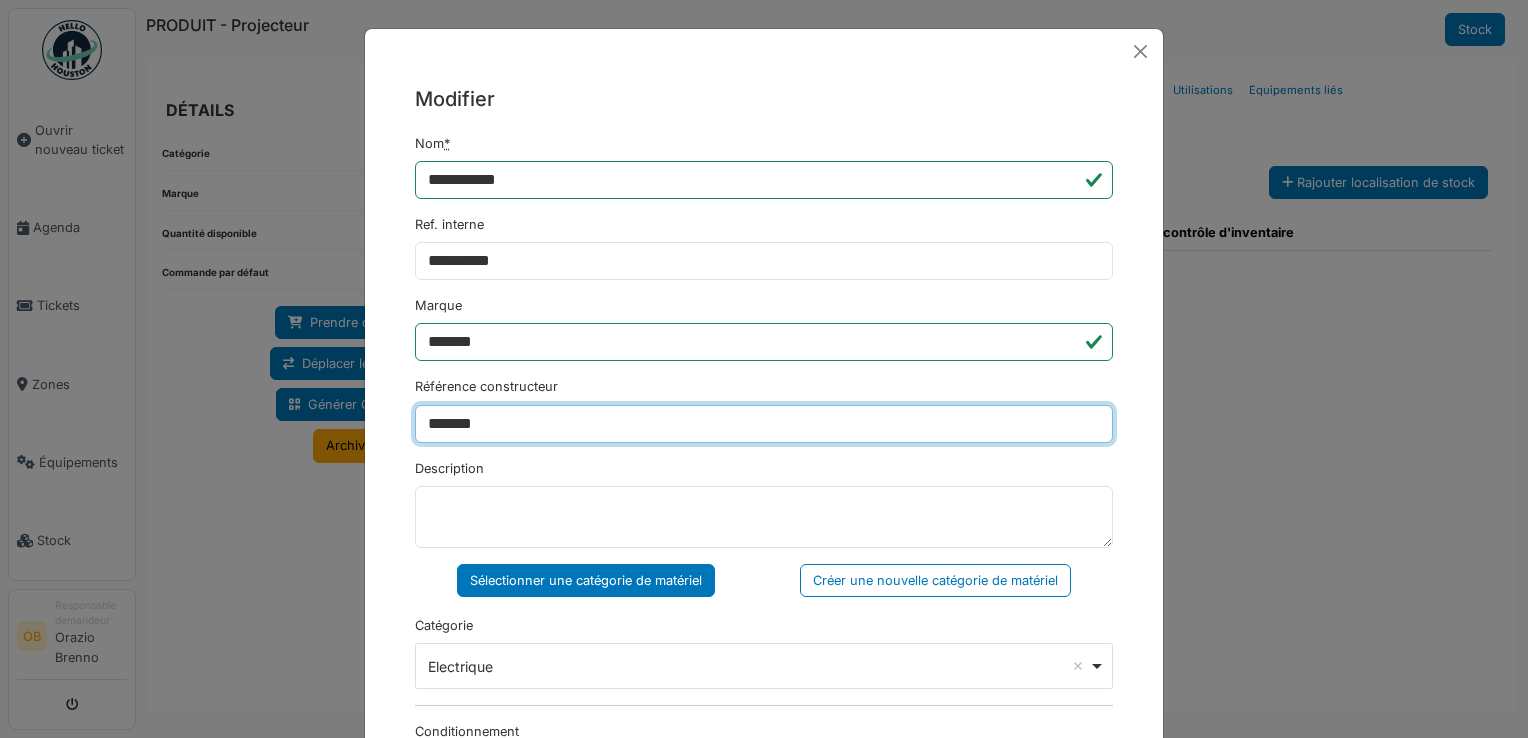 click on "*******" at bounding box center (764, 424) 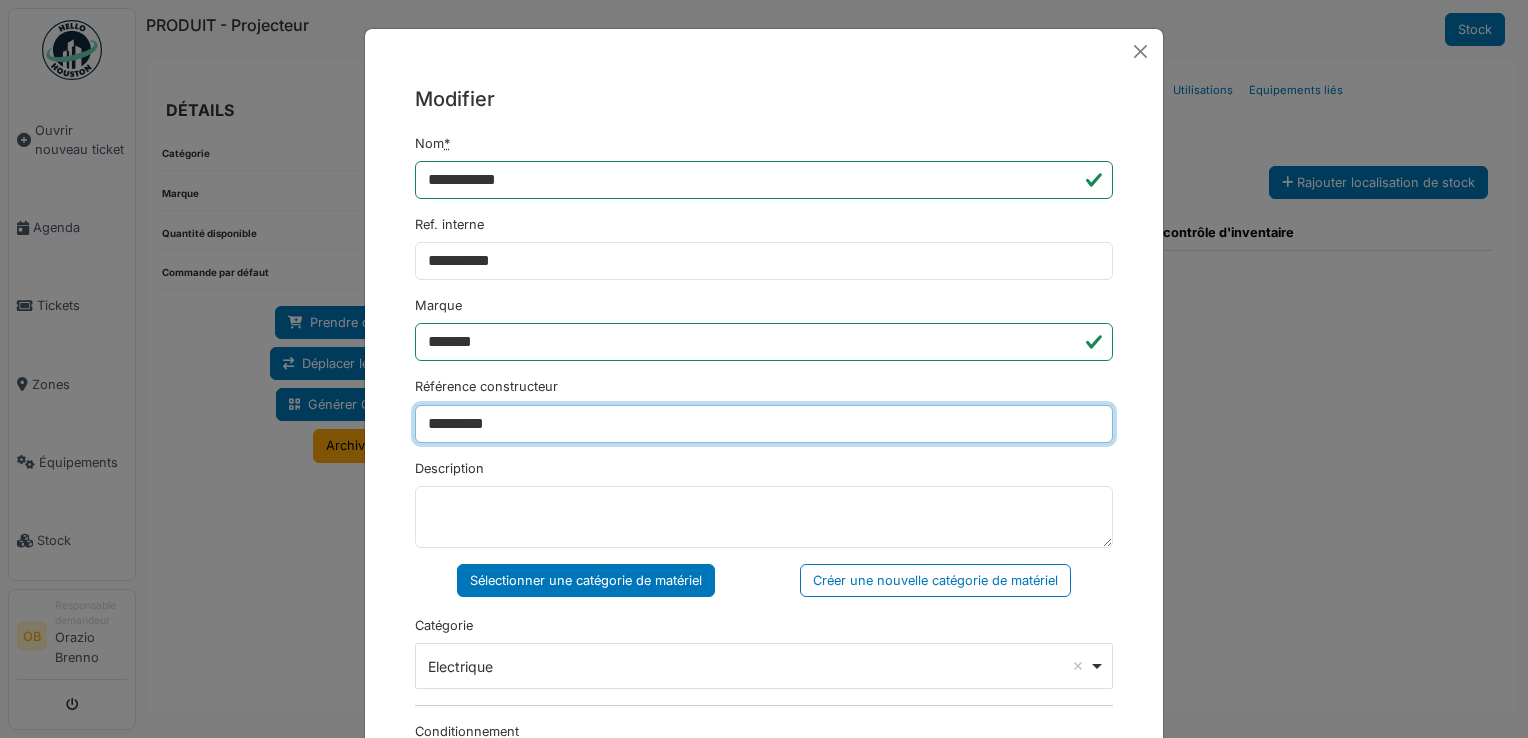 type on "*********" 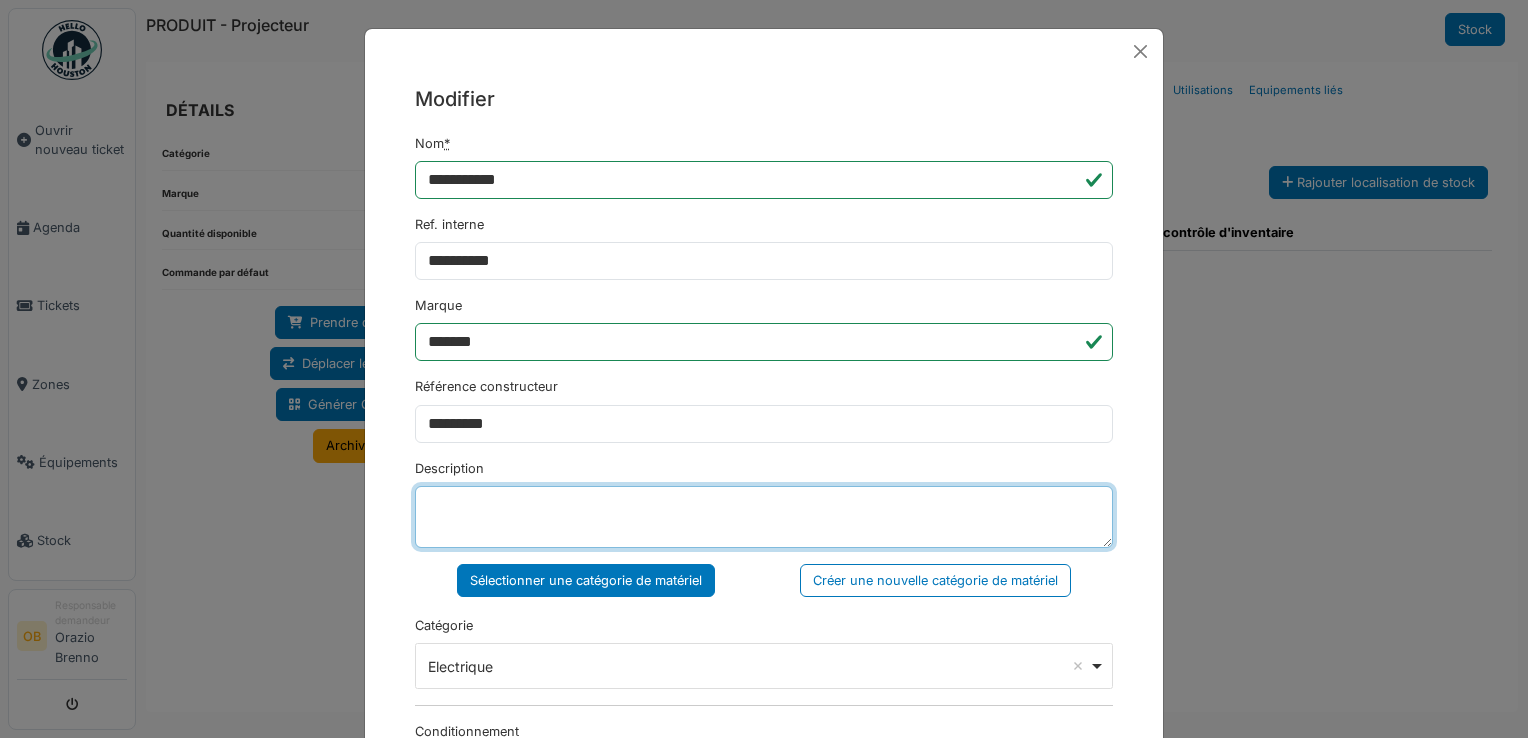 click on "Description" at bounding box center (764, 517) 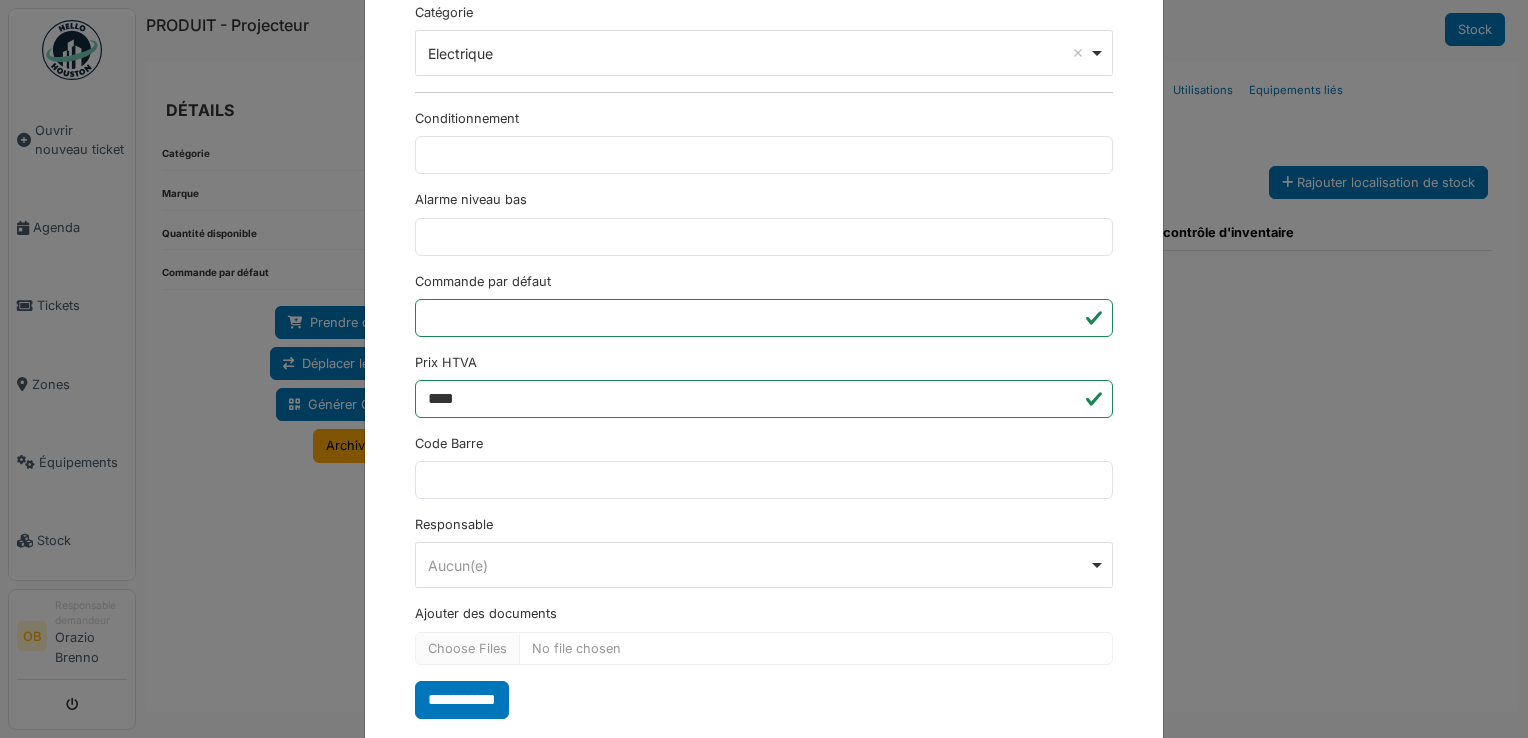 scroll, scrollTop: 650, scrollLeft: 0, axis: vertical 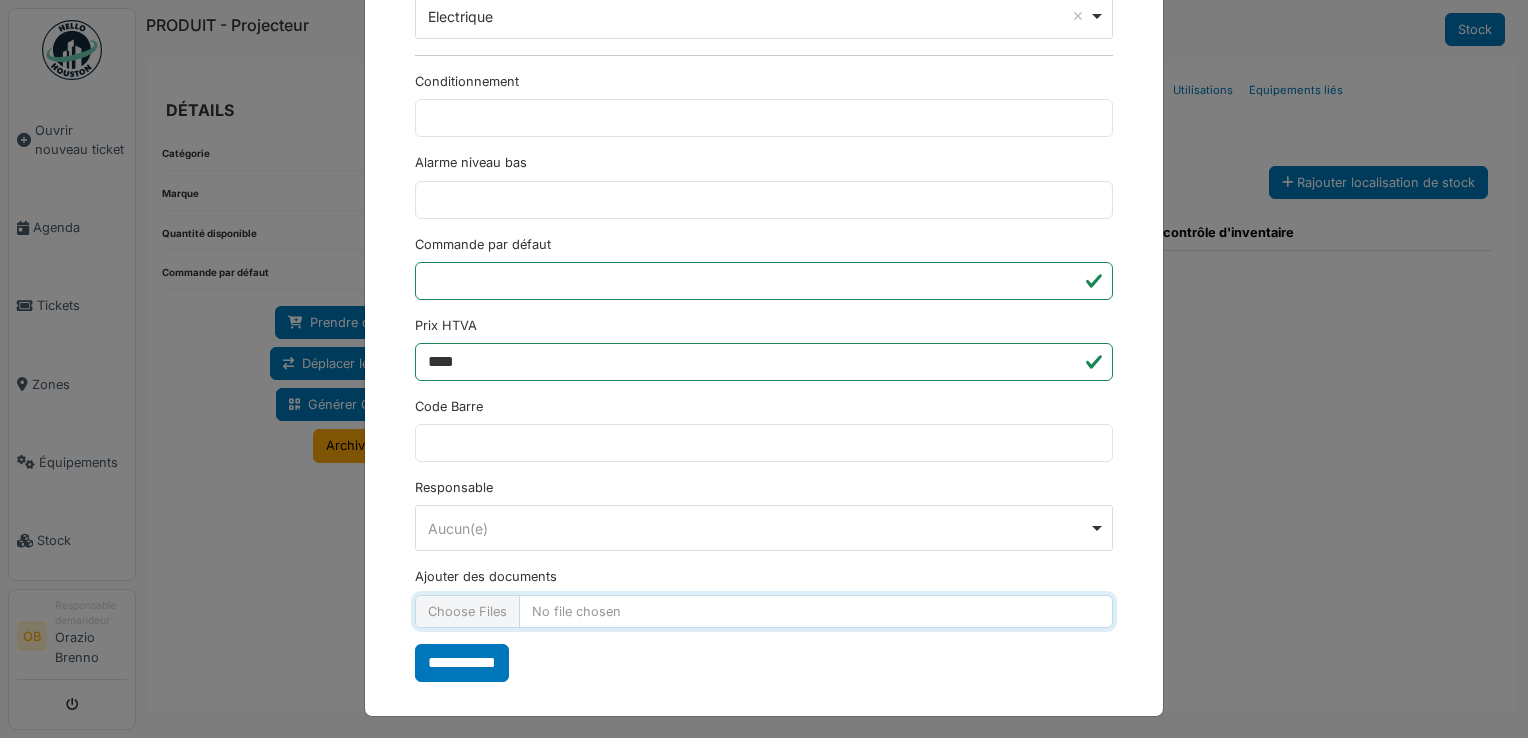 click on "Ajouter des documents" at bounding box center (764, 611) 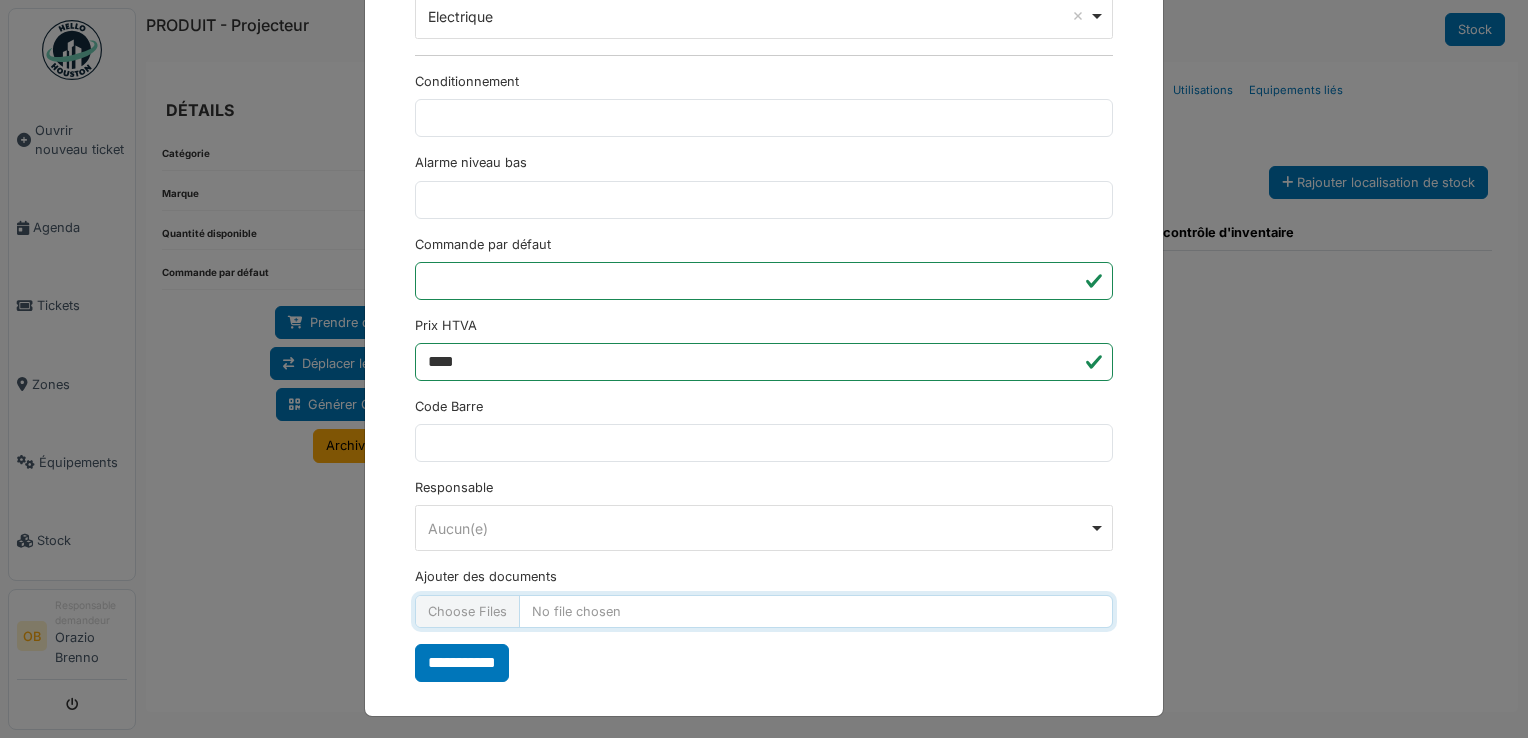 type on "**********" 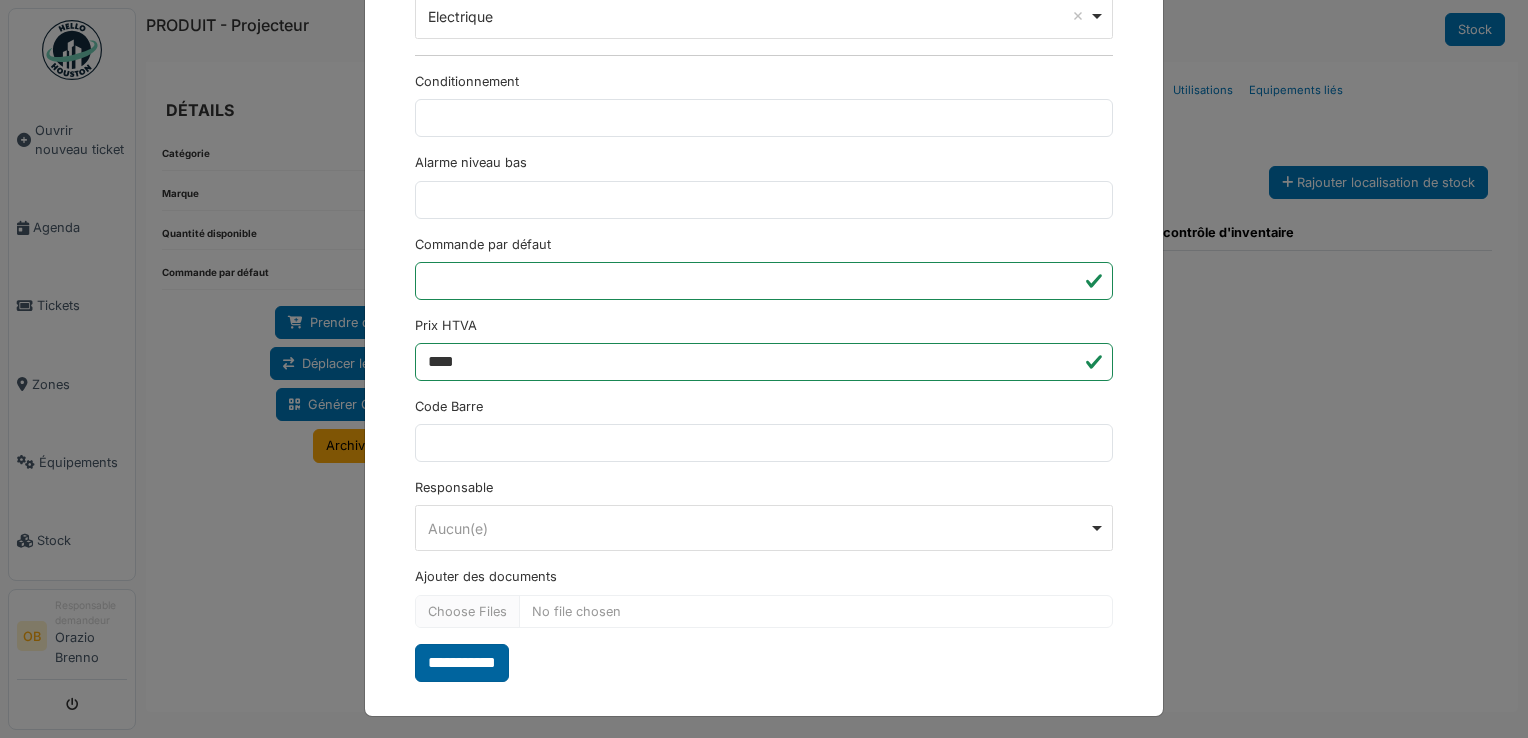 click on "**********" at bounding box center (462, 663) 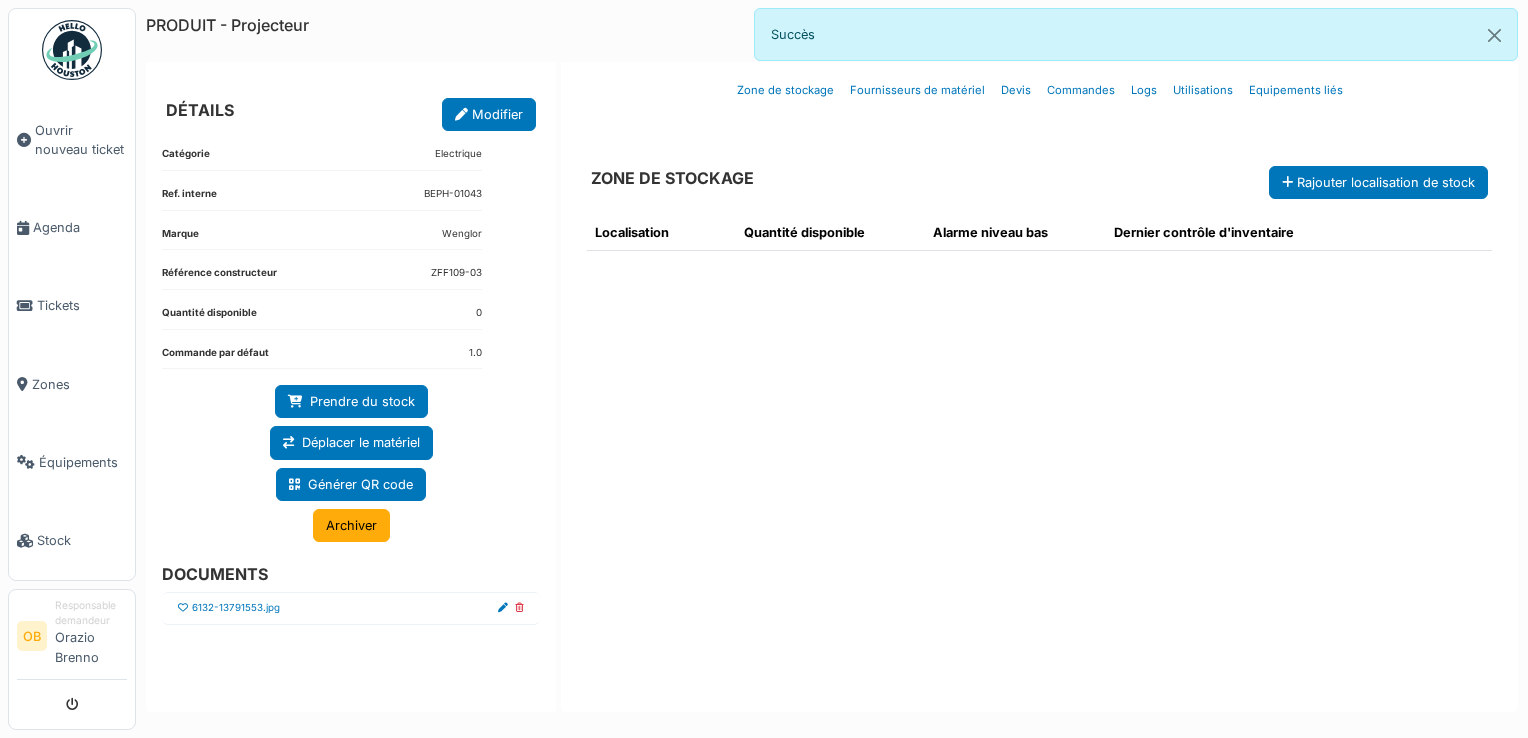 click at bounding box center [183, 608] 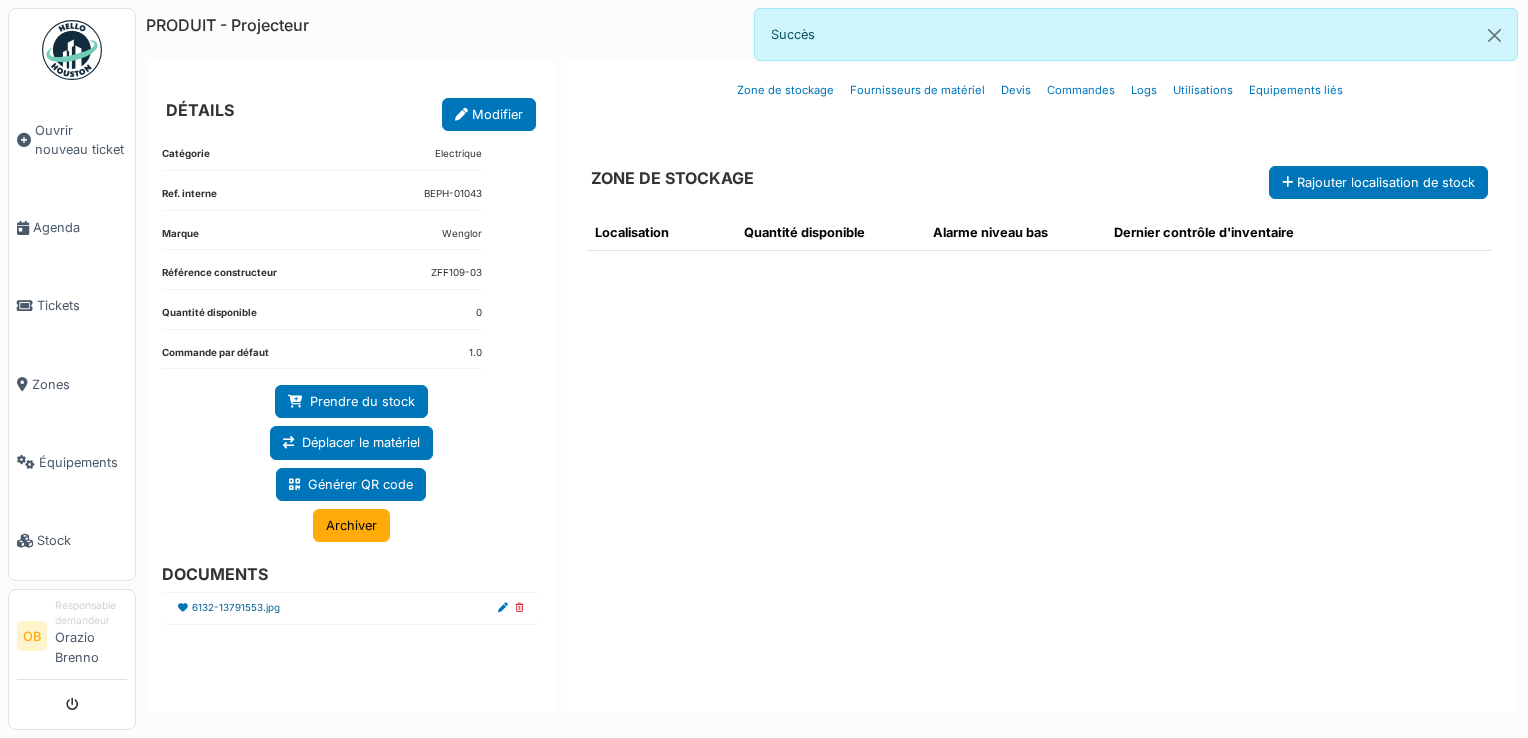 click on "6132-13791553.jpg" at bounding box center [236, 608] 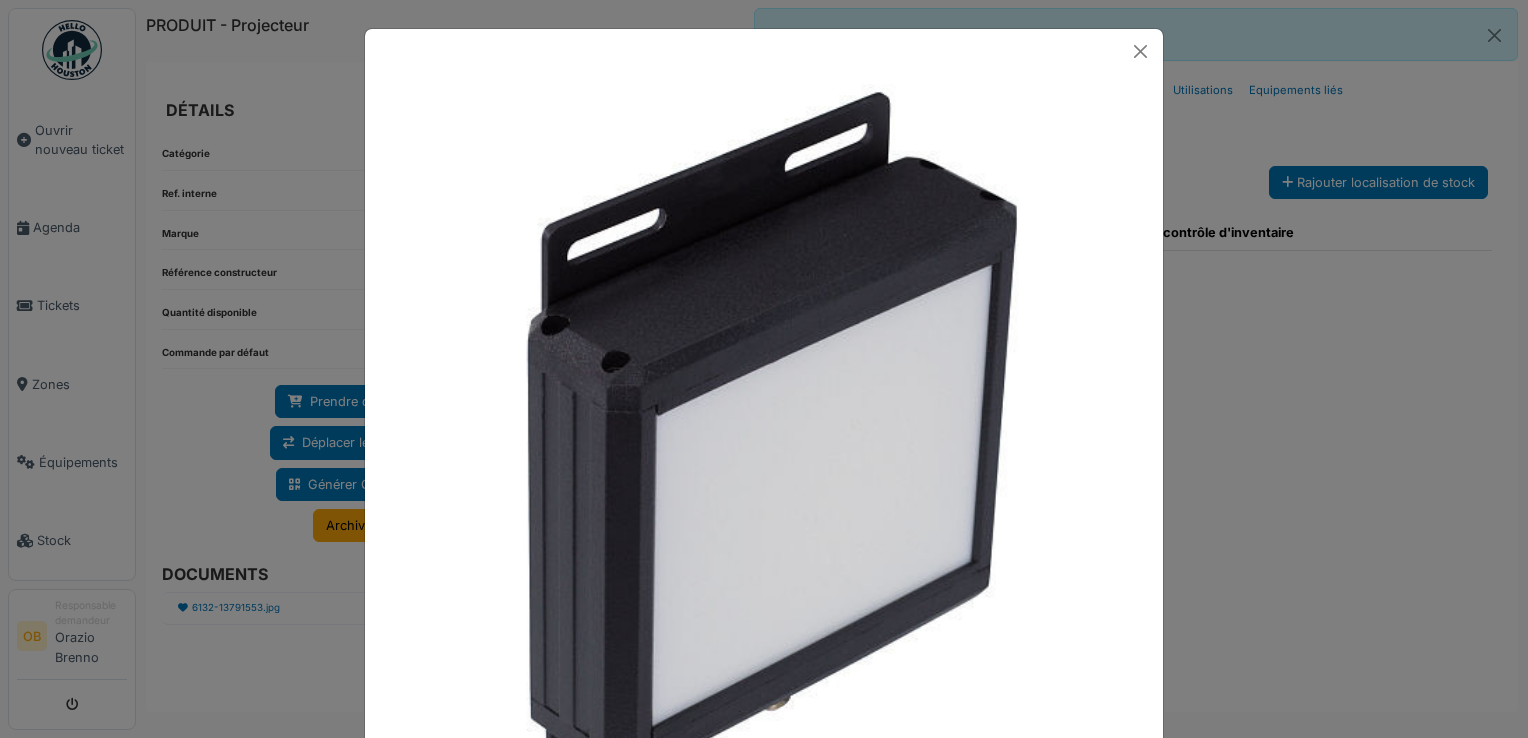 scroll, scrollTop: 106, scrollLeft: 0, axis: vertical 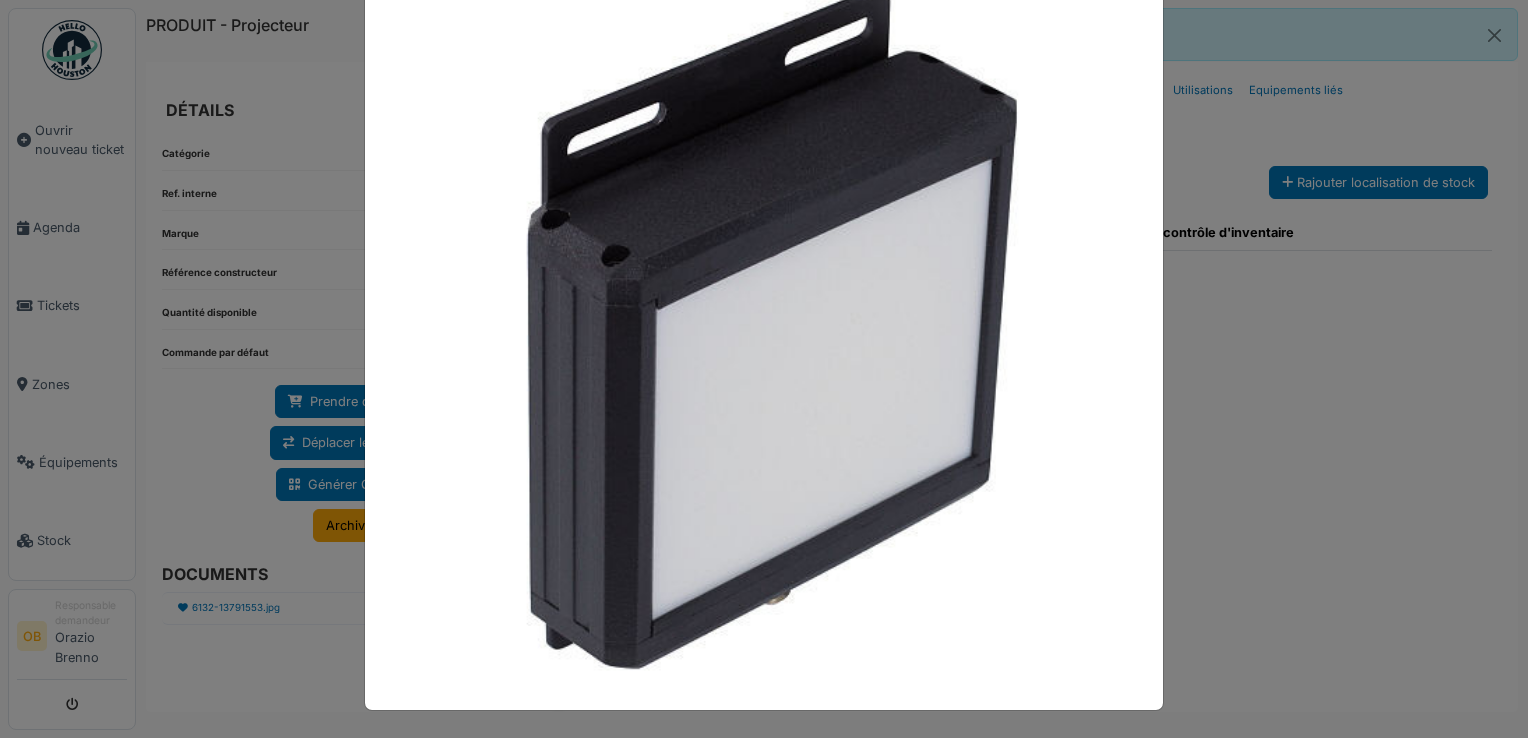 click at bounding box center (764, 369) 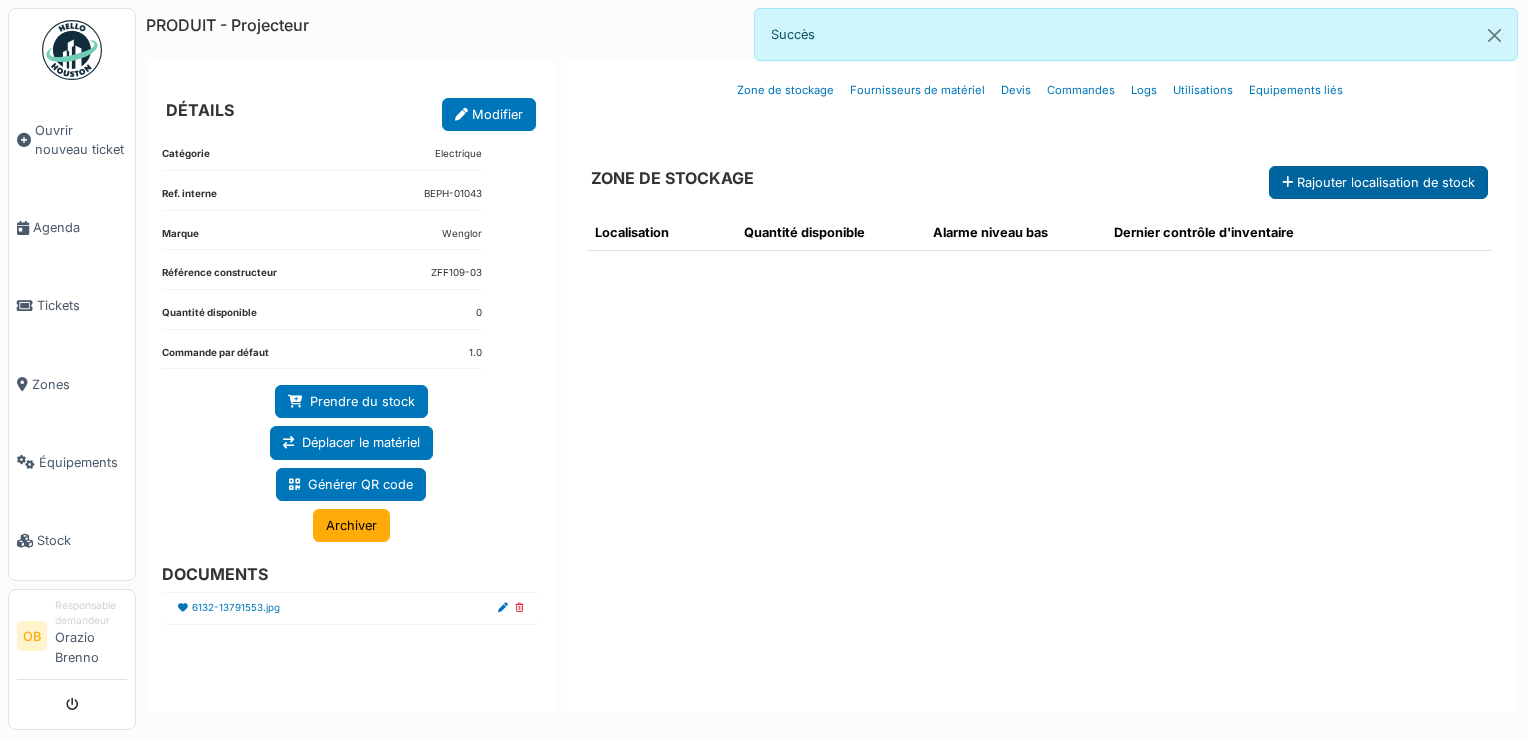 click on "Rajouter localisation de stock" at bounding box center (1378, 182) 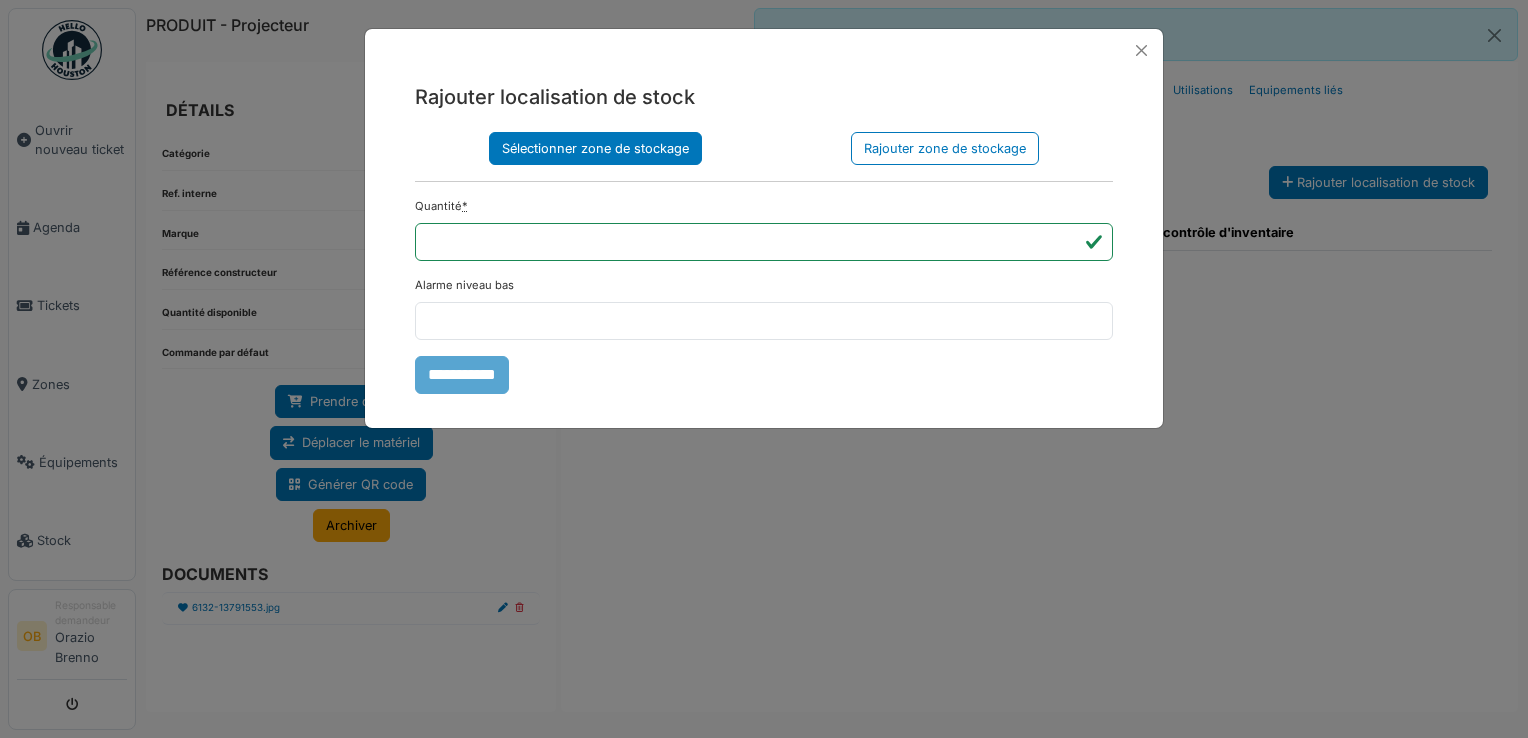 click on "Sélectionner zone de stockage" at bounding box center (595, 148) 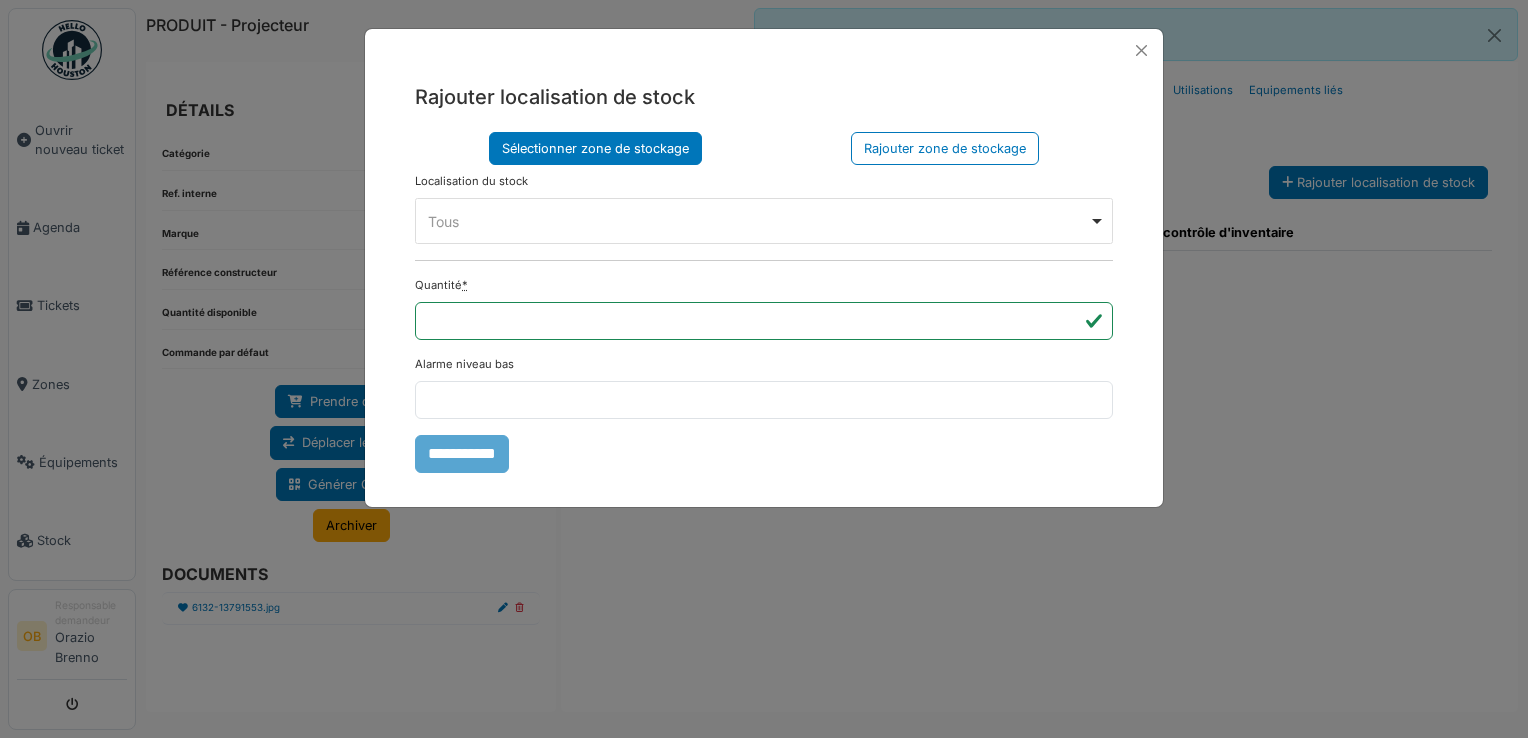 click on "Tous Remove item" at bounding box center [764, 221] 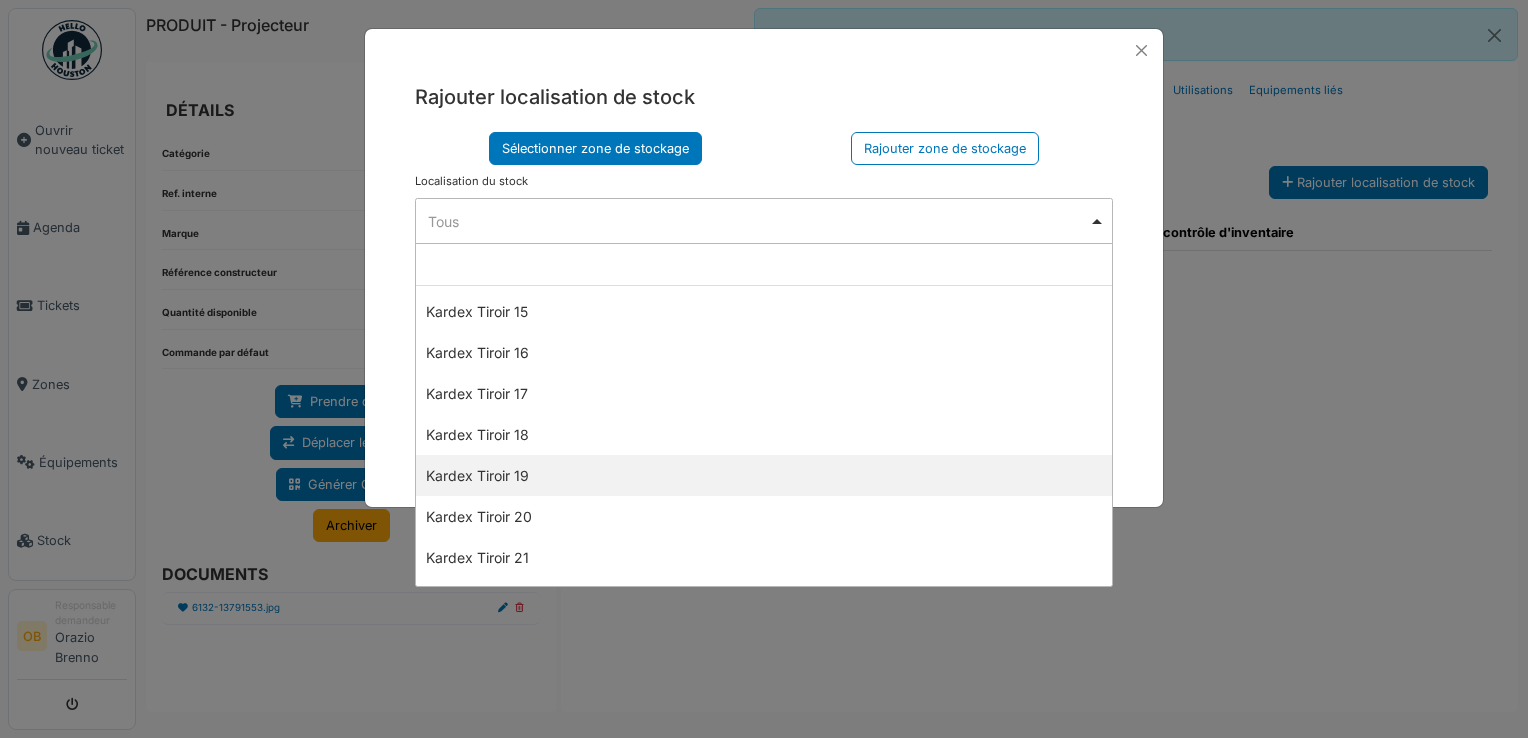 scroll, scrollTop: 533, scrollLeft: 0, axis: vertical 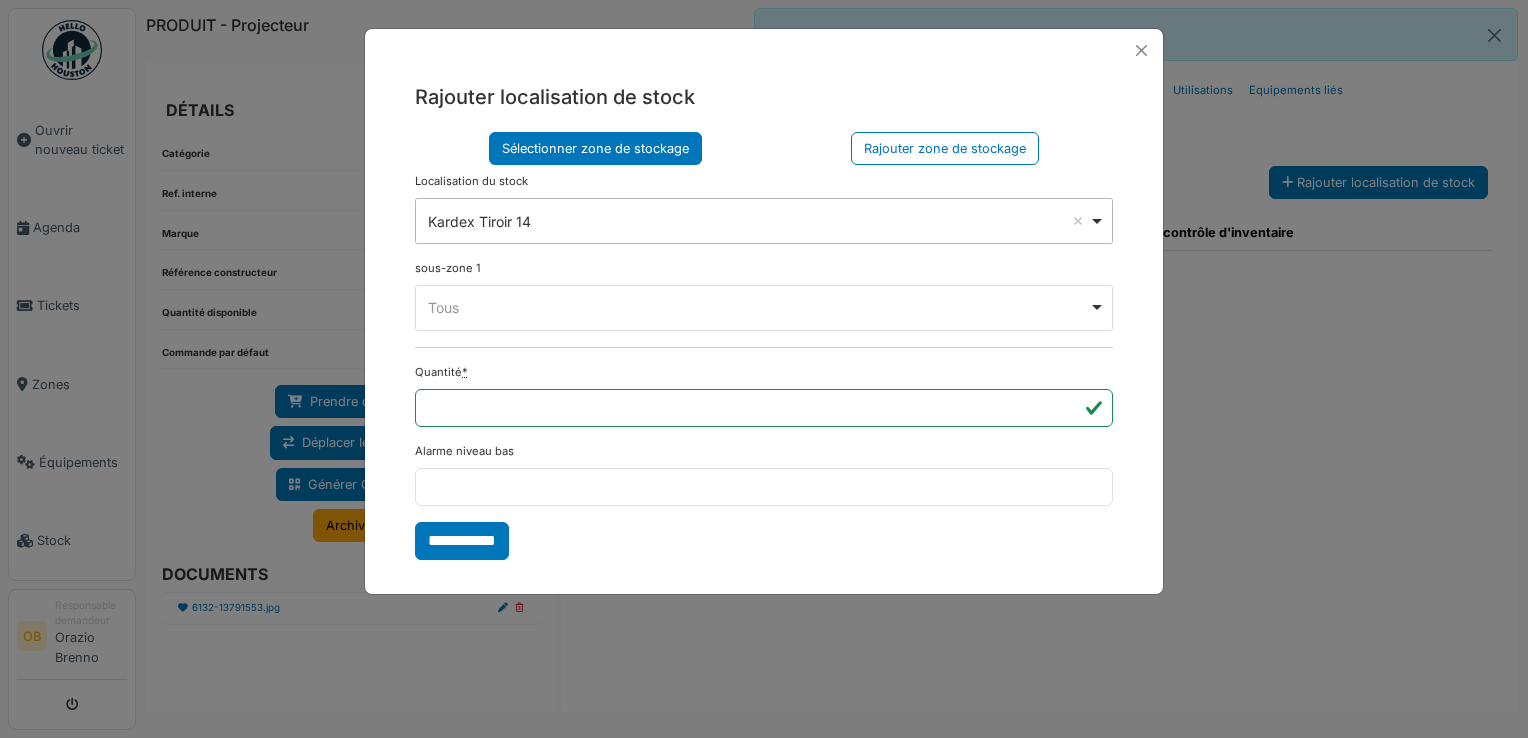 click on "Kardex Tiroir 14 Remove item" at bounding box center [758, 221] 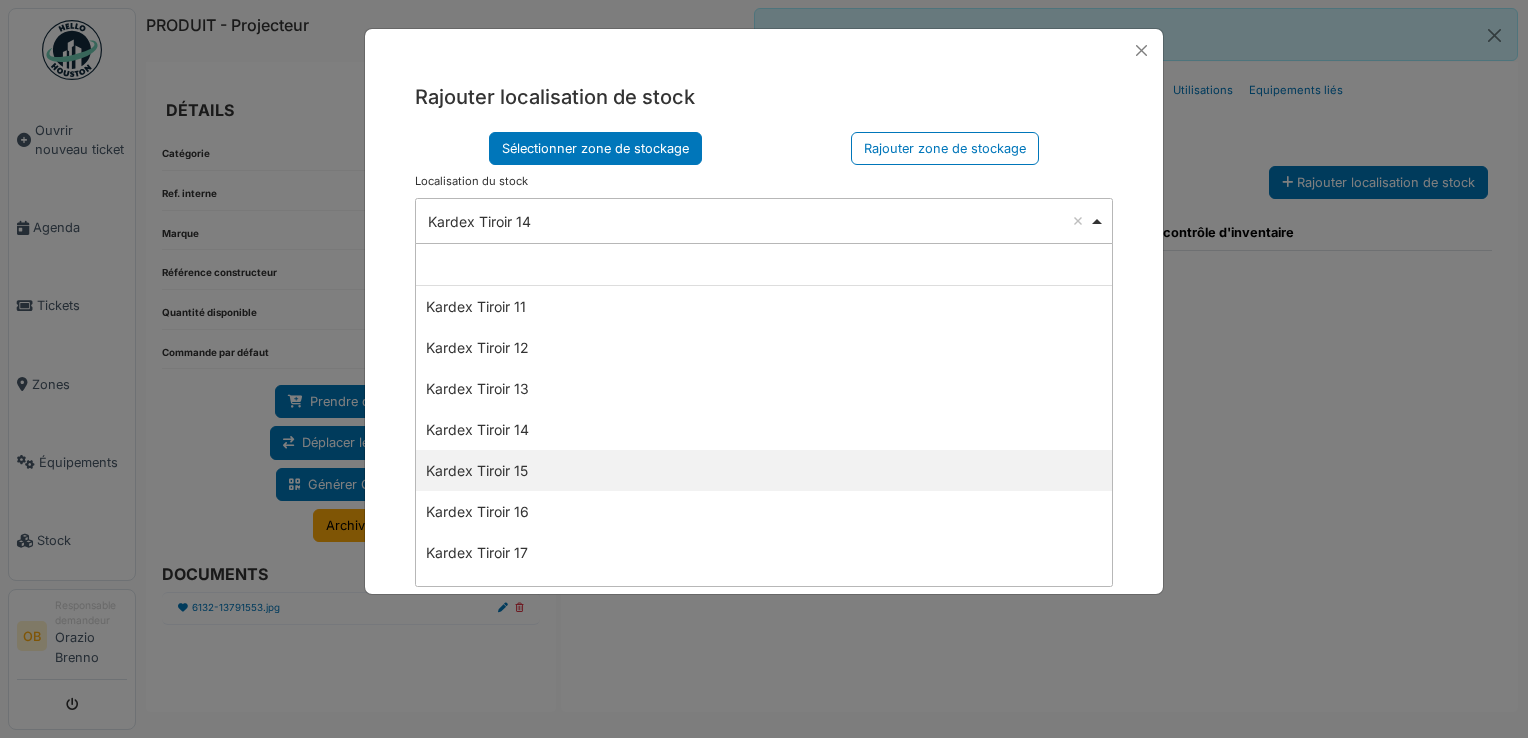 select on "****" 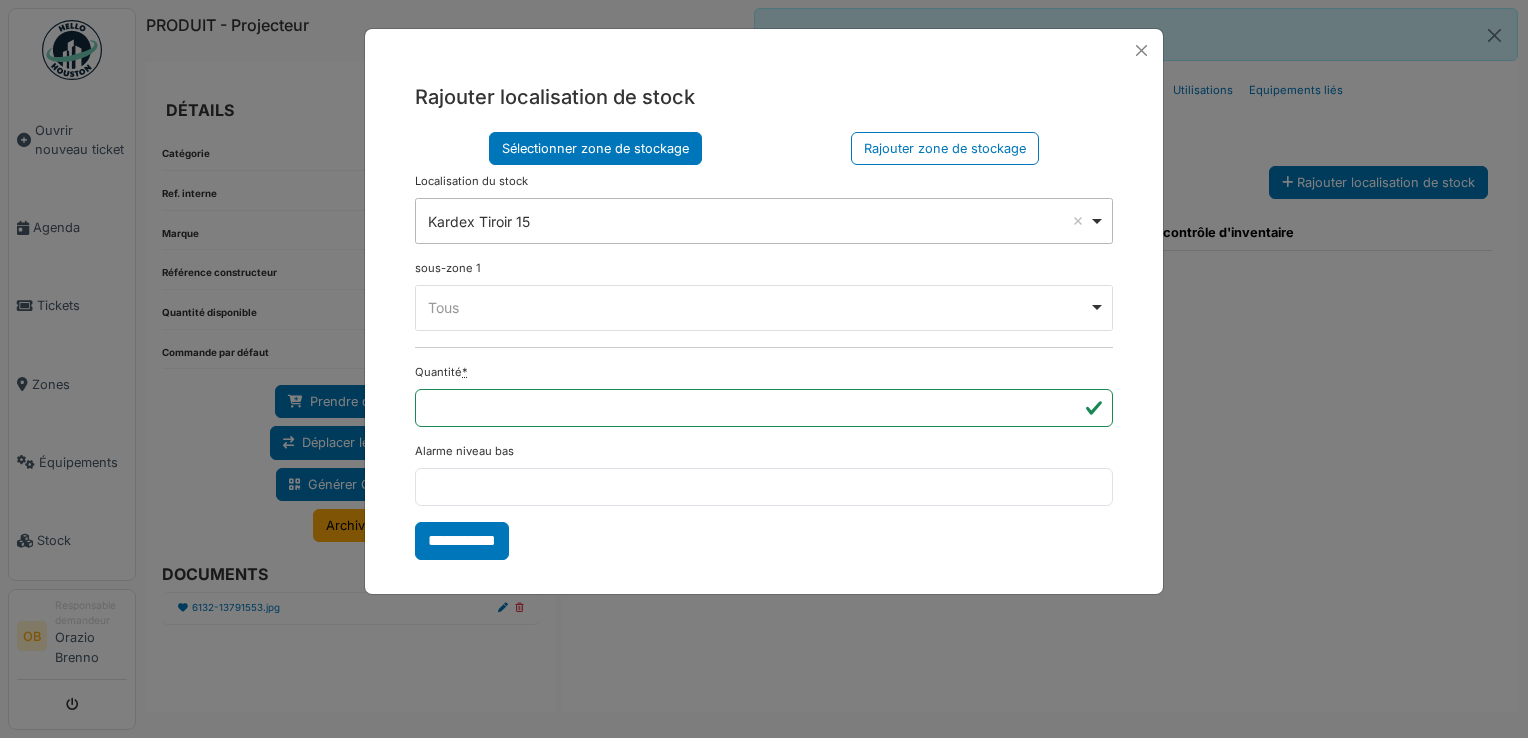 click on "Tous Remove item" at bounding box center (758, 307) 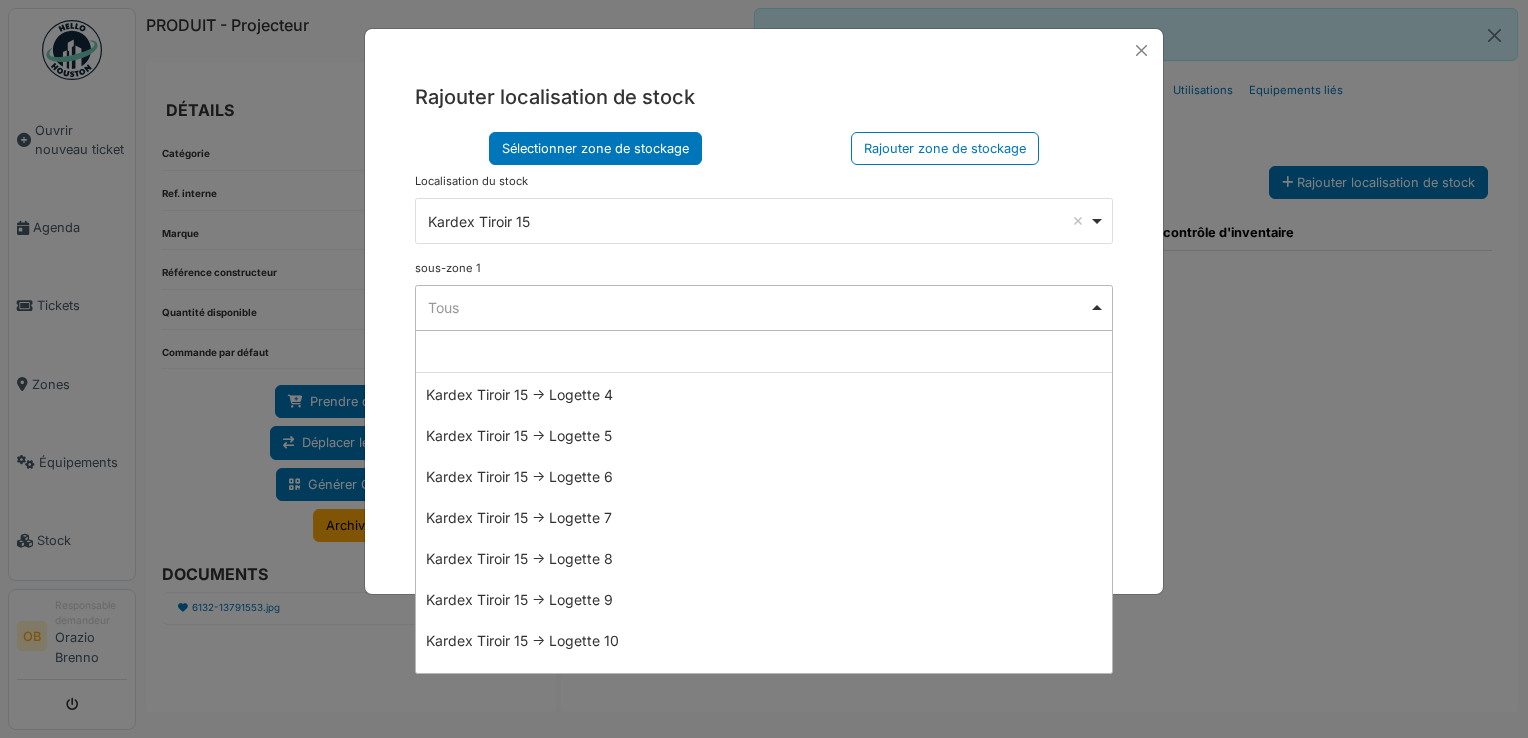 scroll, scrollTop: 274, scrollLeft: 0, axis: vertical 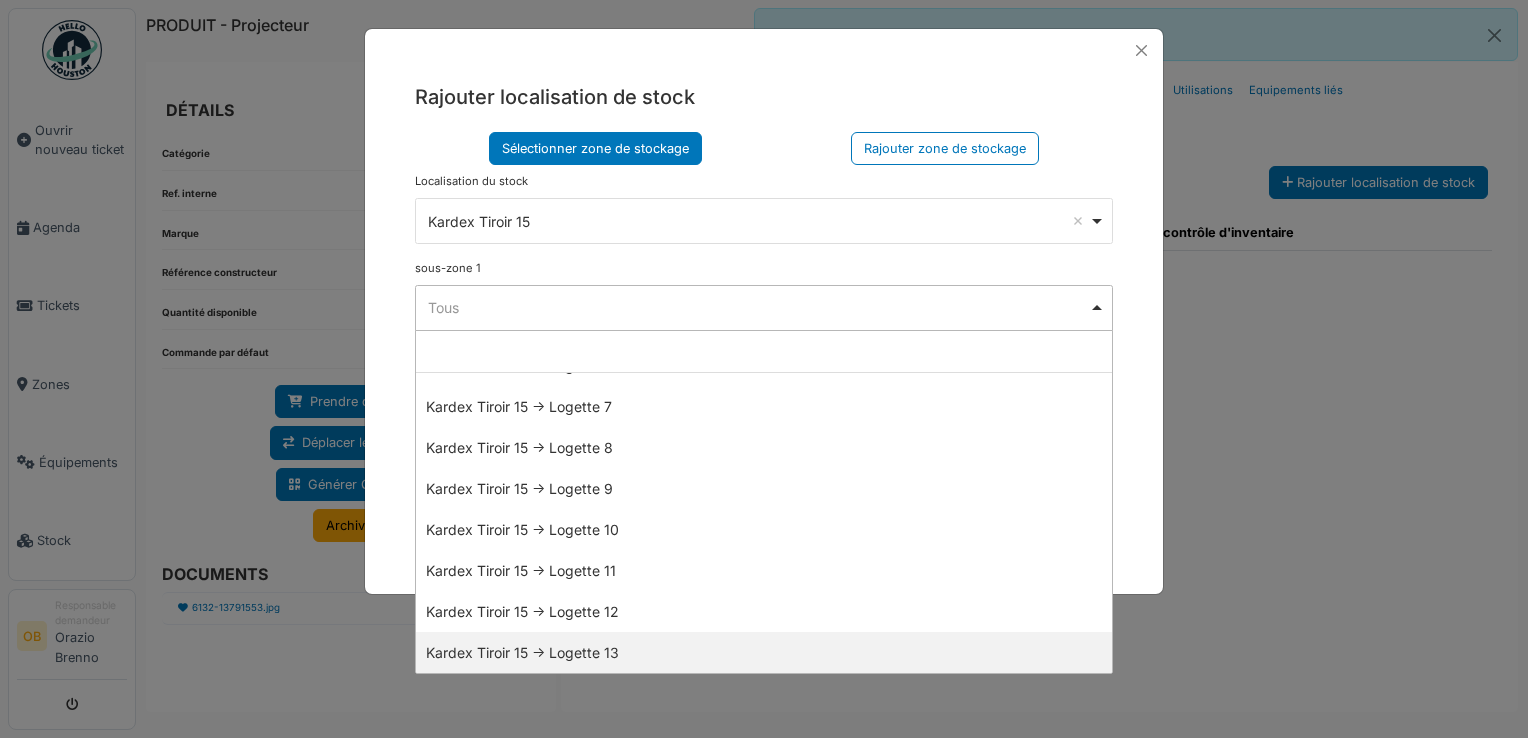 select on "*****" 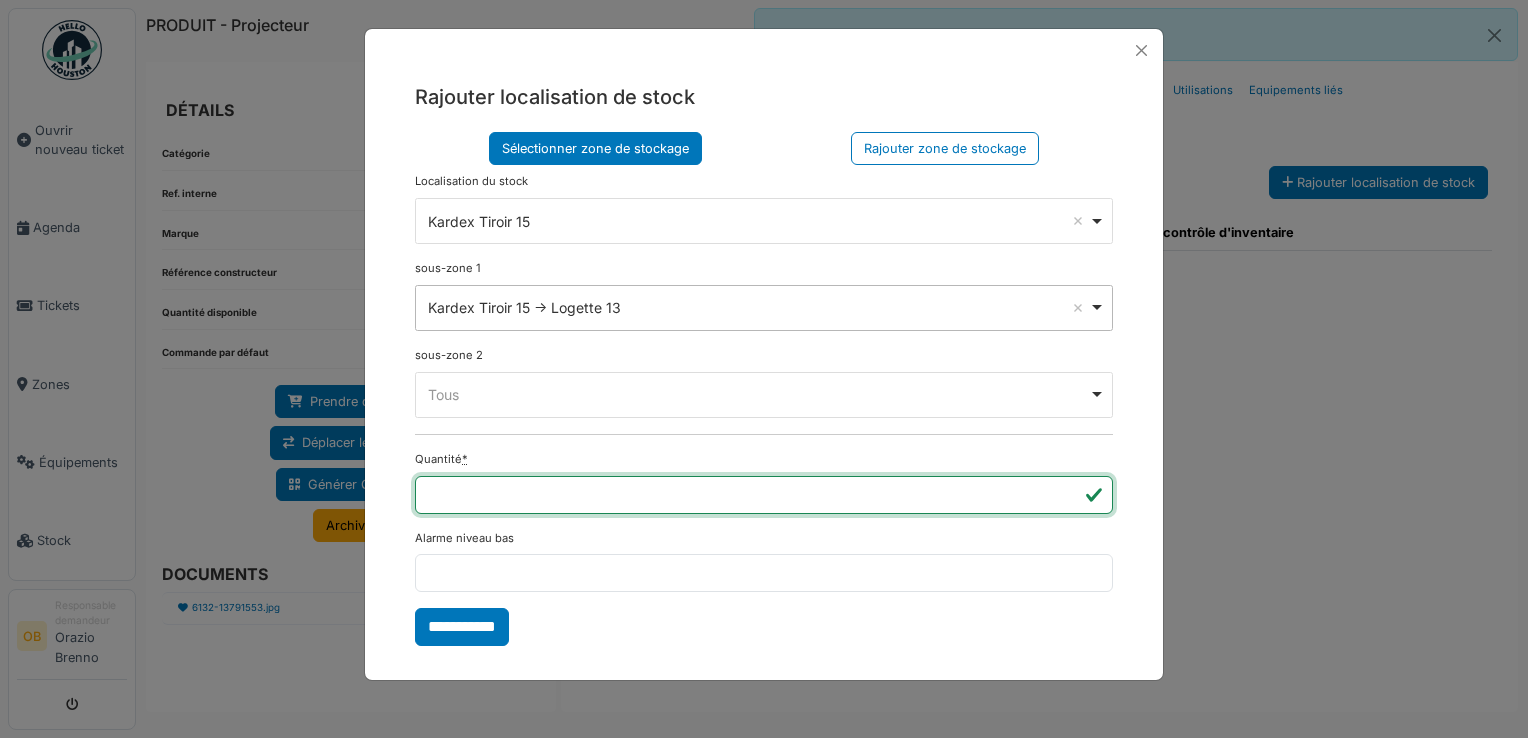 type on "*" 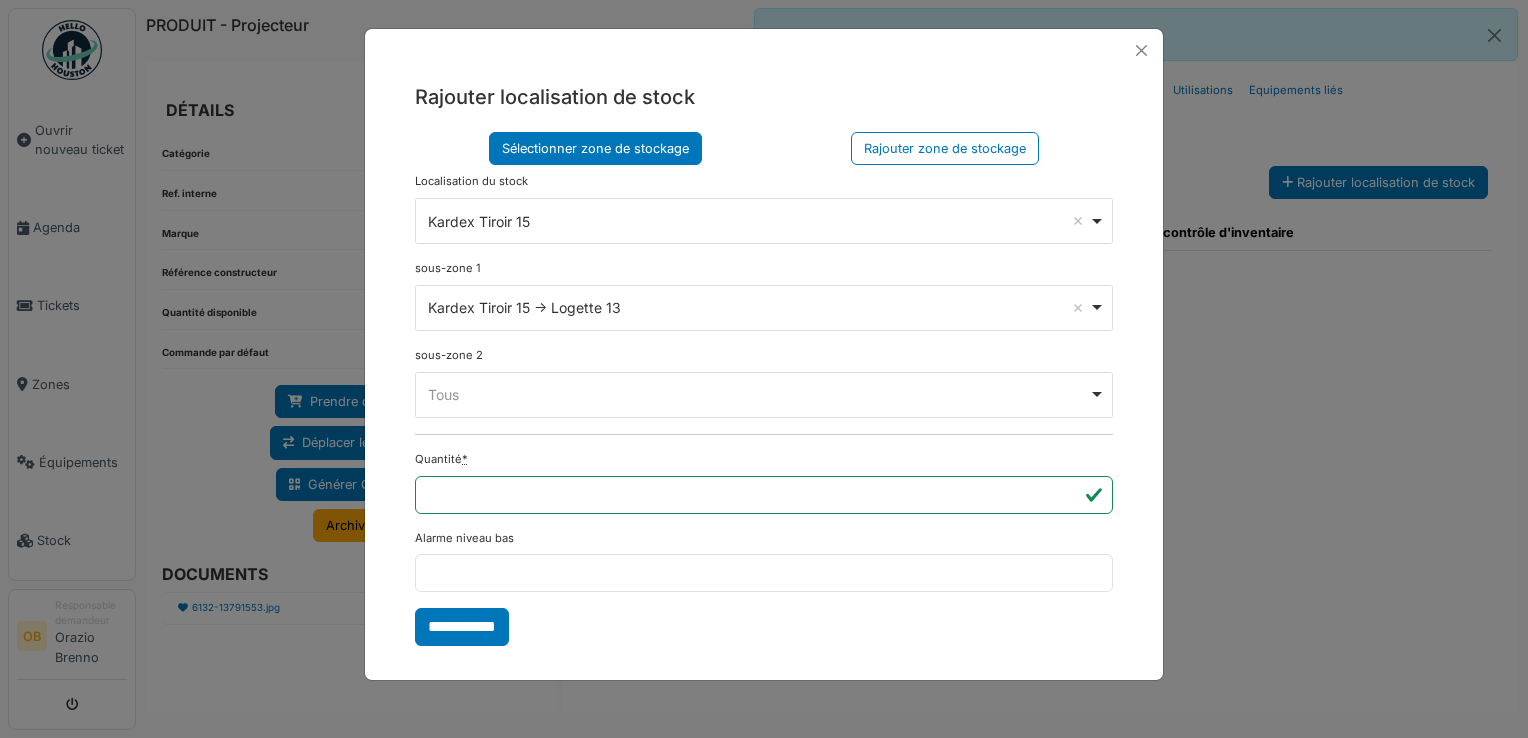 click on "Sélectionner zone de stockage
Rajouter zone de stockage
Localisation du stock
Zone de stockage parente
**** Tous Remove item Tous Armoire 1 Armoire 2 Kardex Tiroir 1 Kardex Tiroir 2 Kardex Tiroir 3 Kardex Tiroir 4 Kardex Tiroir 5 Kardex Tiroir 6 Kardex Tiroir 7 Kardex Tiroir 8 Kardex Tiroir 9 Kardex Tiroir 10 Kardex Tiroir 11 Kardex Tiroir 12 Kardex Tiroir 13 Kardex Tiroir 14 Kardex Tiroir 15 Kardex Tiroir 16 Kardex Tiroir 17 Kardex Tiroir 18 Kardex Tiroir 19 Kardex Tiroir 20 Kardex Tiroir 21 Kardex Tiroir 22 Kardex Tiroir 23 Kardex Tiroir 24 Kardex Tiroir 25 Kardex Tiroir 26 Kardex Tiroir 27 Kardex Tiroir 28 Kardex Tiroir 29 Kardex Tiroir 30 Kardex Tiroir 31 Kardex Tiroir 32 Kardex Tiroir 33 Kardex Tiroir 34 Kardex Tiroir 35 Kardex Tiroir 36 Kardex Tiroir 37 Kardex Tiroir 38 *" at bounding box center (764, 389) 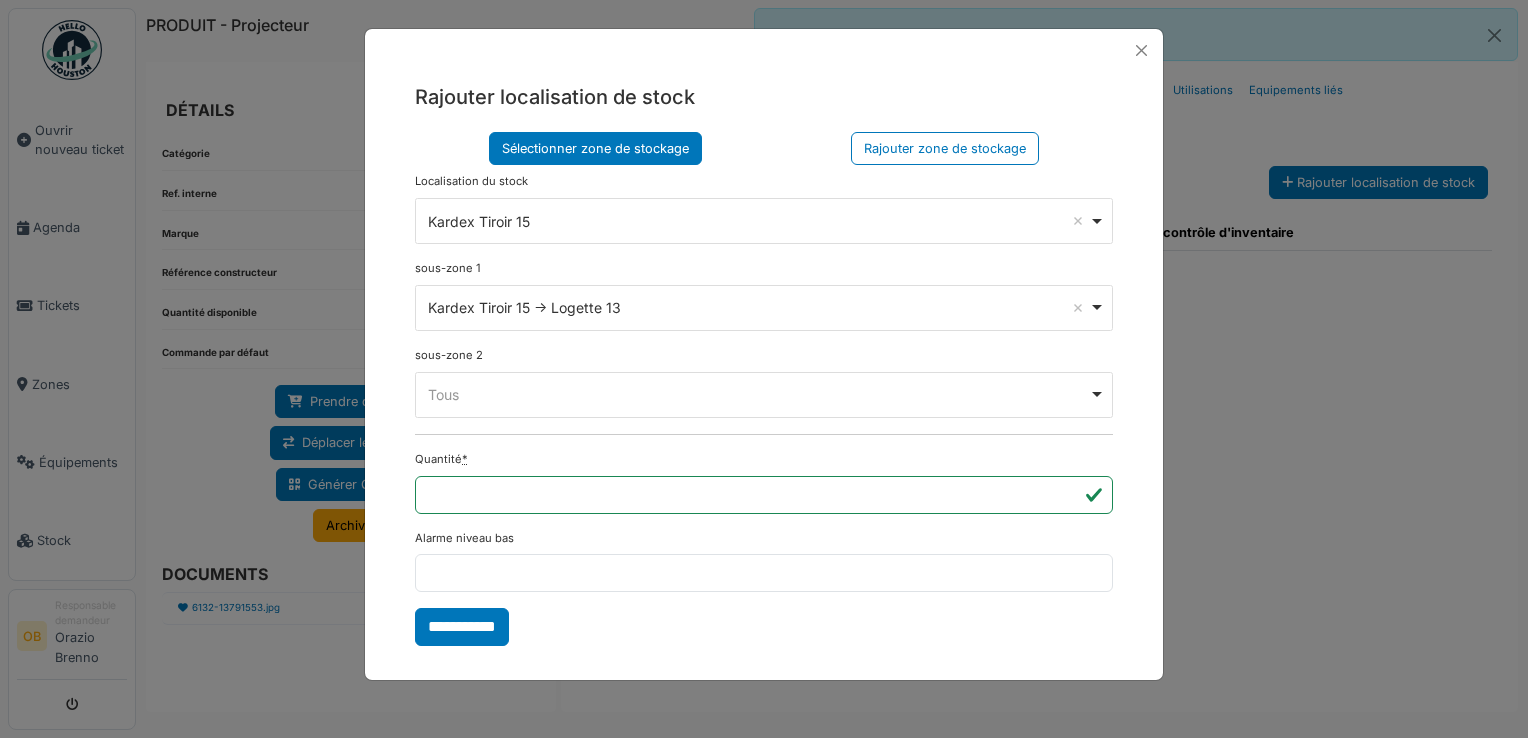 click on "**********" at bounding box center (462, 627) 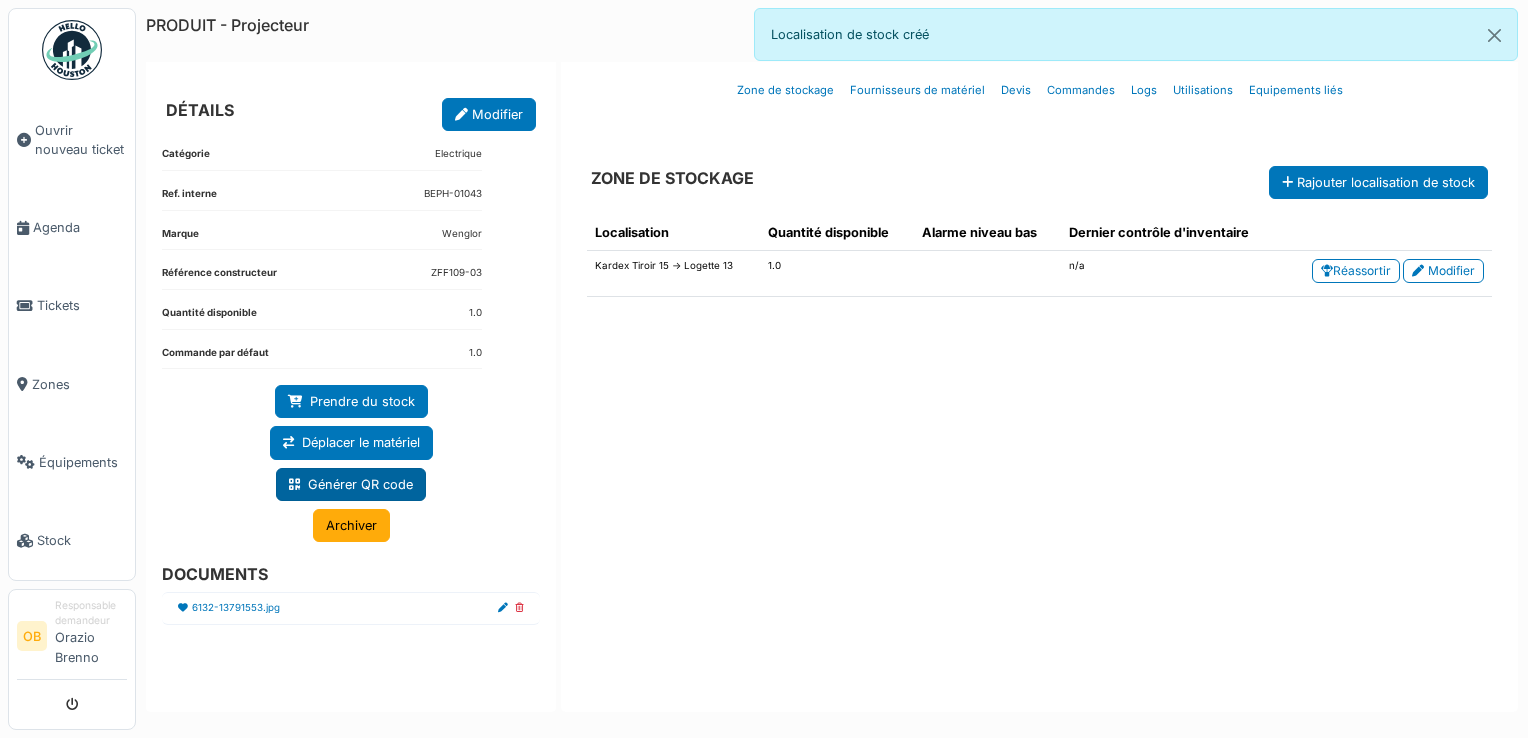 click on "Générer QR code" at bounding box center [351, 484] 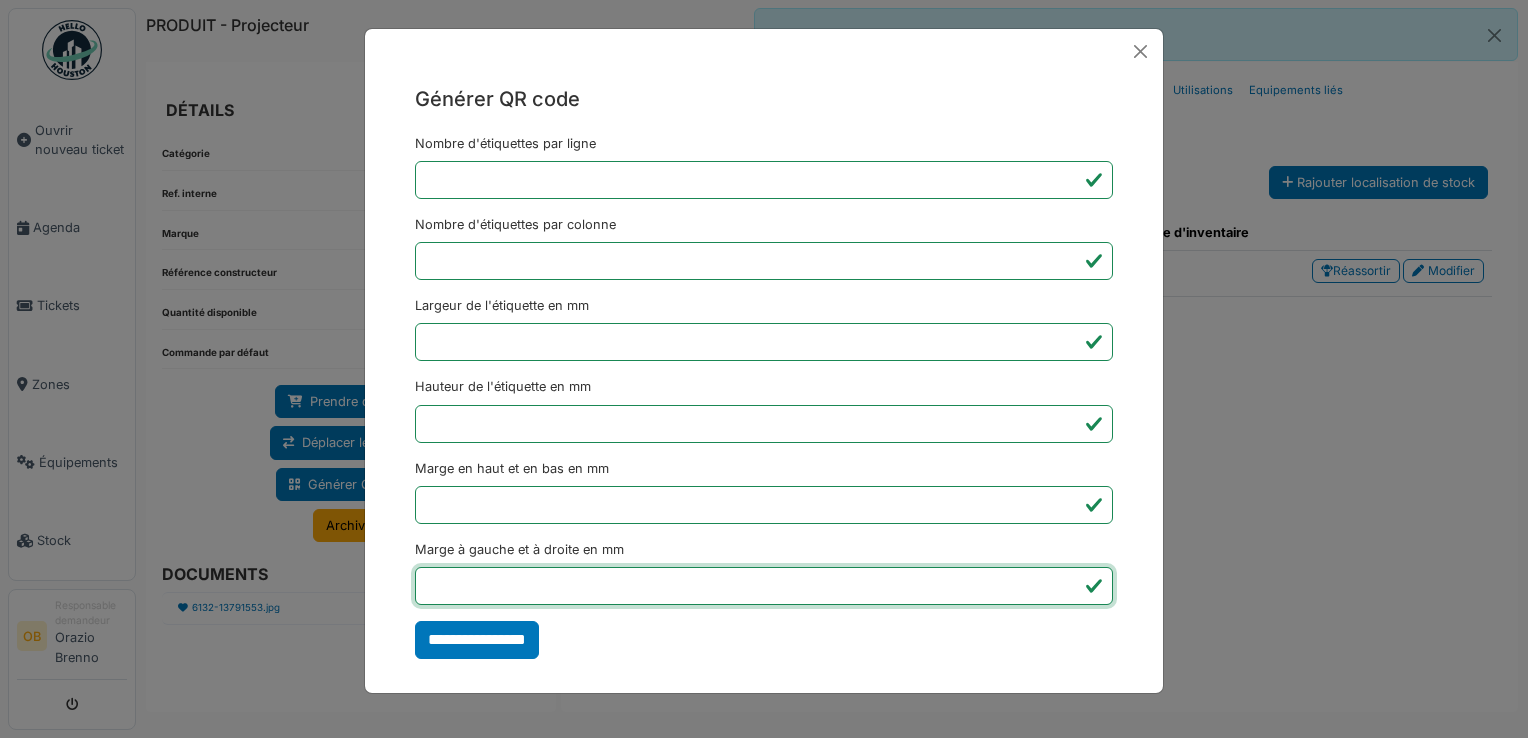 click on "*" at bounding box center (764, 586) 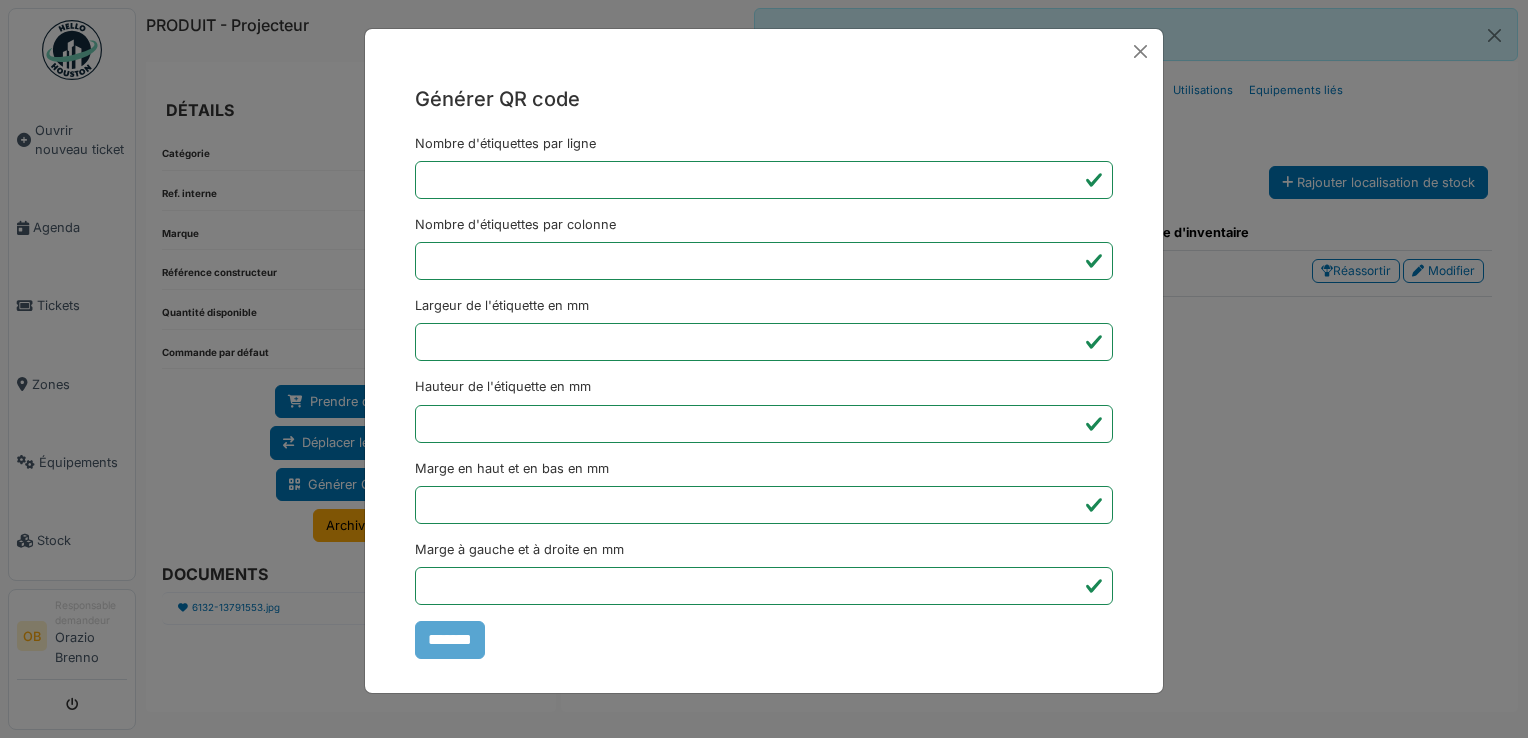 type on "*******" 